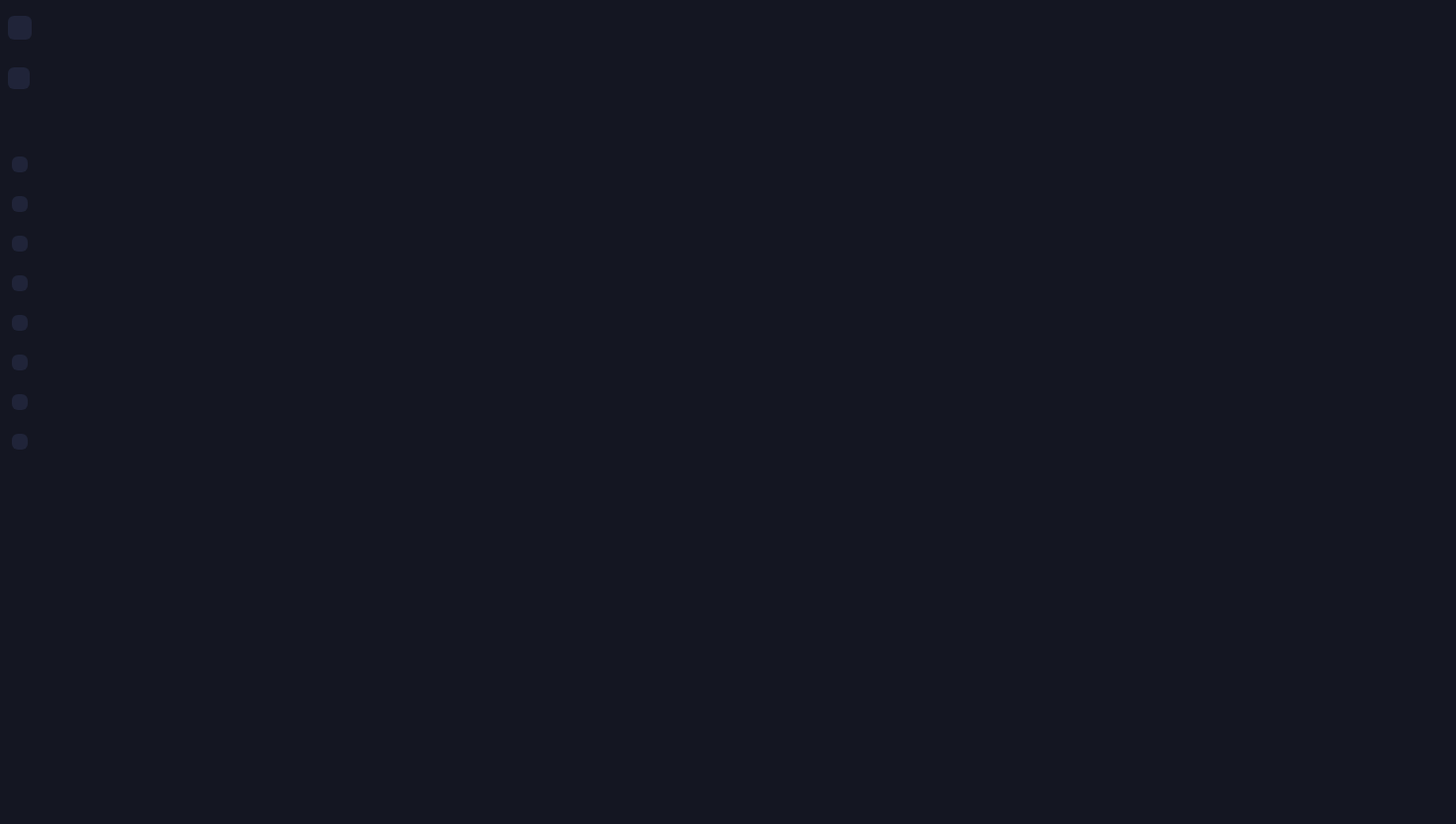 scroll, scrollTop: 0, scrollLeft: 0, axis: both 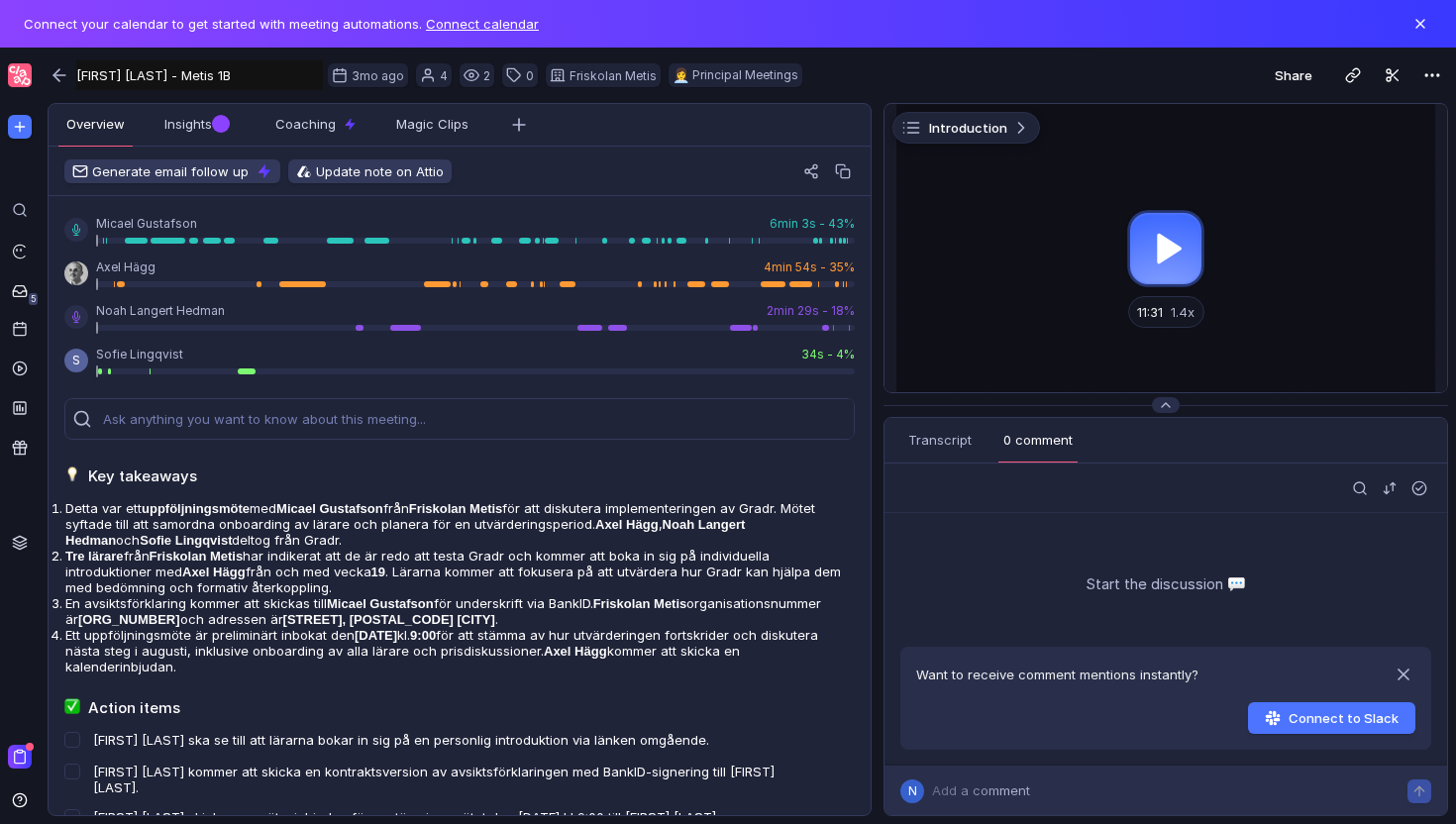 click at bounding box center [1166, 248] 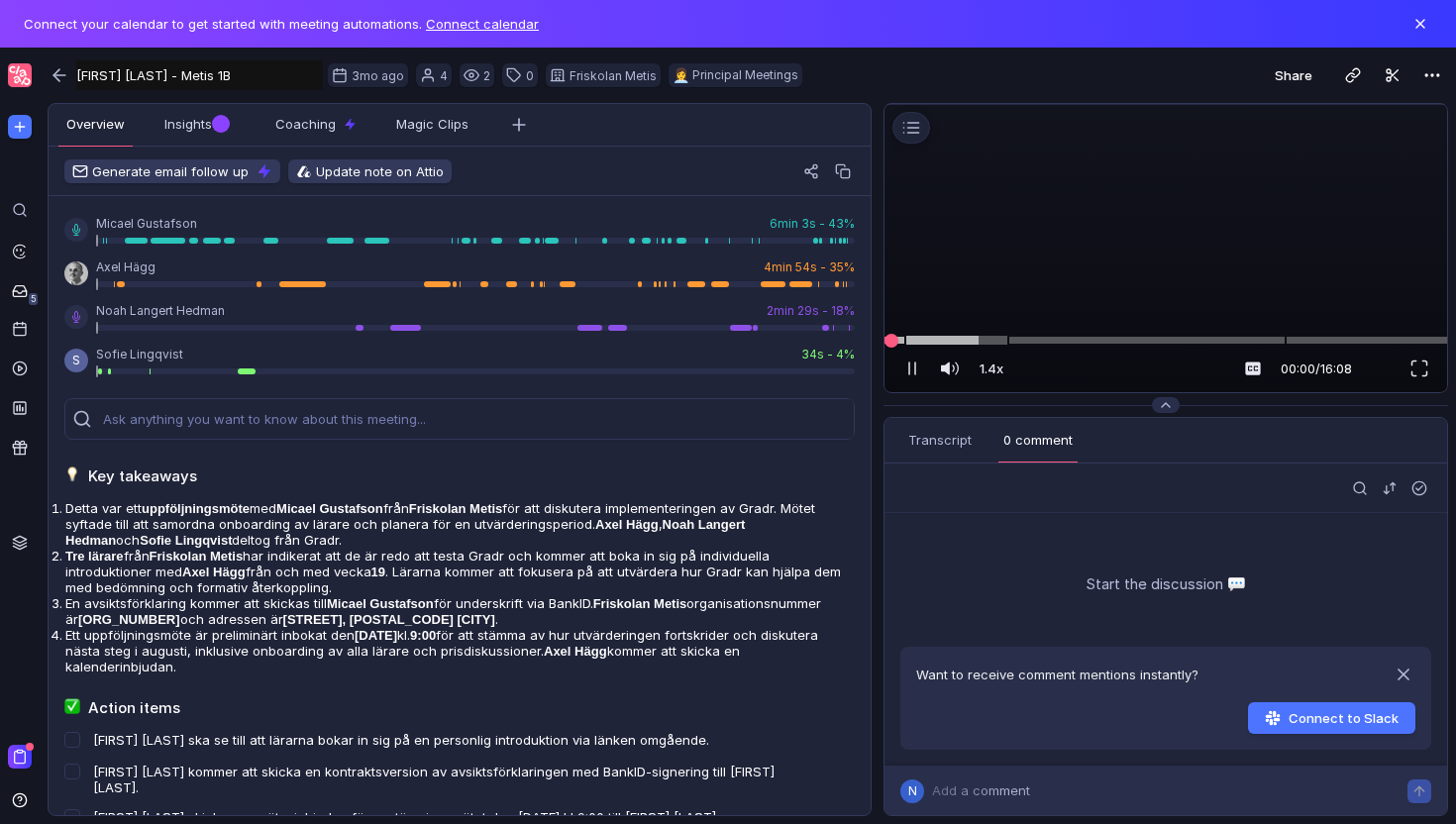 click at bounding box center [1166, 340] 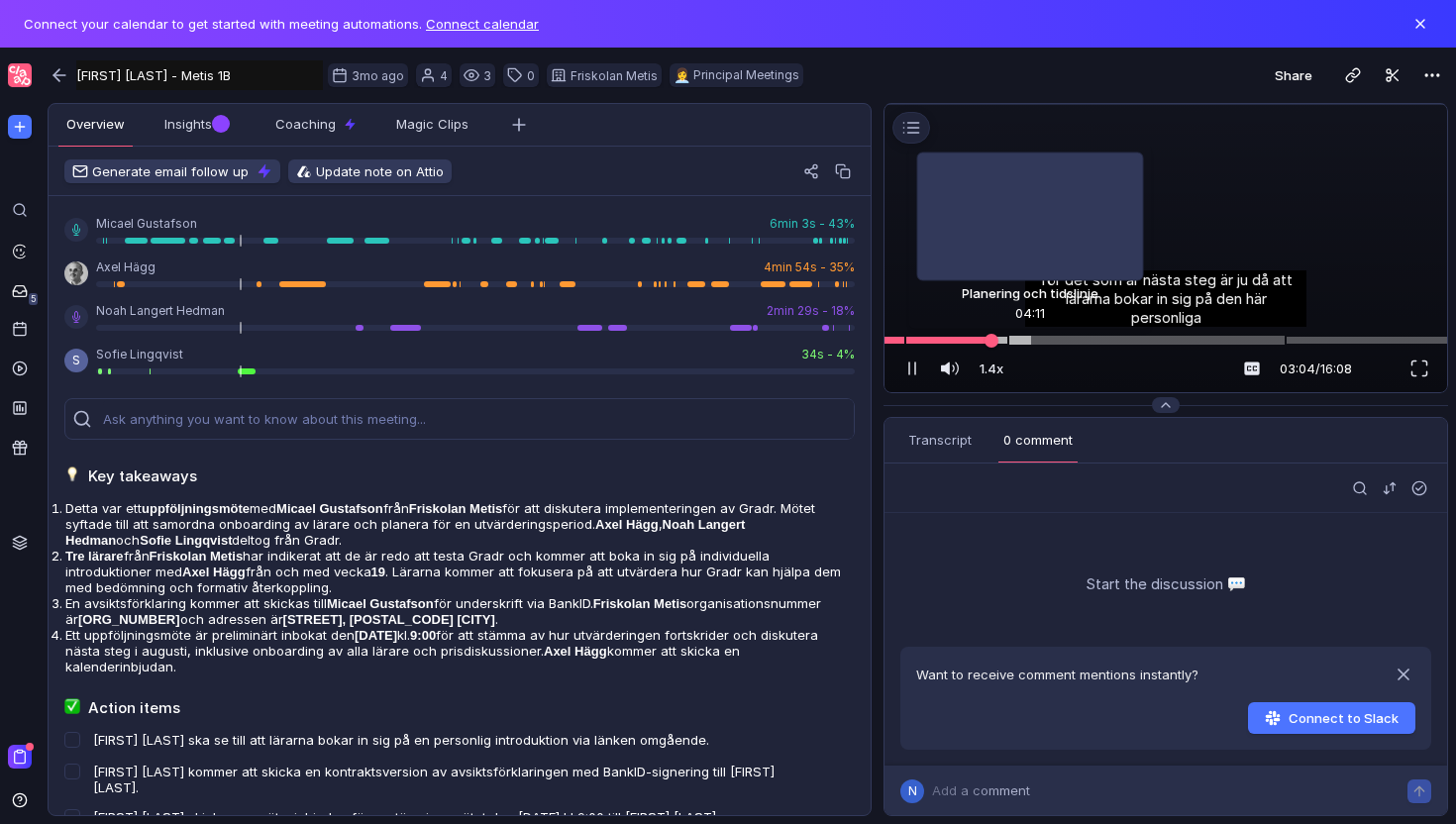 click at bounding box center [1166, 340] 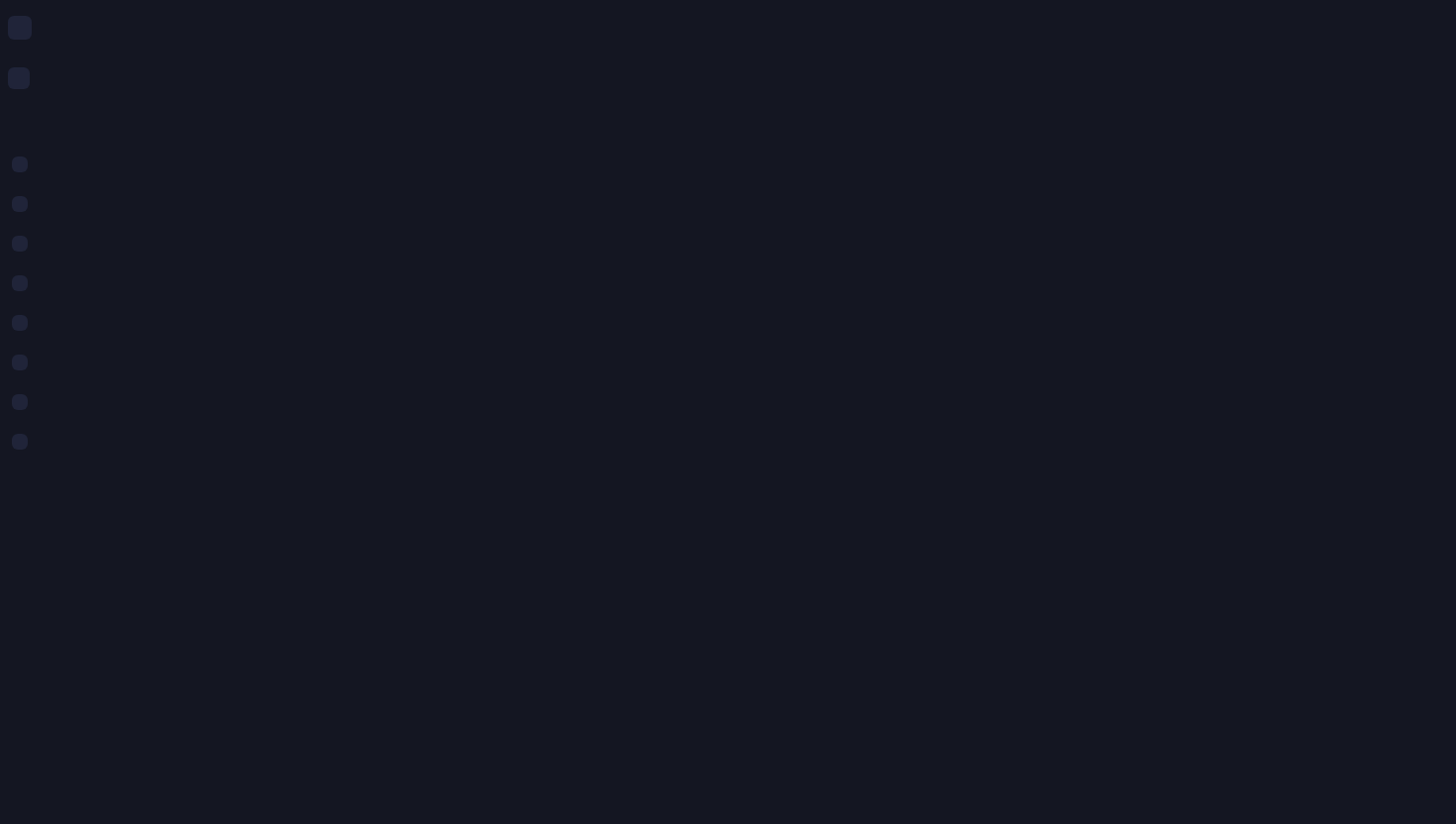 scroll, scrollTop: 0, scrollLeft: 0, axis: both 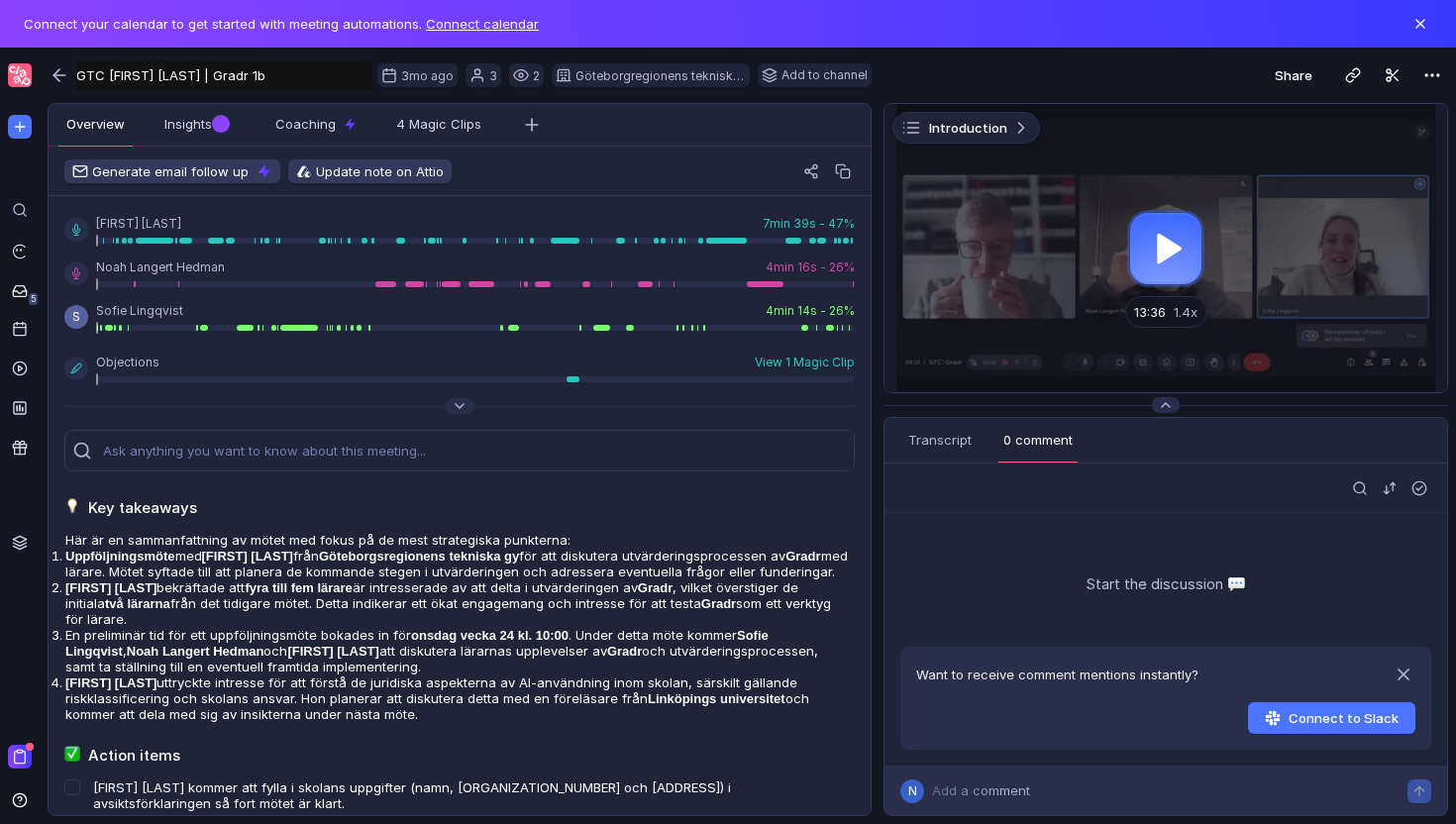 click at bounding box center [1166, 248] 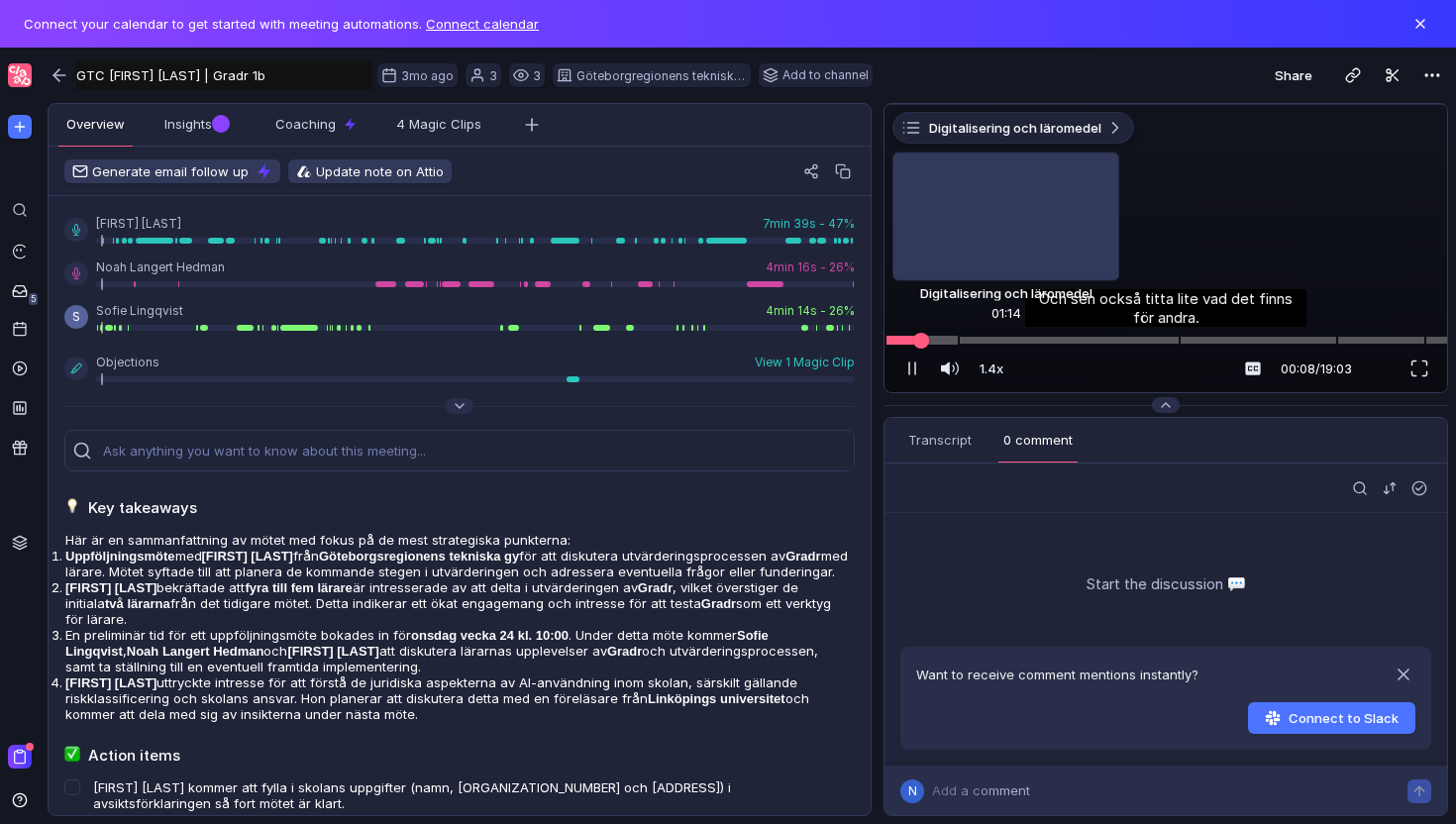 click at bounding box center (922, 341) 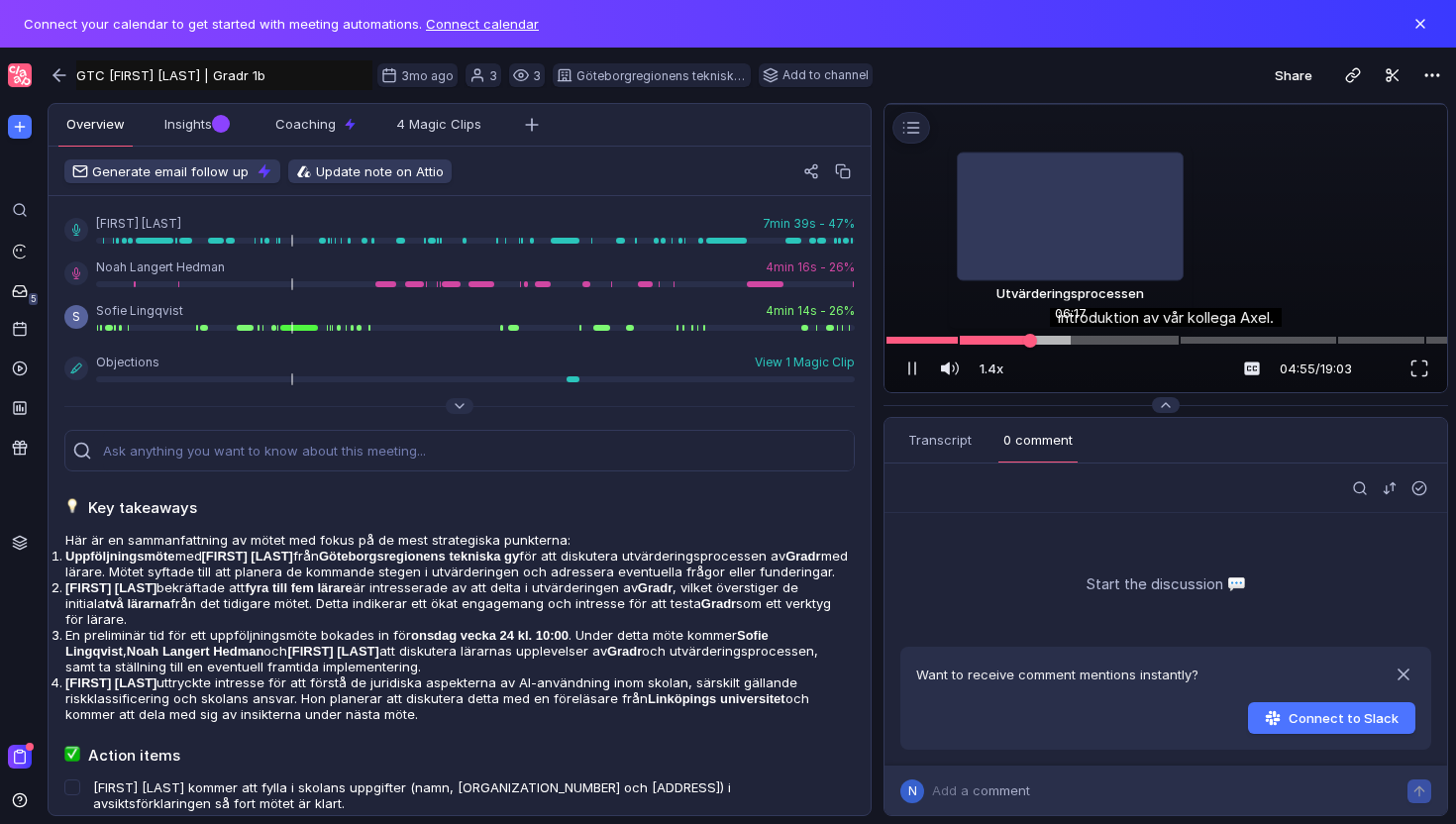 click at bounding box center (1166, 340) 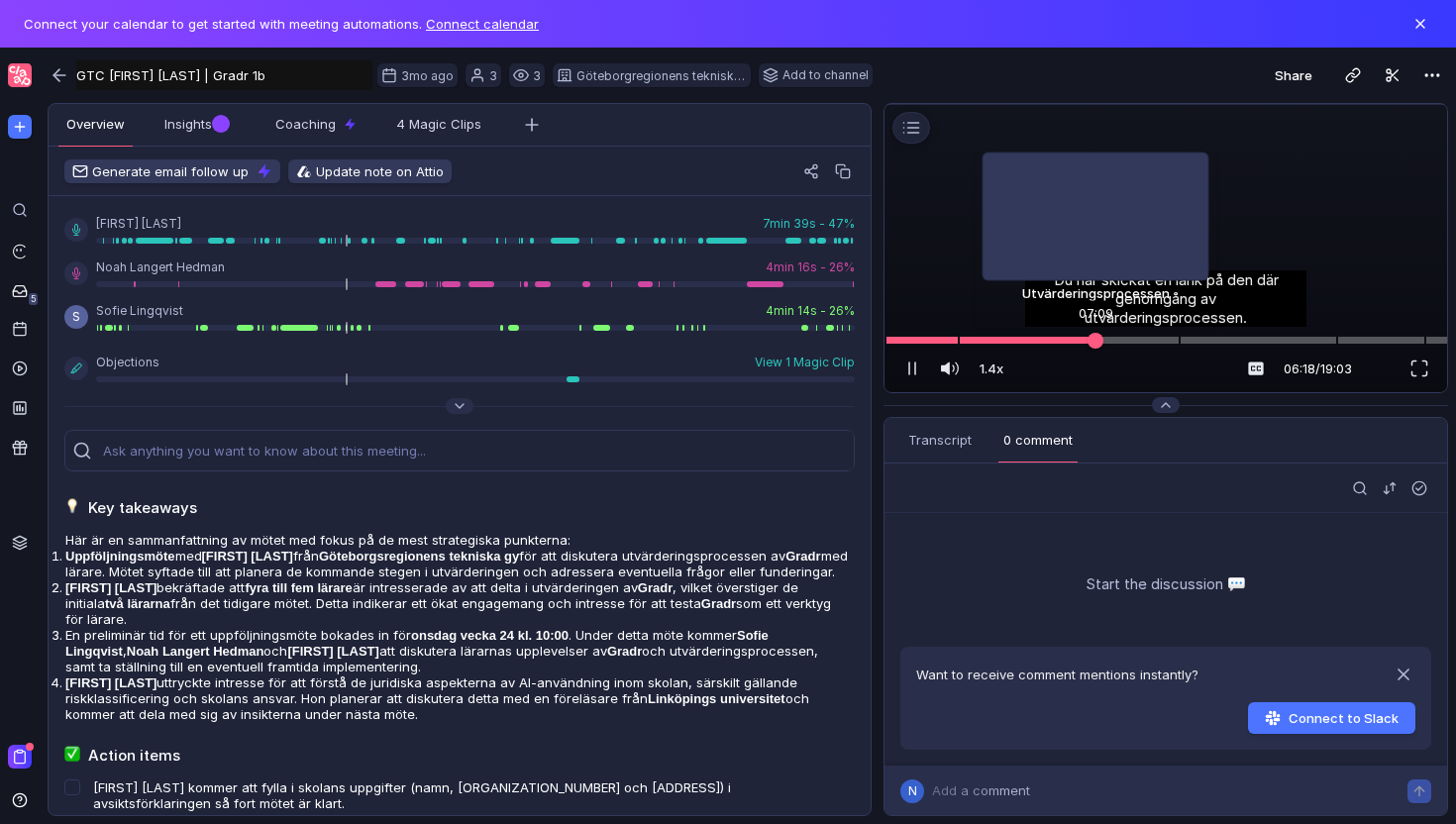 click at bounding box center (1166, 340) 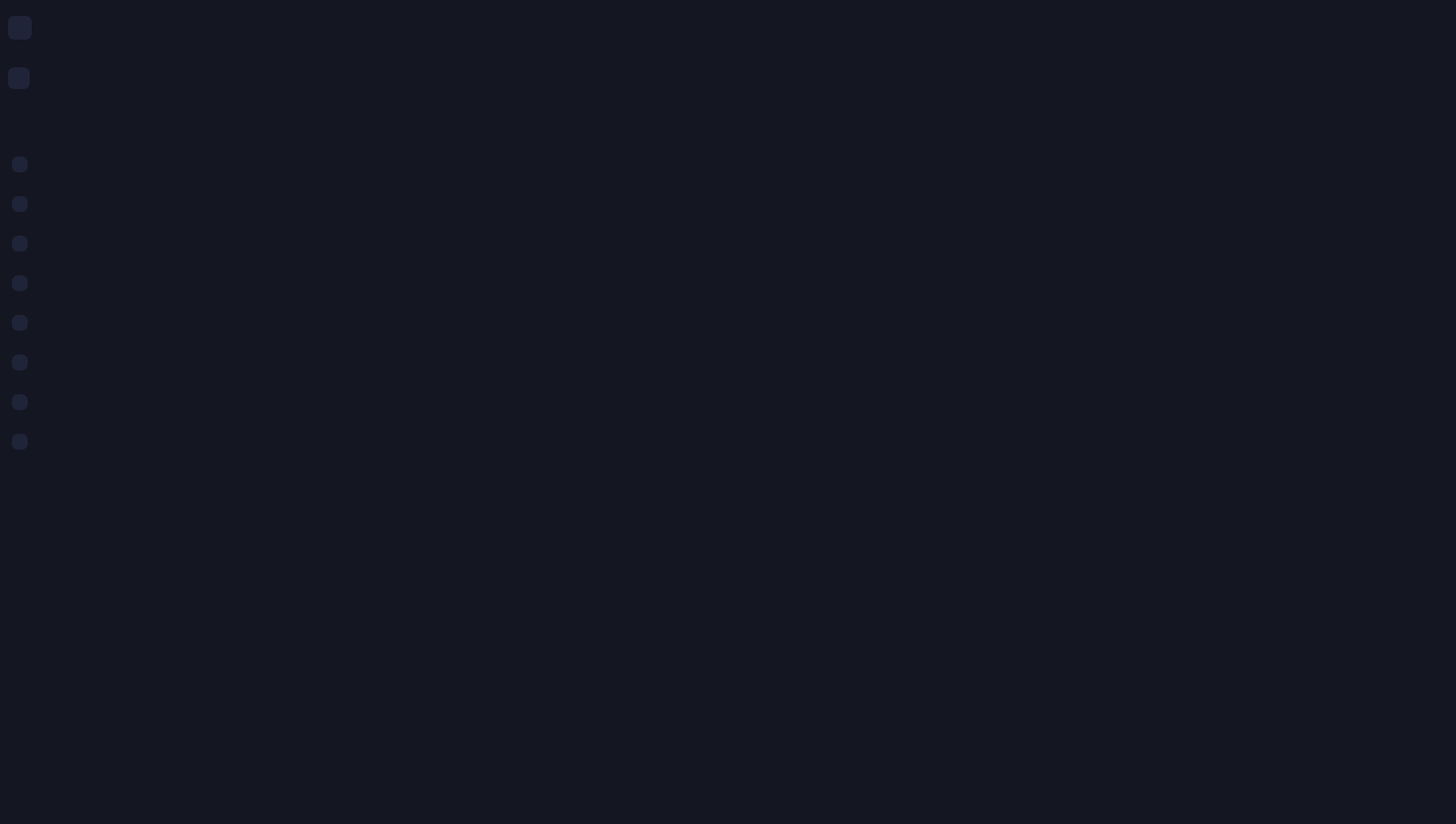 scroll, scrollTop: 0, scrollLeft: 0, axis: both 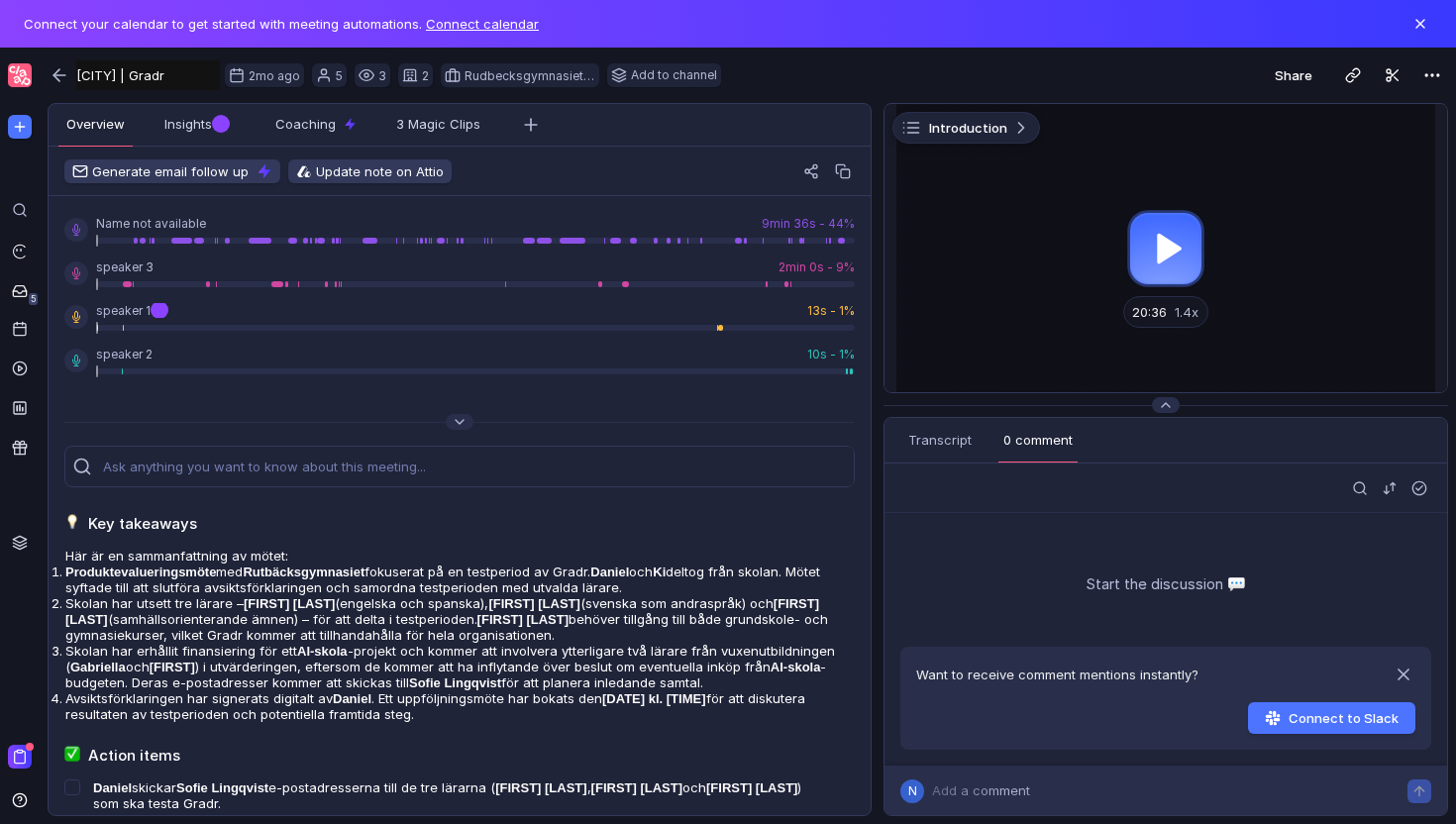 click at bounding box center (1166, 248) 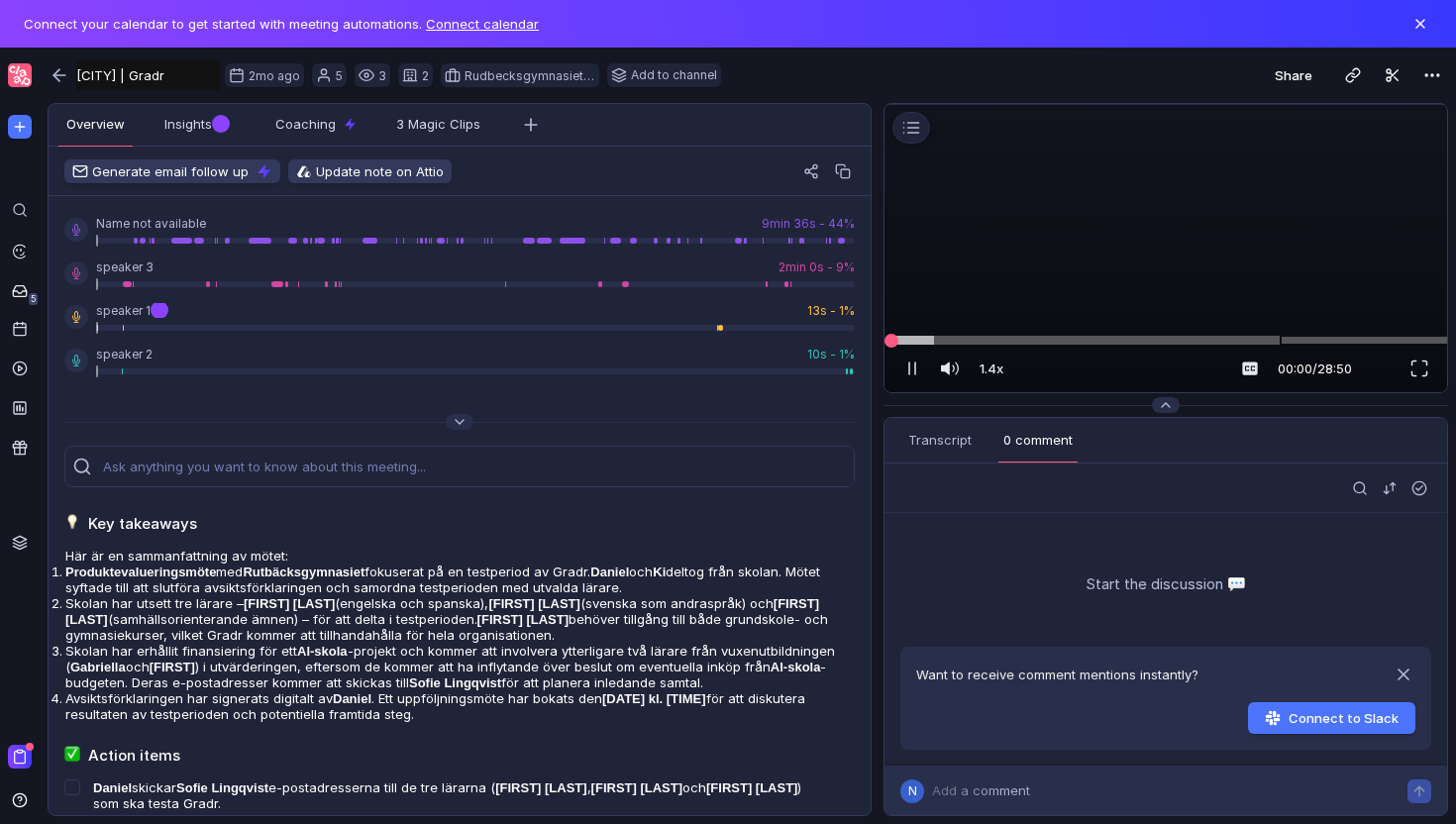 click at bounding box center [1166, 340] 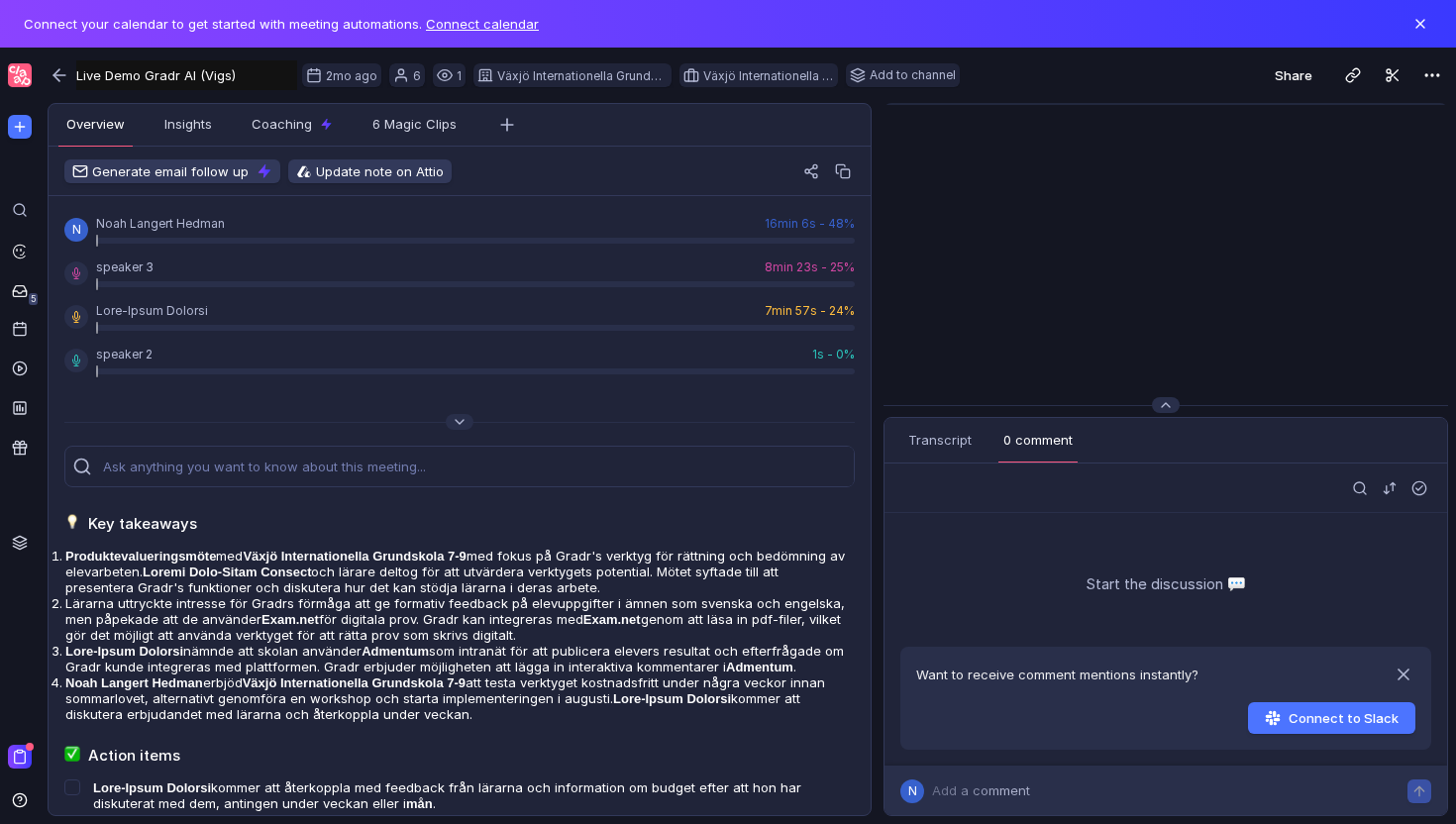 scroll, scrollTop: 0, scrollLeft: 0, axis: both 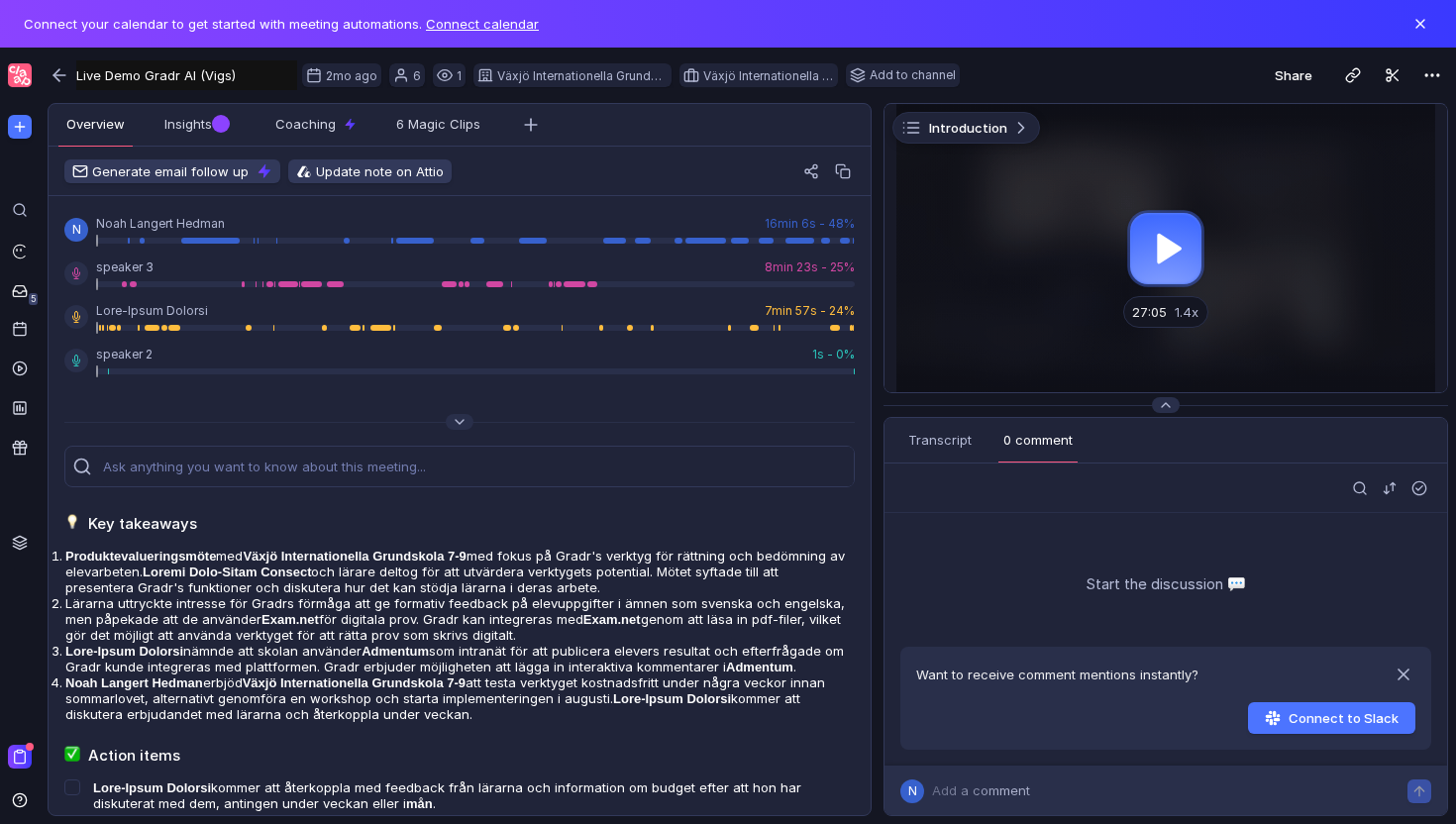 click at bounding box center [1166, 248] 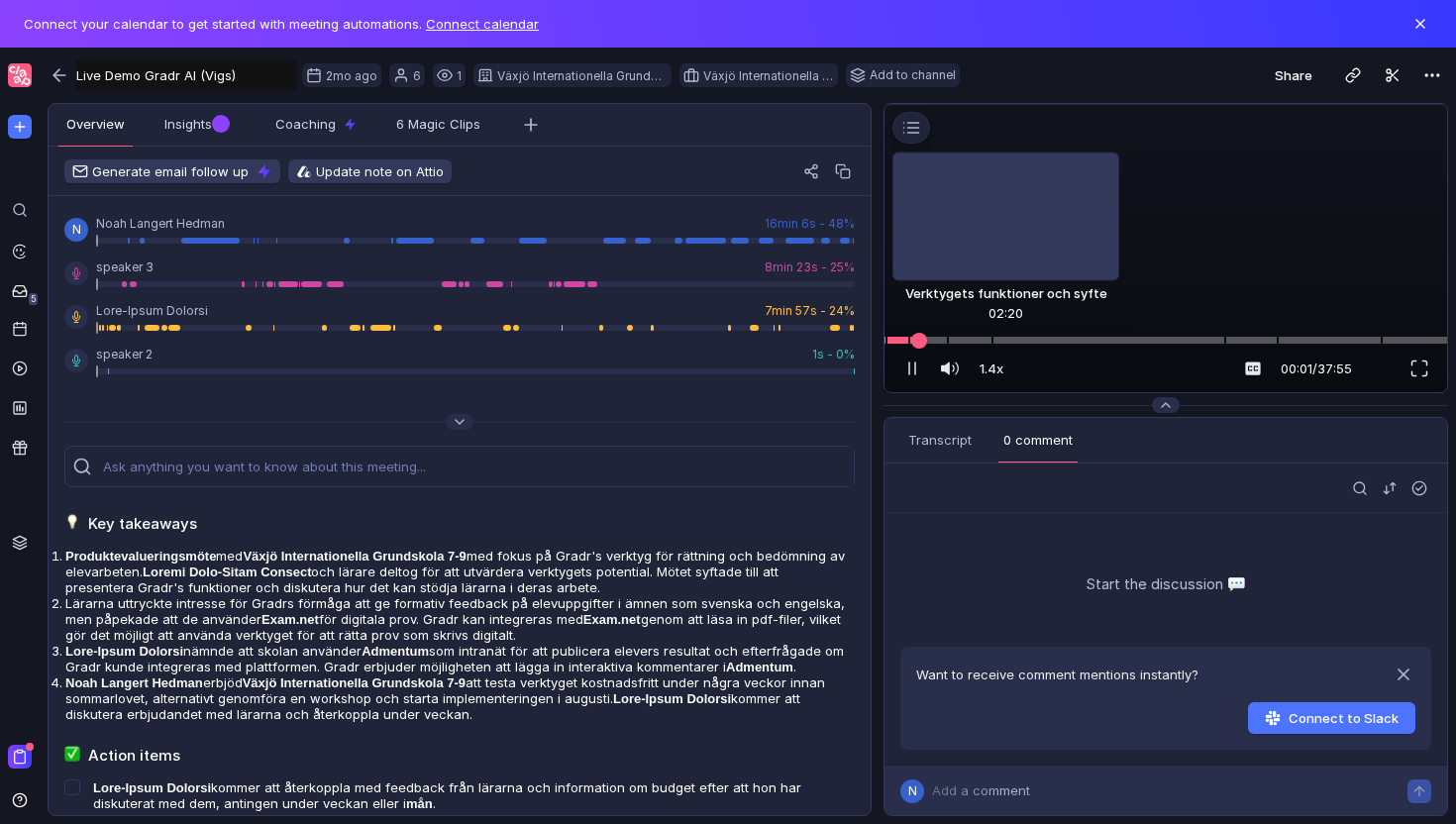 click at bounding box center (1166, 340) 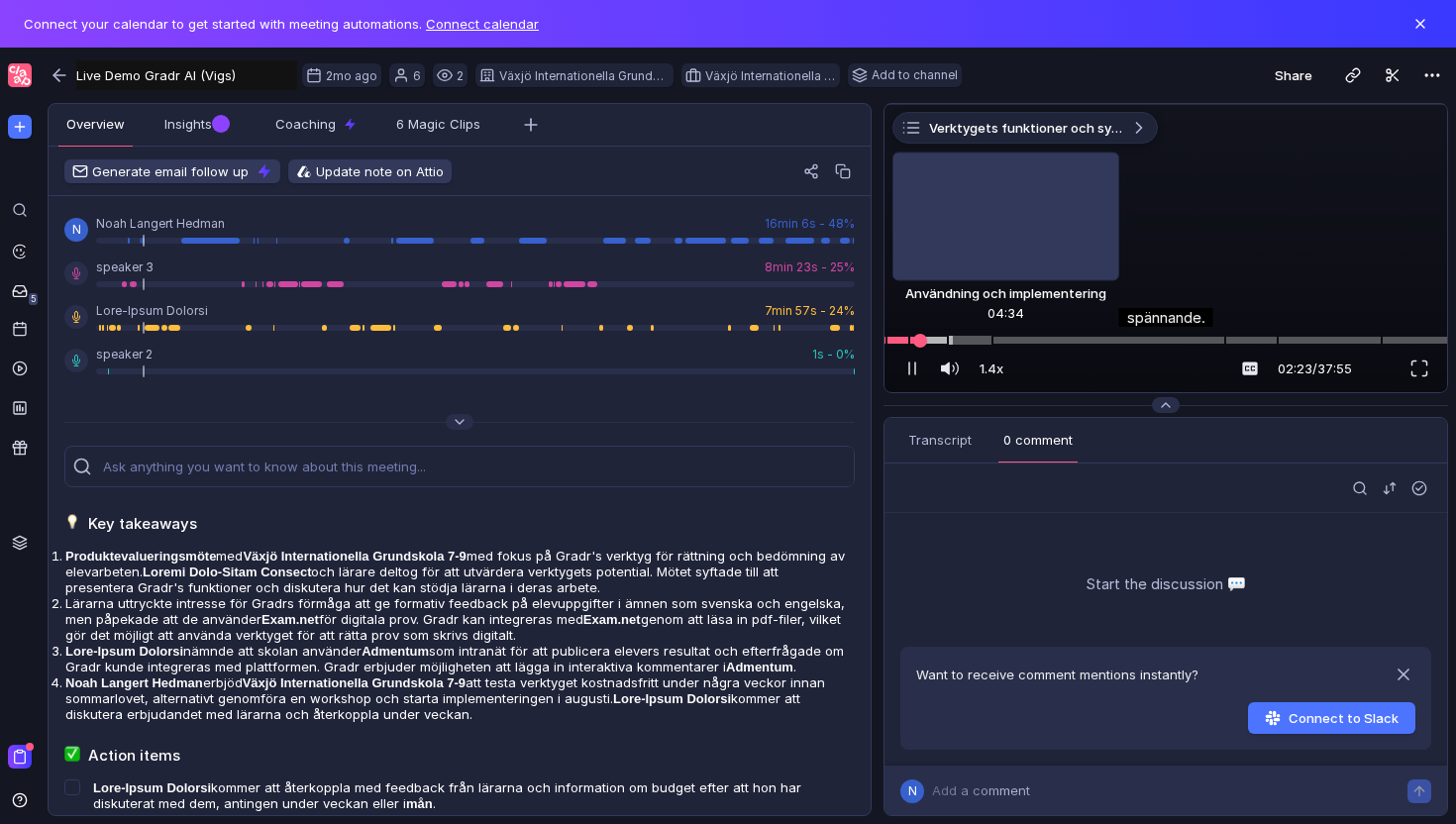 click at bounding box center [1166, 340] 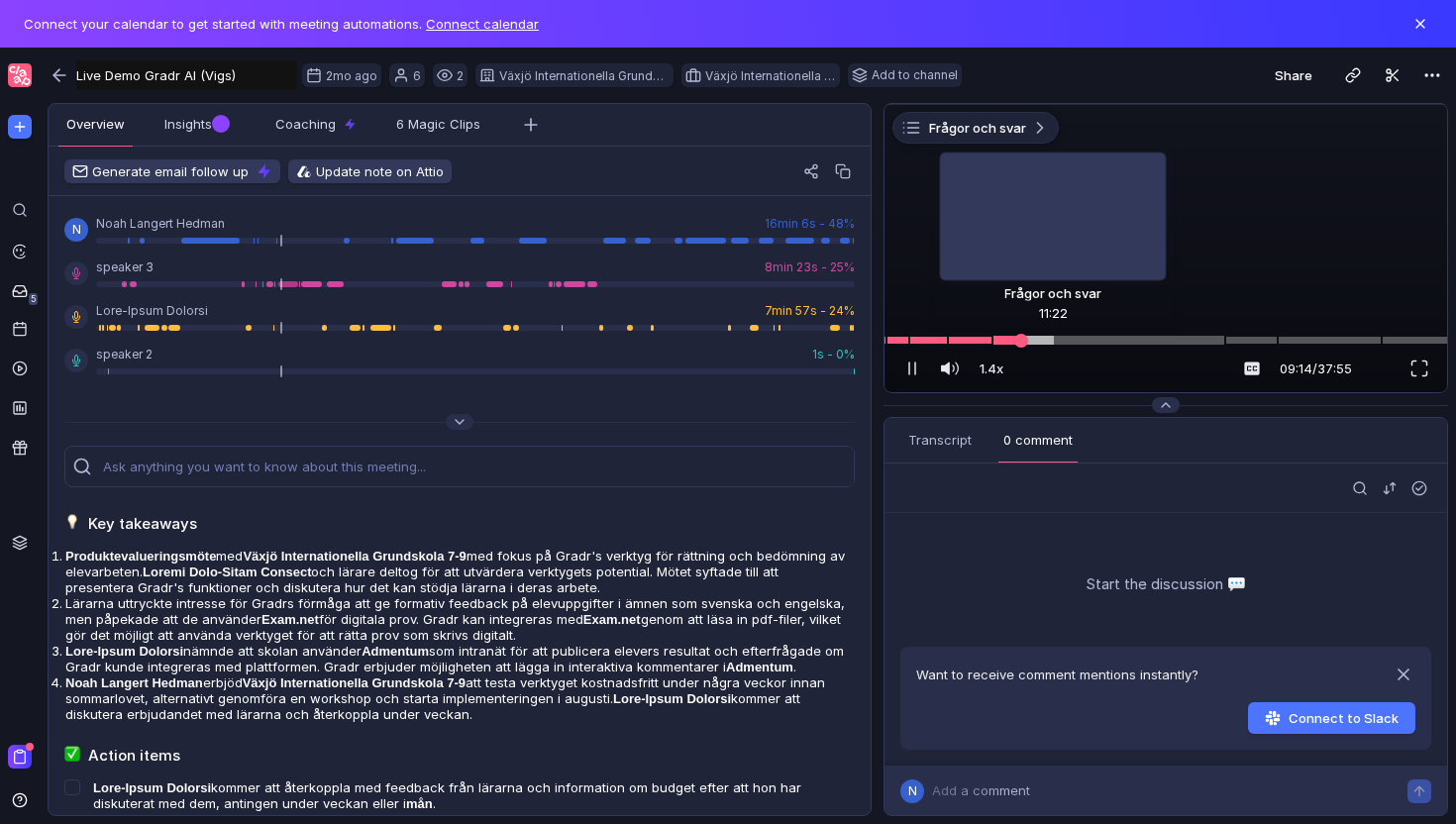 click at bounding box center [1166, 340] 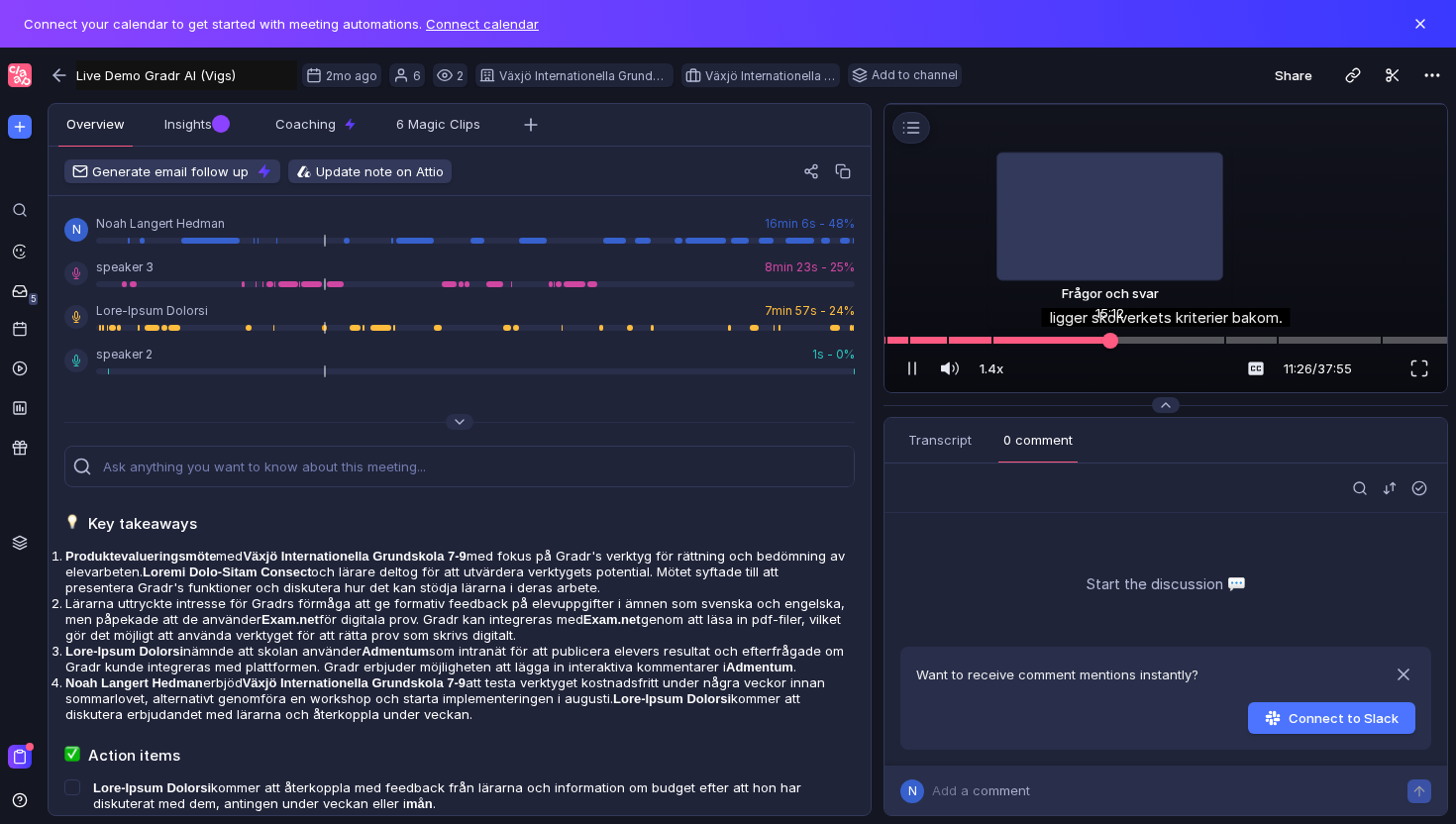 click at bounding box center [1166, 340] 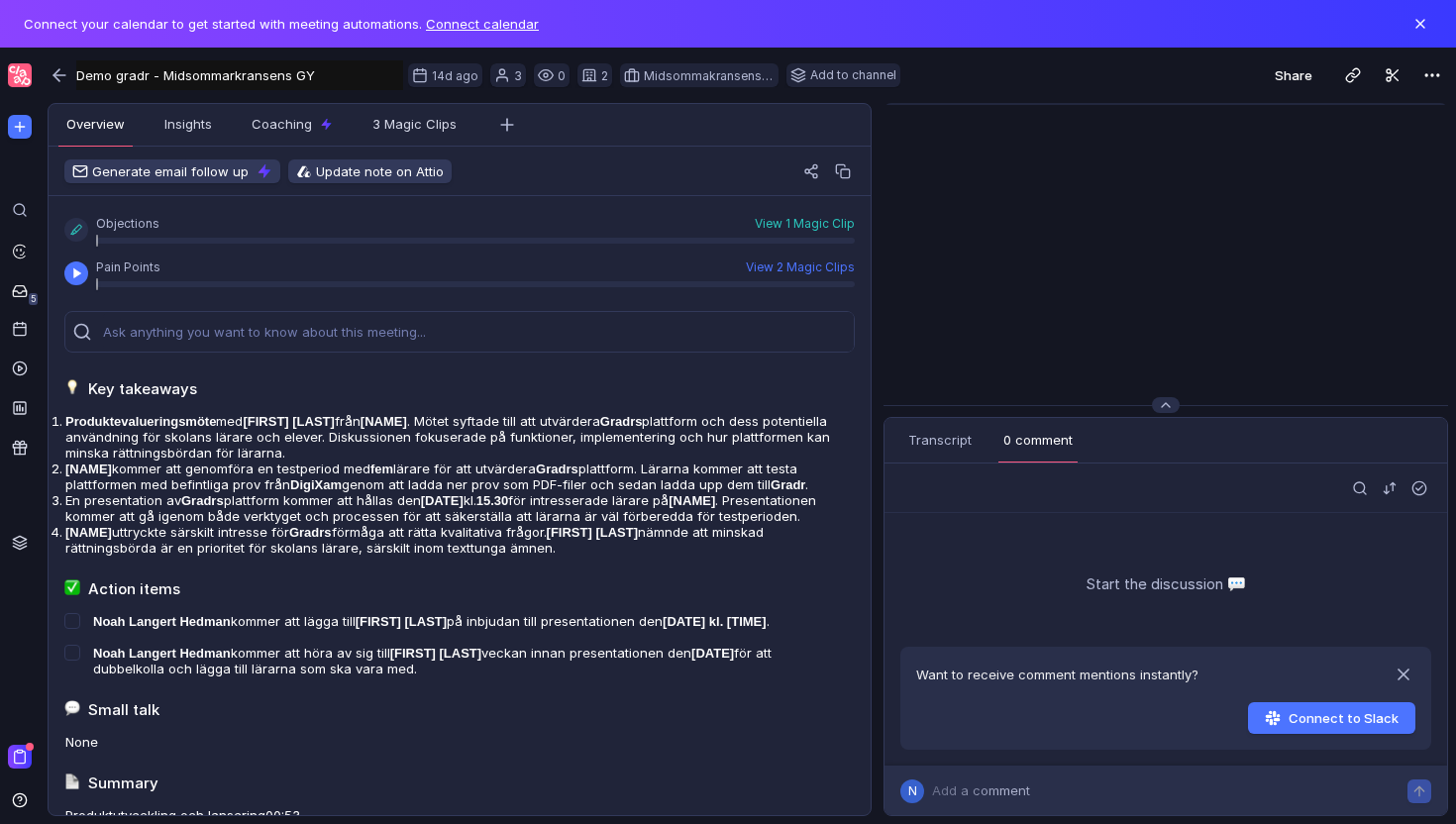 scroll, scrollTop: 0, scrollLeft: 0, axis: both 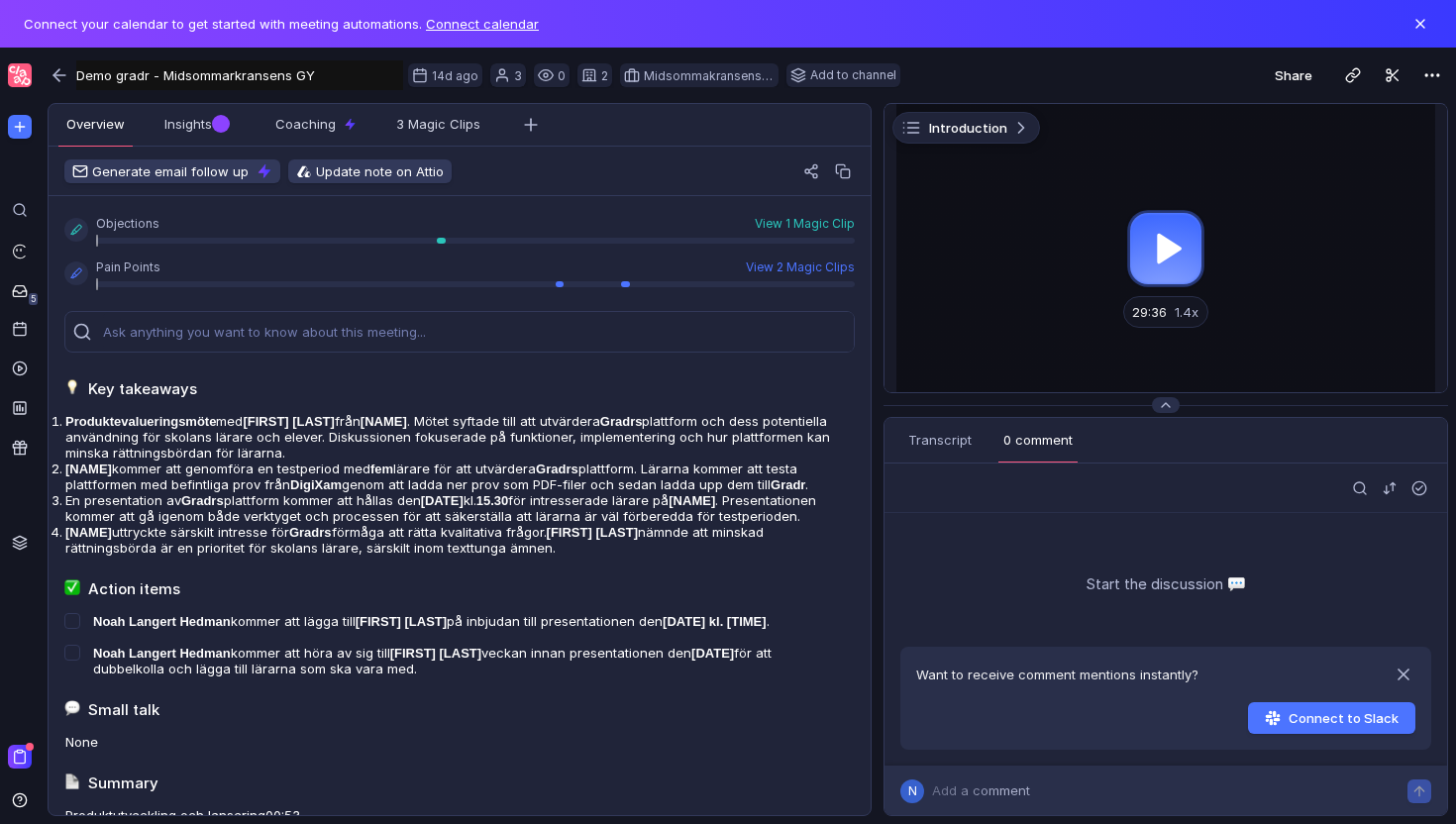 click at bounding box center (1166, 248) 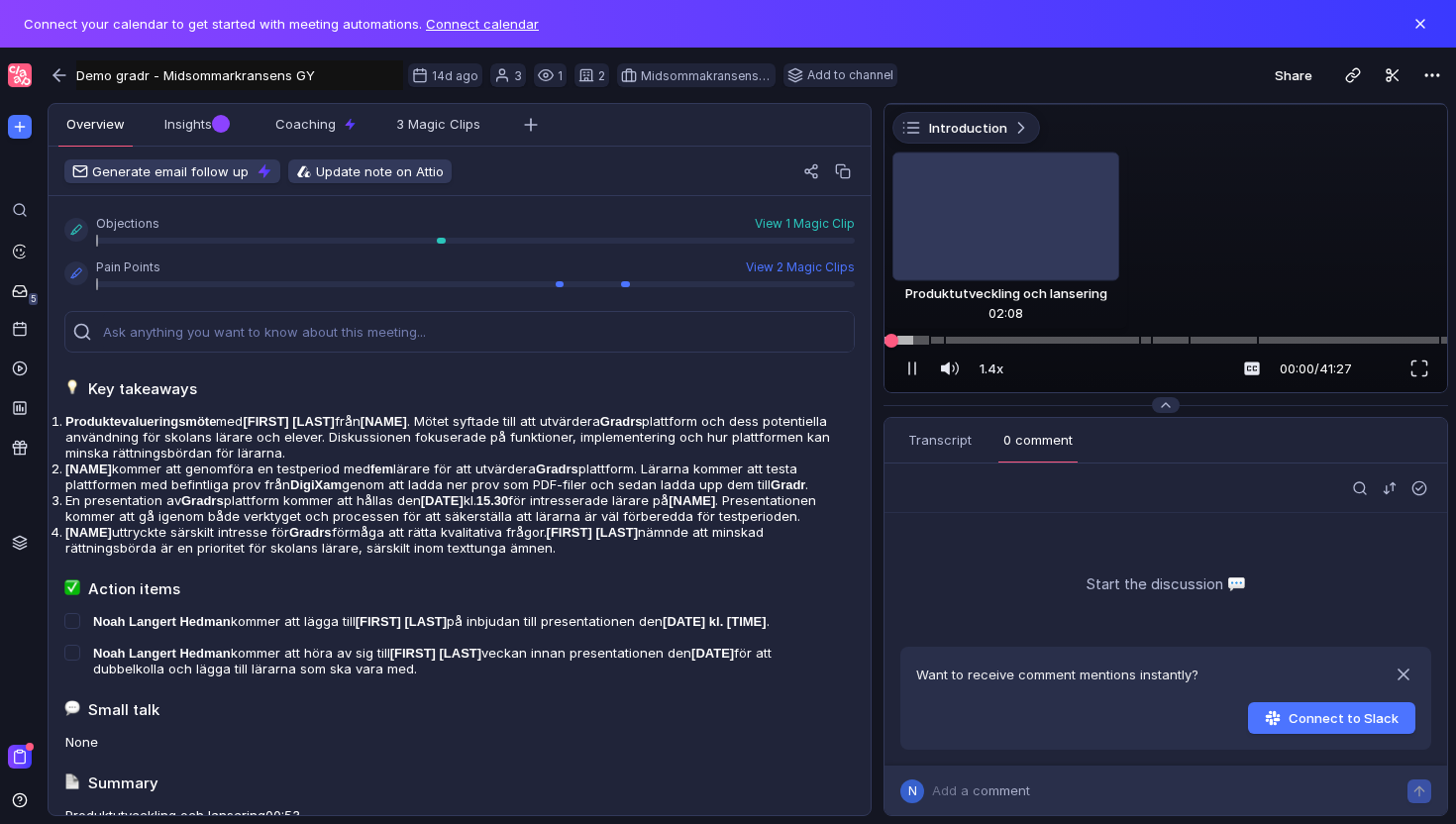 click at bounding box center [1166, 340] 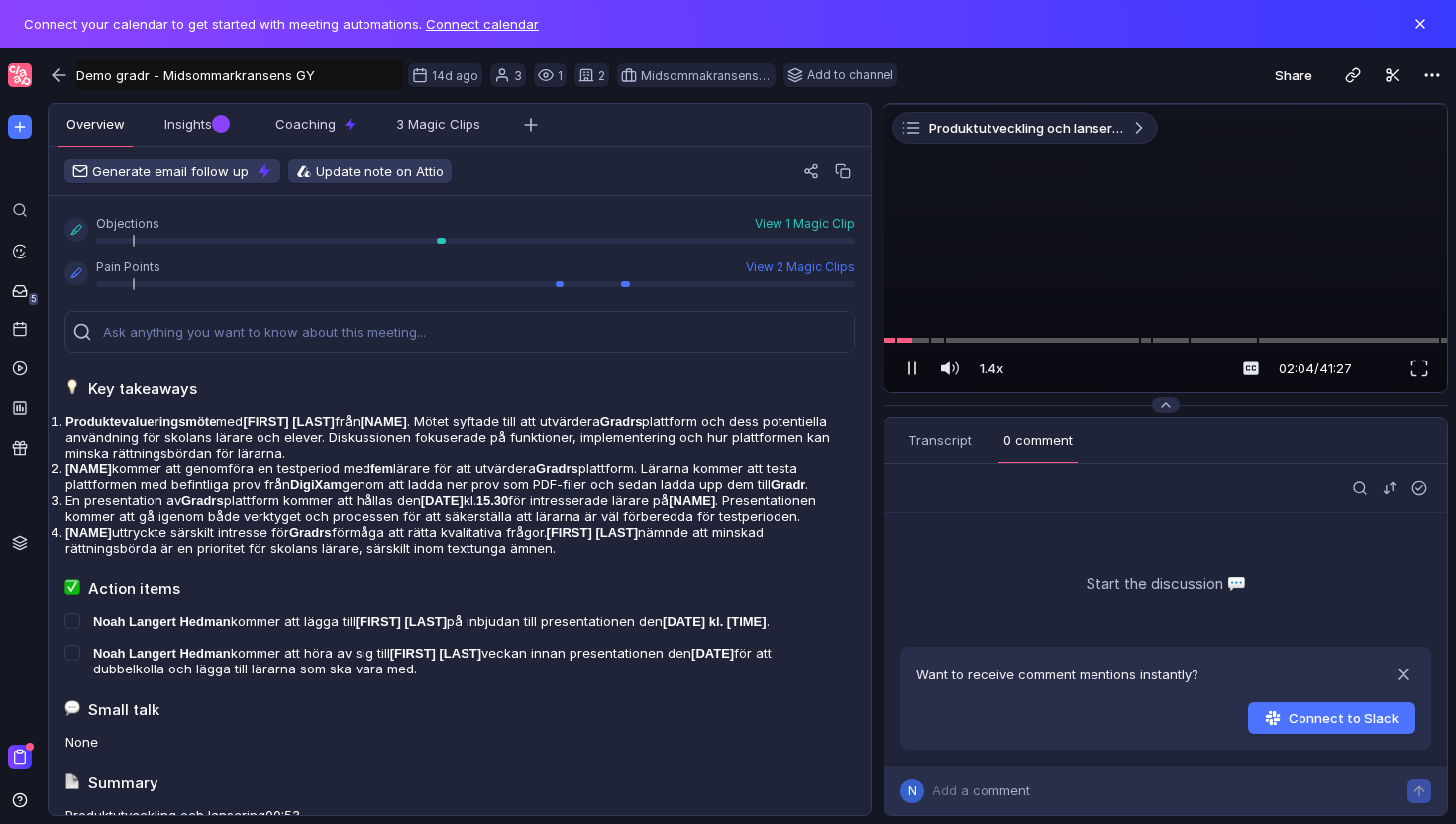 click at bounding box center [912, 368] 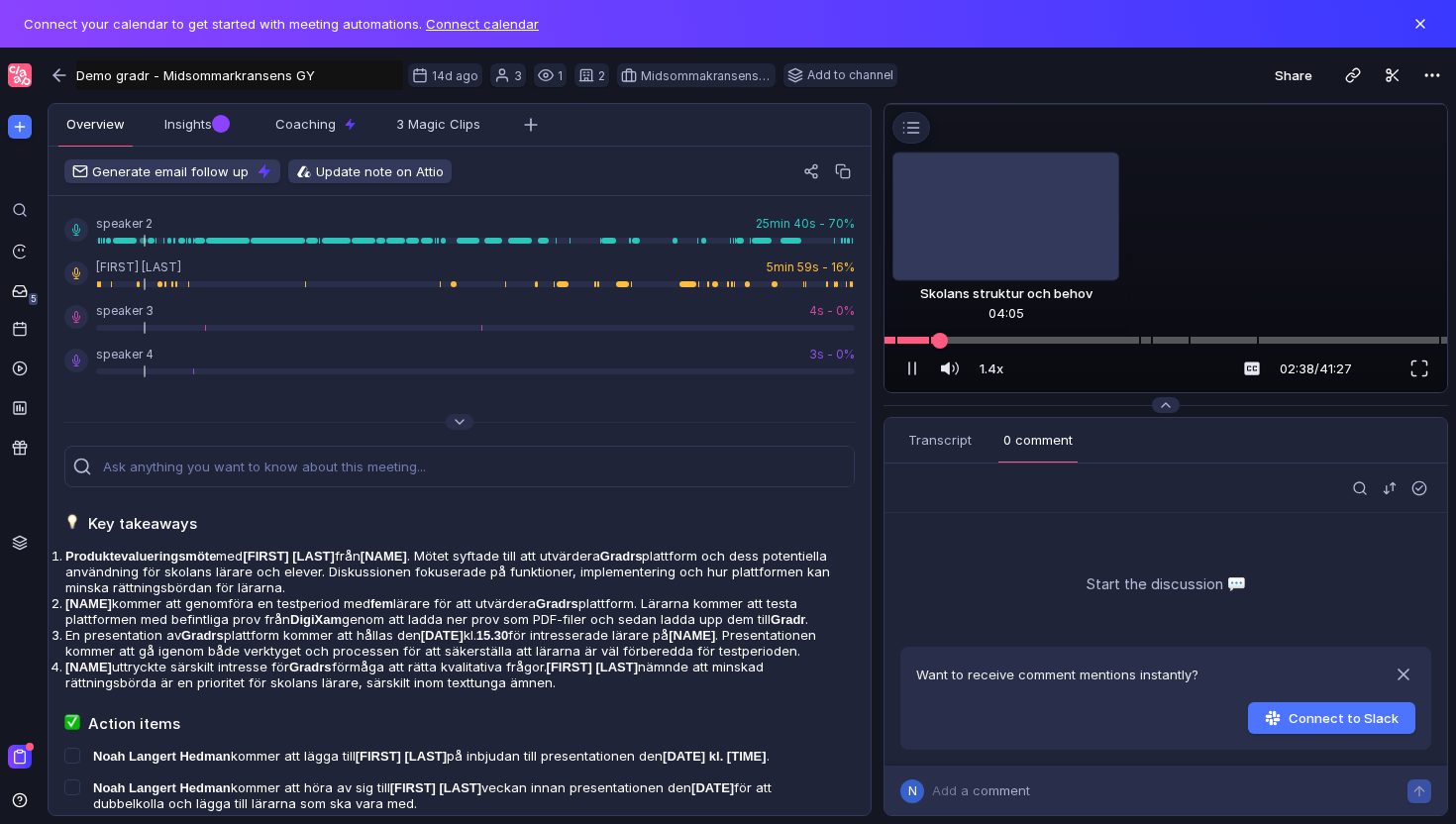click at bounding box center (1166, 340) 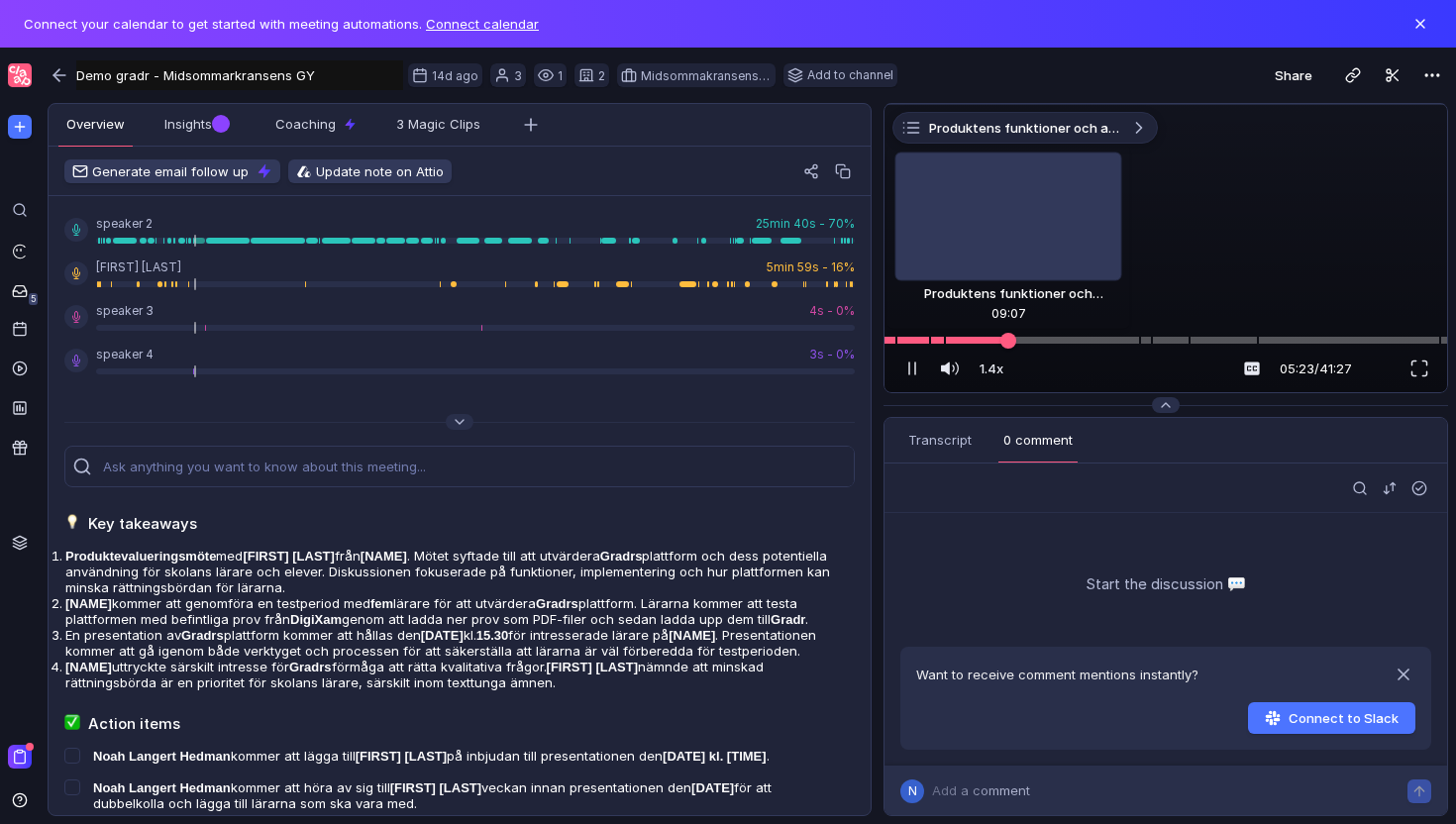 click at bounding box center (1166, 340) 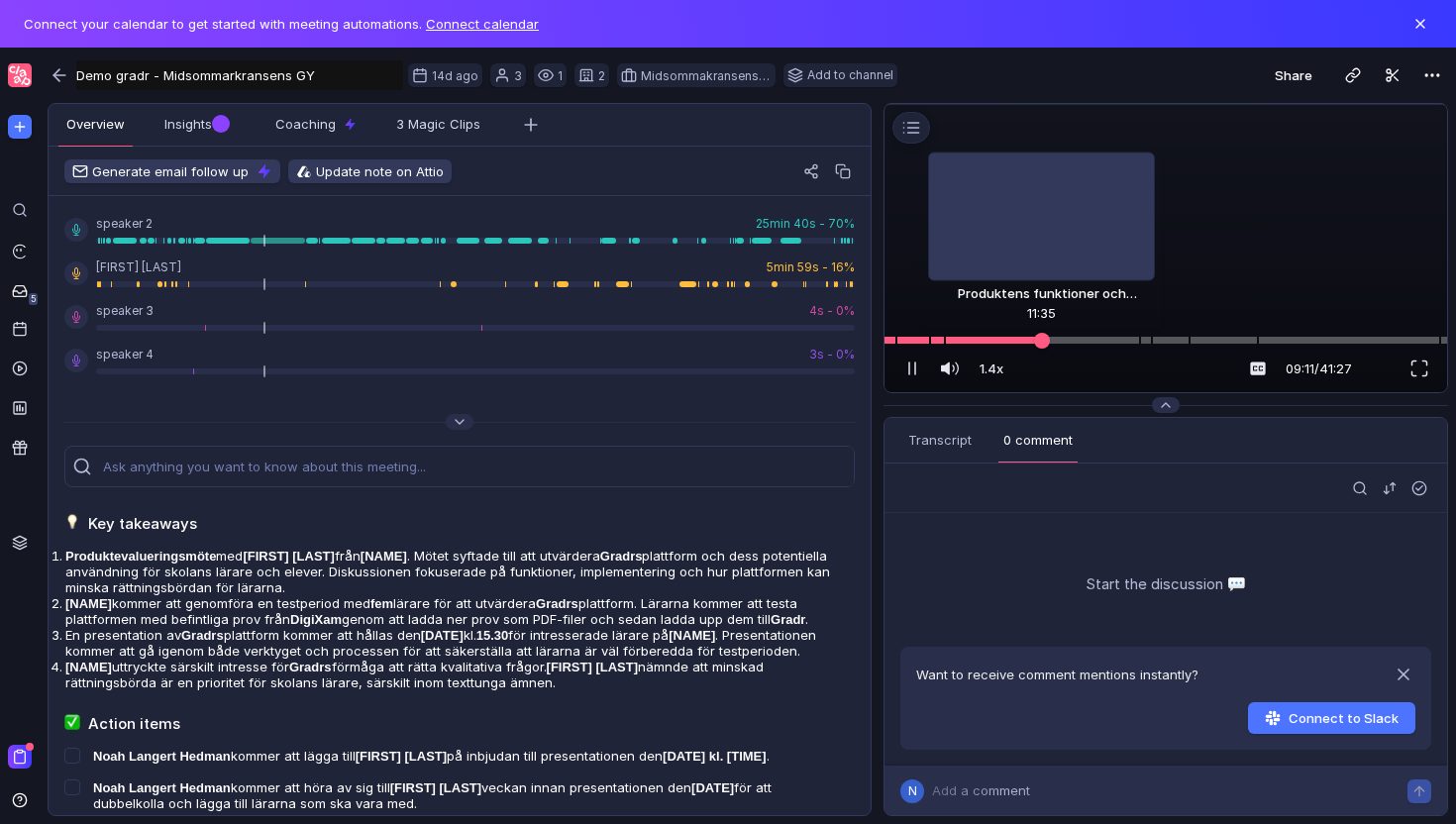 click at bounding box center (1166, 340) 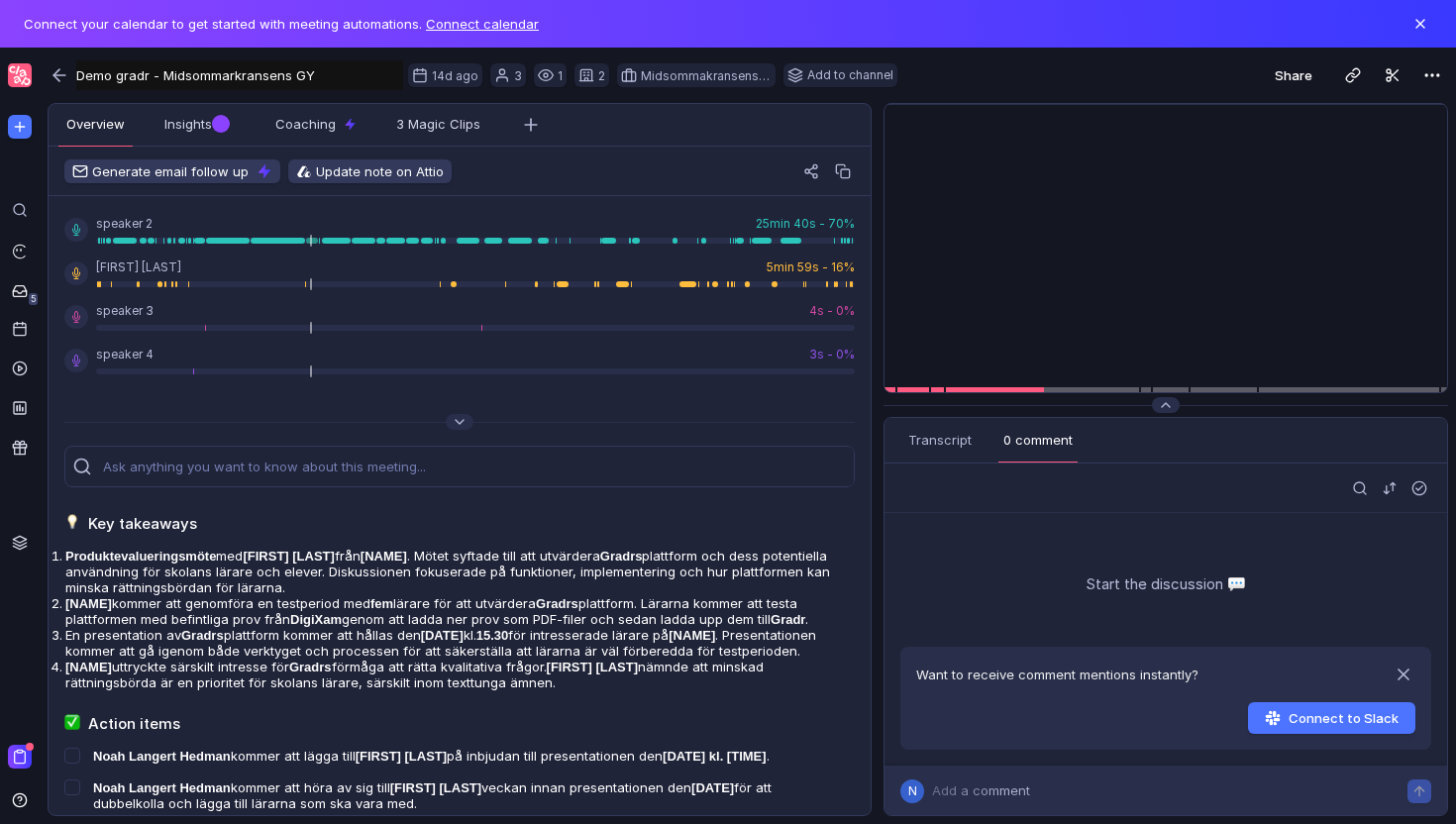 click on "speaker 2 25min 40s - 70% Anders Fajersson 5min 59s - 16% speaker 3 4s - 0% speaker 4 3s - 0% Key takeaways Produktevalueringsmöte  med  Anders Fajersson  från  Midsommarkransens gy . Mötet syftade till att utvärdera  Gradrs  plattform och dess potentiella användning för skolans lärare och elever. Diskussionen fokuserade på funktioner, implementering och hur plattformen kan minska rättningsbördan för lärarna. Midsommarkransens gy  kommer att genomföra en testperiod med  fem  lärare för att utvärdera  Gradrs  plattform. Lärarna kommer att testa plattformen med befintliga prov från  DigiXam  genom att ladda ner prov som PDF-filer och sedan ladda upp dem till  Gradr . En presentation av  Gradrs  plattform kommer att hållas den  20 augusti  kl.  15.30  för intresserade lärare på  Midsommarkransens gy . Presentationen kommer att gå igenom både verktyget och processen för att säkerställa att lärarna är väl förberedda för testperioden. Midsommarkransens gy Gradrs Anders Fajersson . :" at bounding box center (460, 1025) 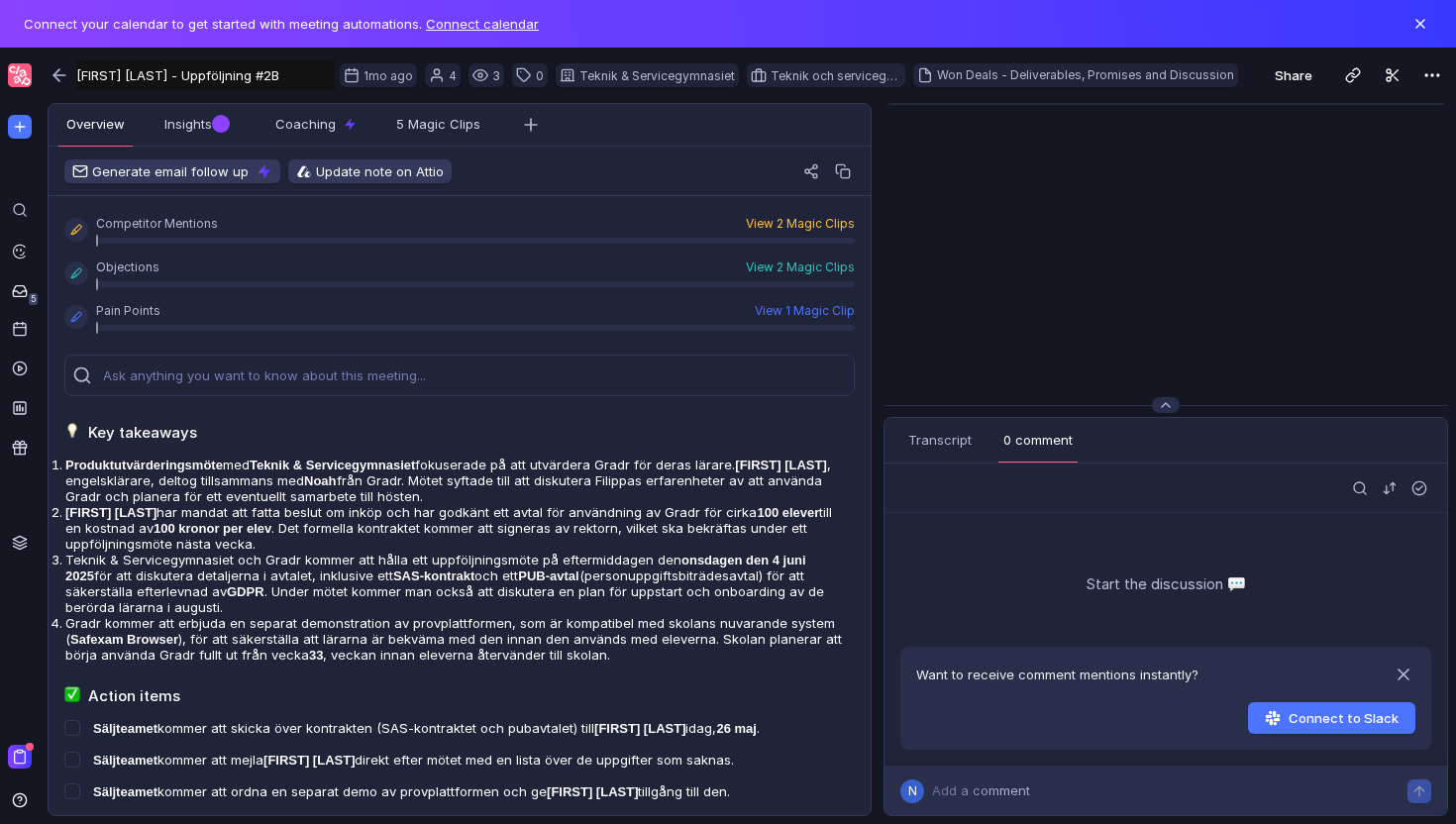 scroll, scrollTop: 0, scrollLeft: 0, axis: both 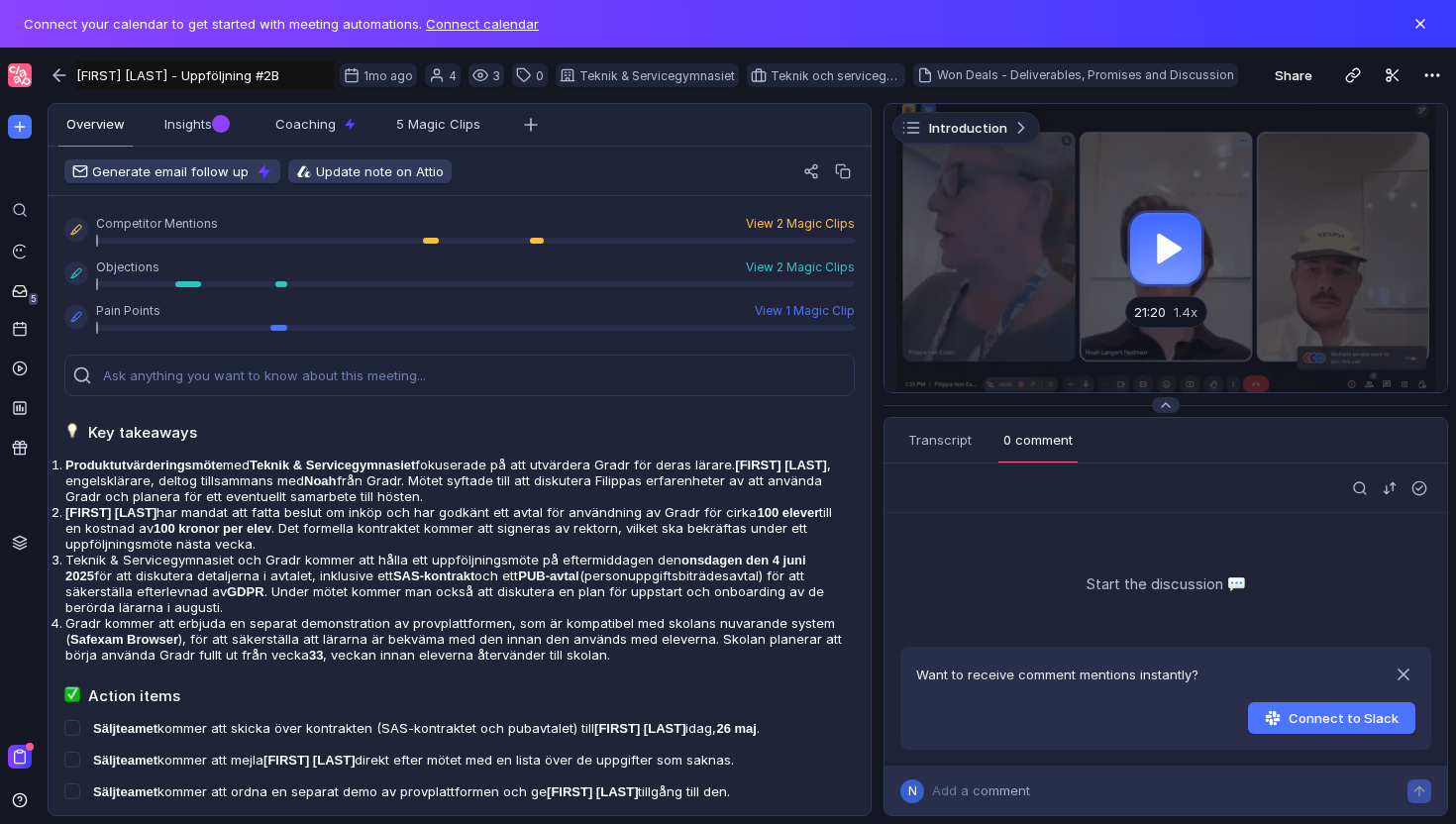click at bounding box center [1166, 248] 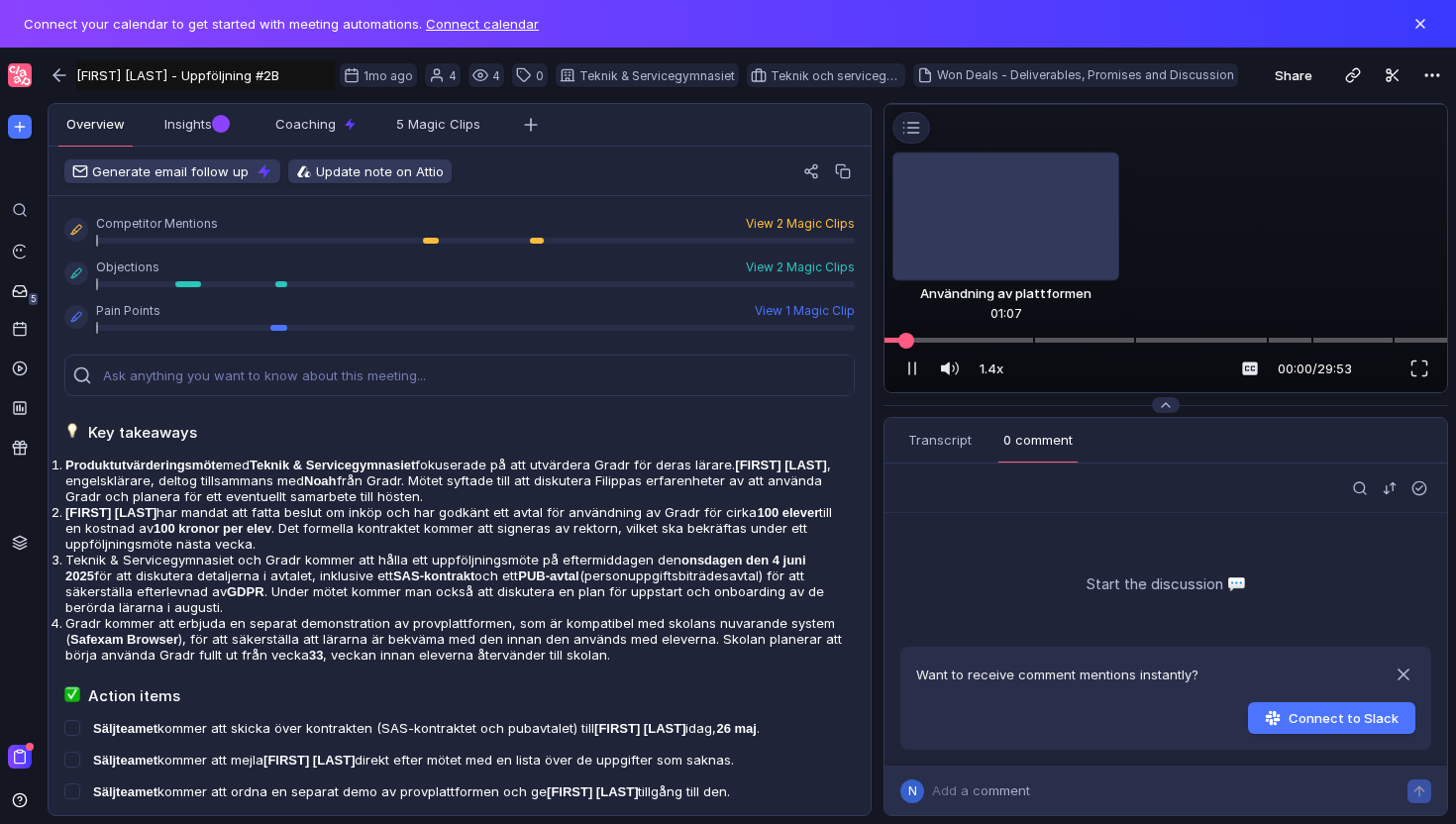 click at bounding box center [1166, 340] 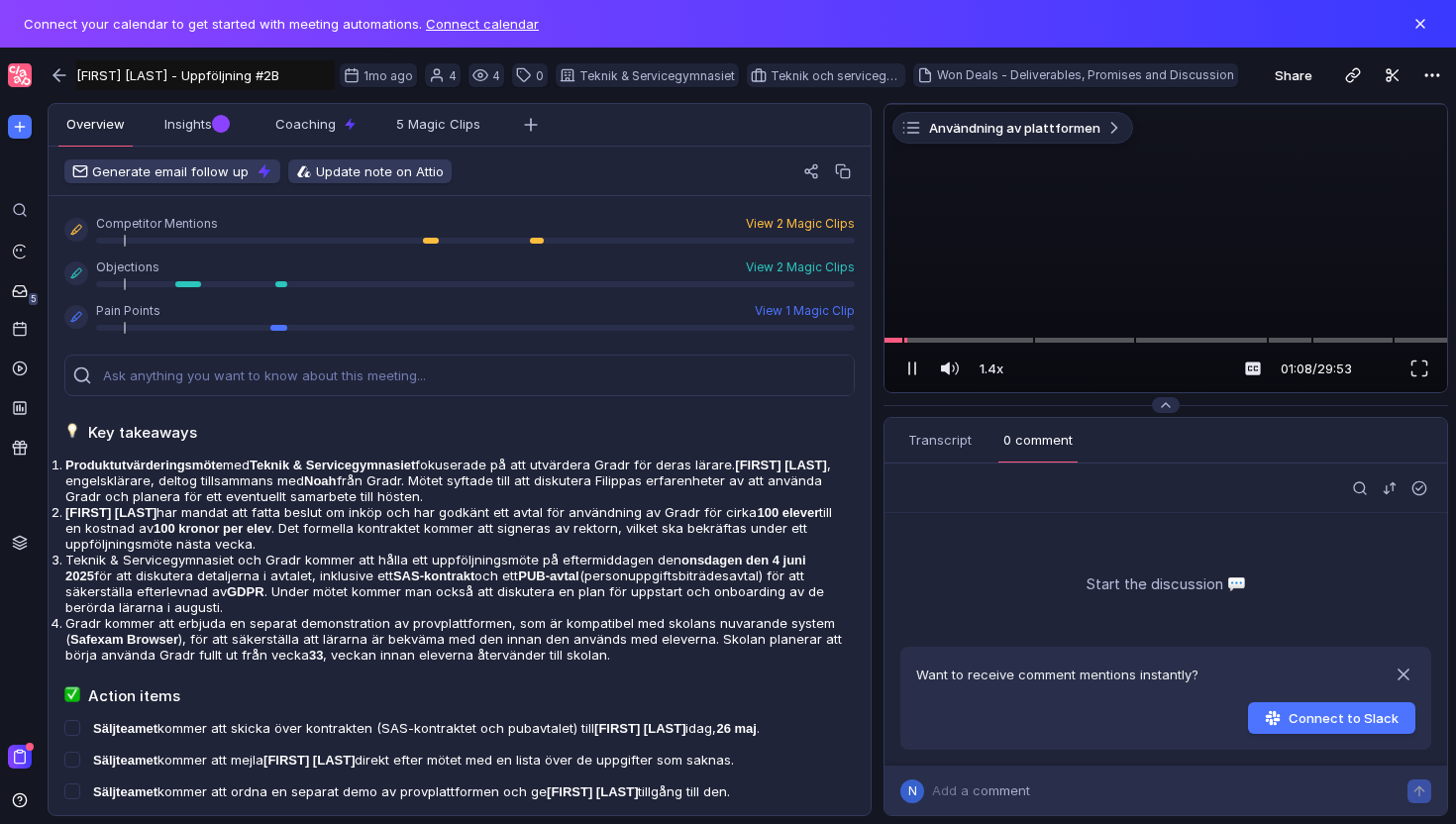 click at bounding box center (912, 368) 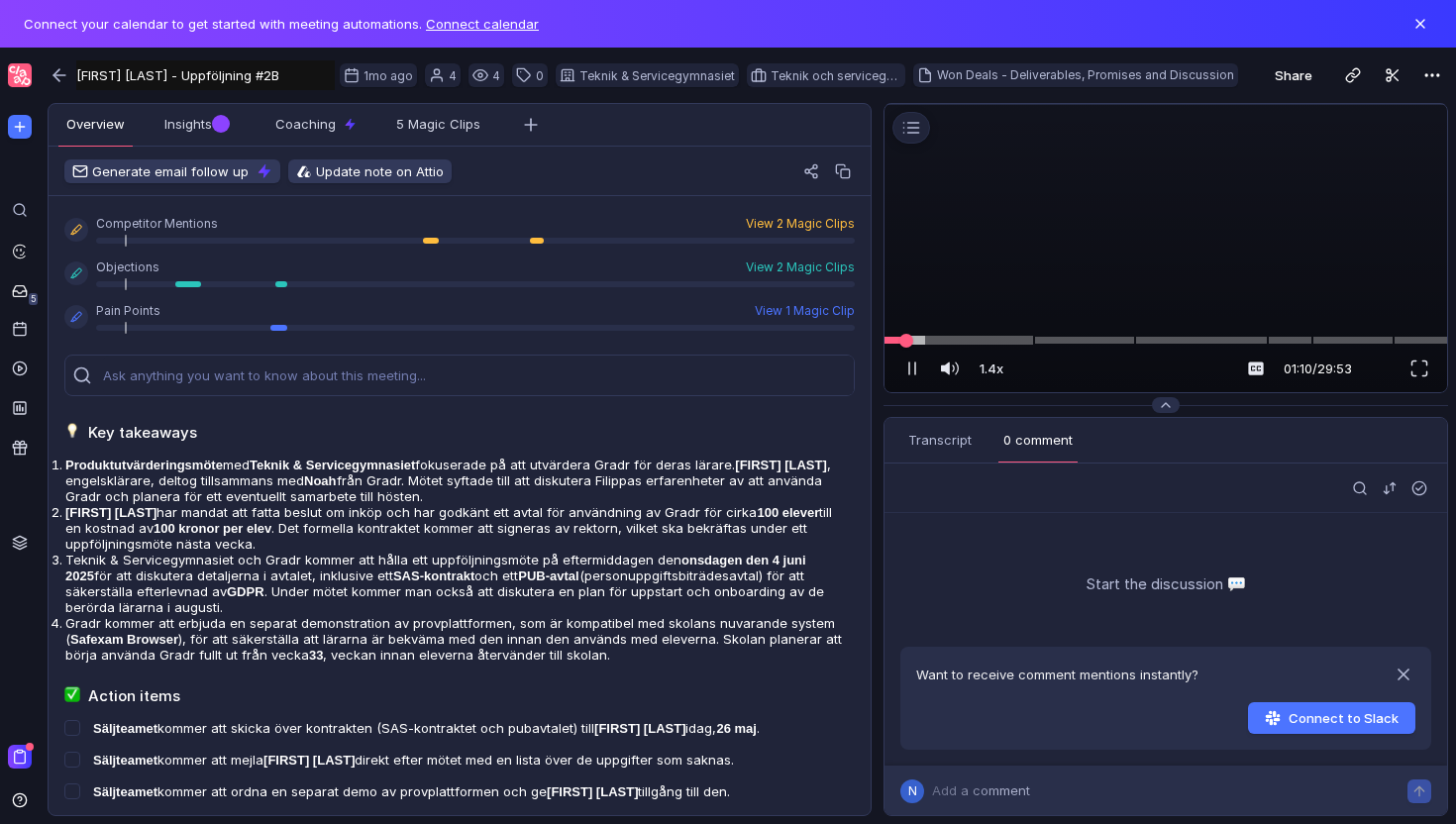 click at bounding box center [969, 341] 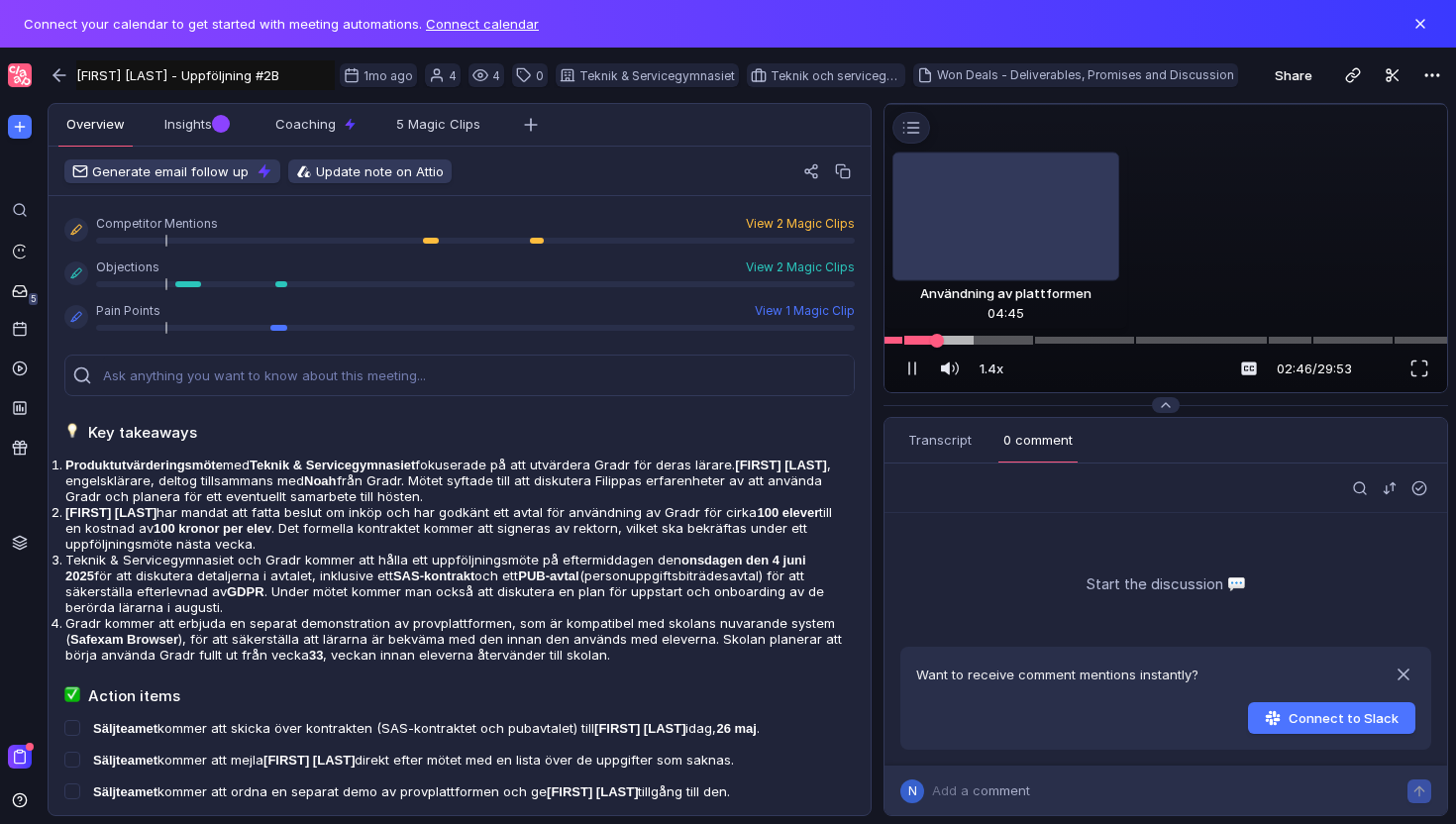 click at bounding box center (1166, 340) 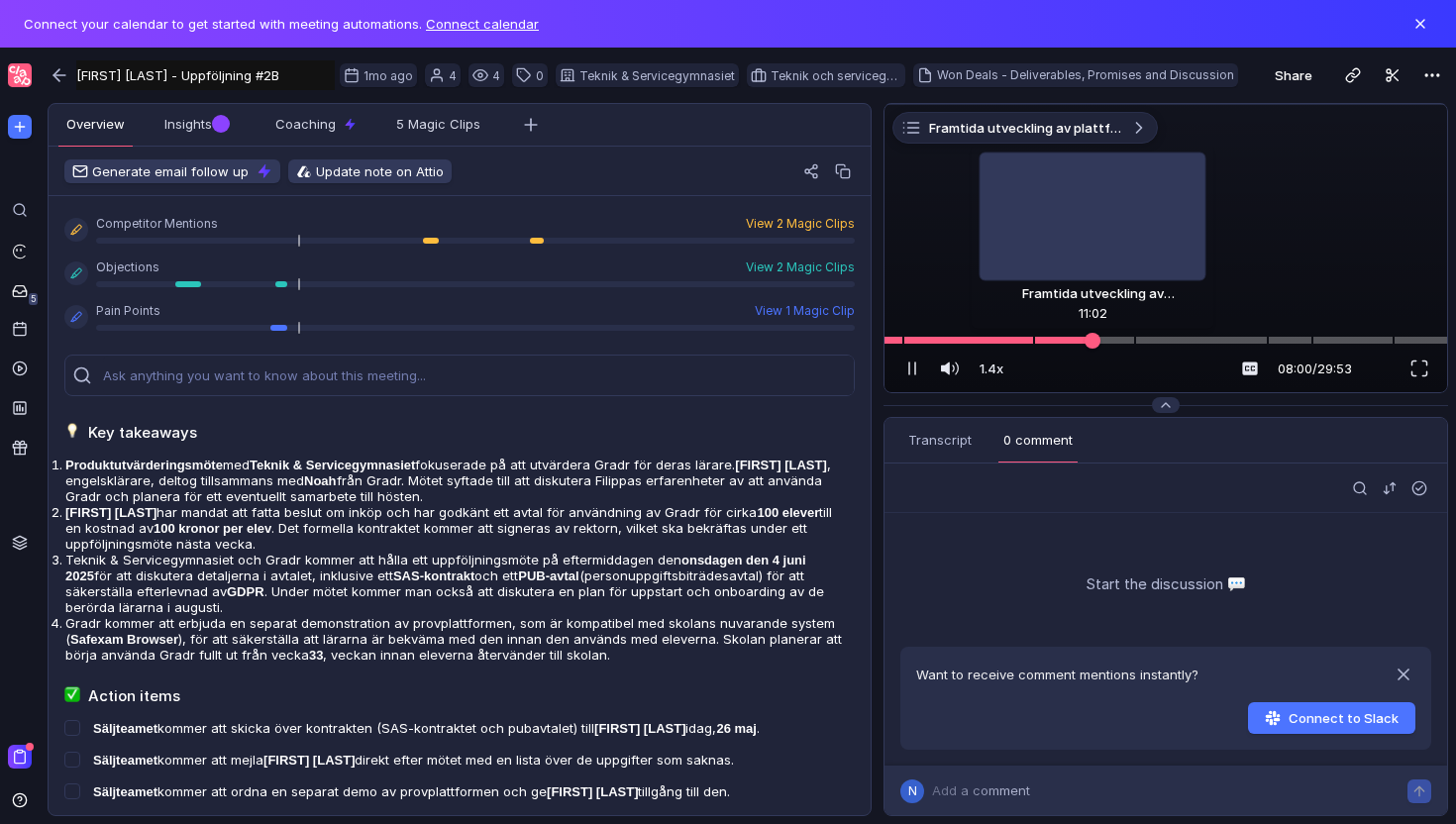 click at bounding box center (1166, 340) 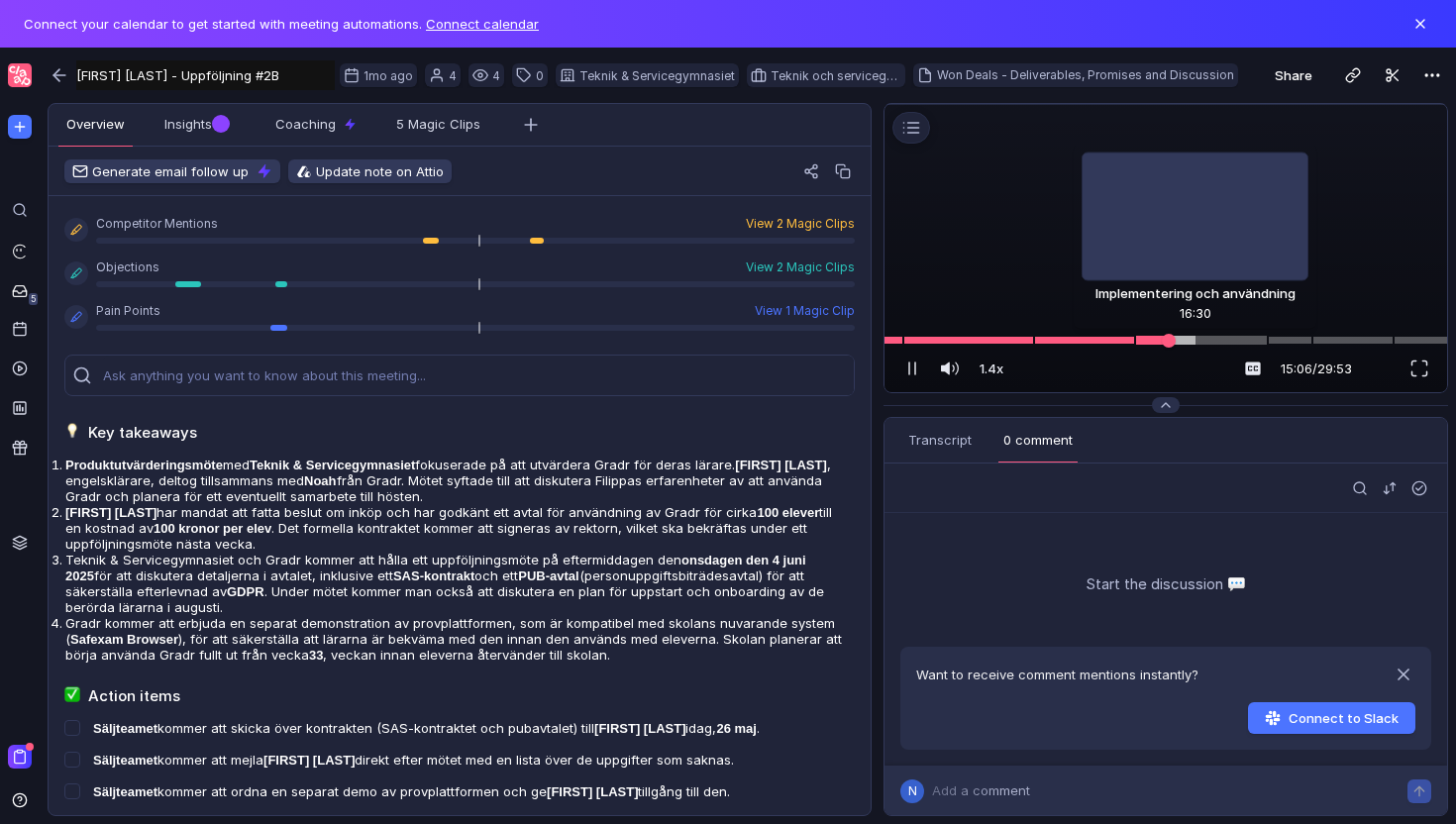 click at bounding box center [1166, 340] 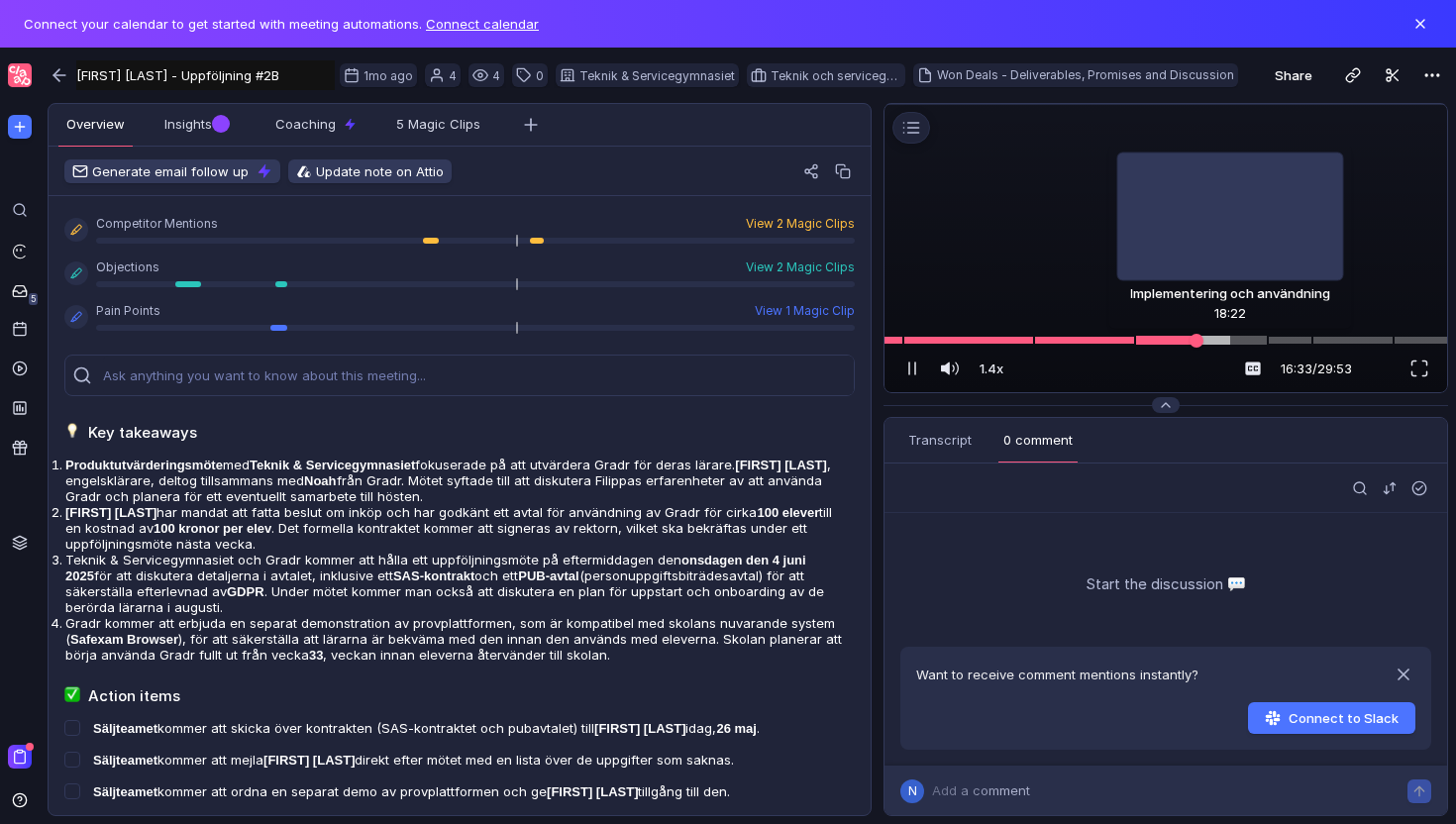 click at bounding box center (1166, 340) 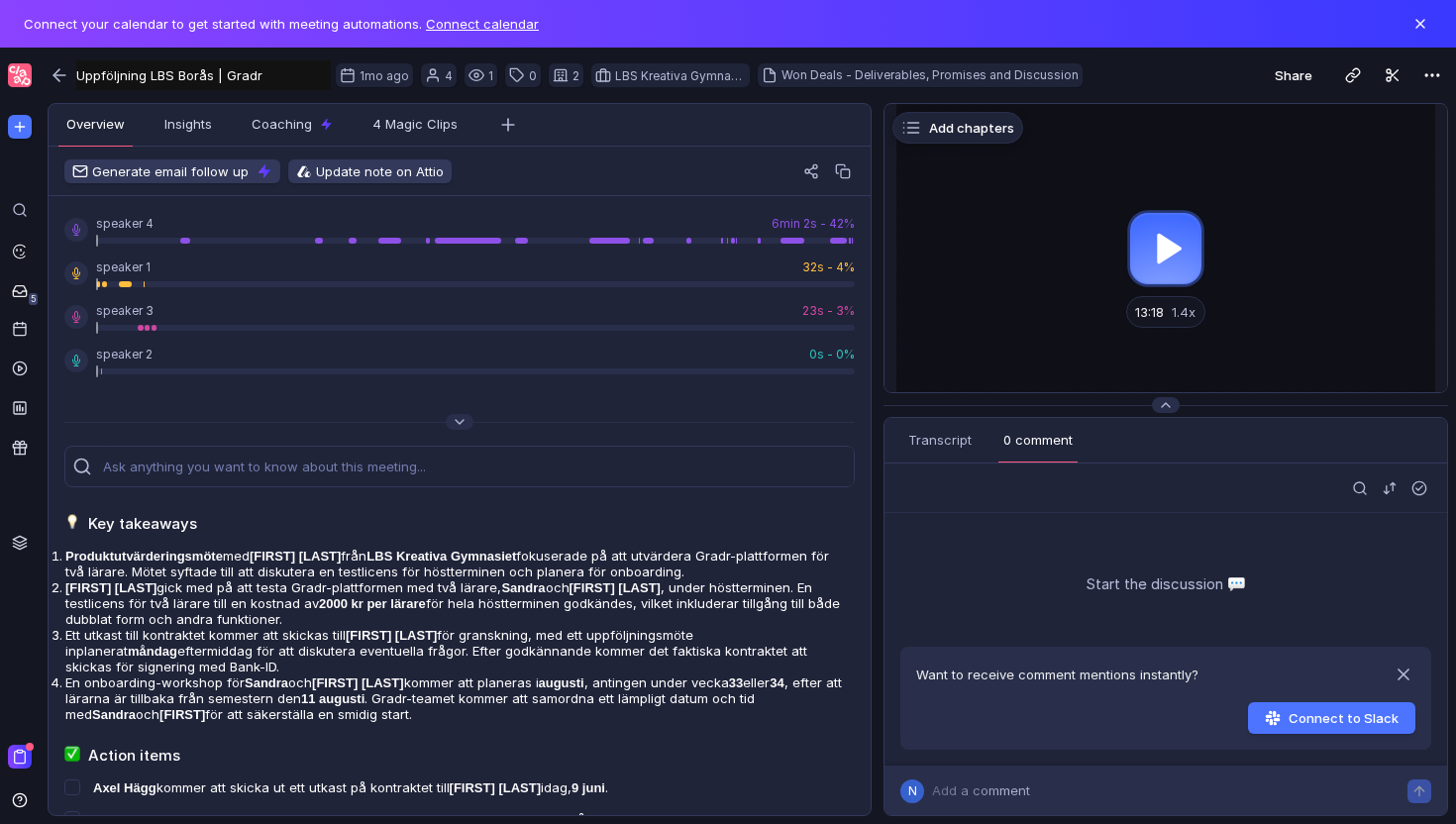 scroll, scrollTop: 0, scrollLeft: 0, axis: both 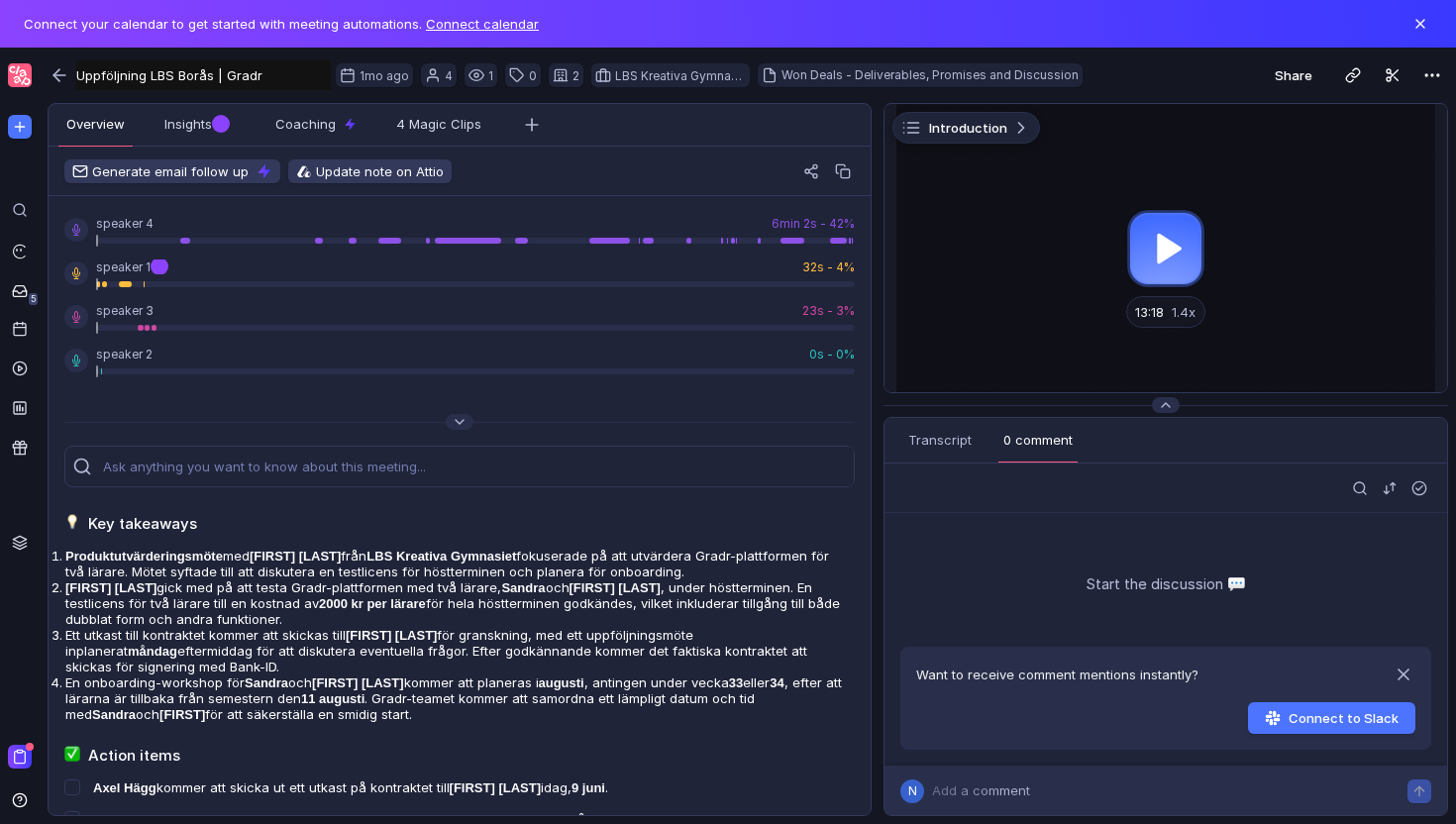 click at bounding box center (1166, 248) 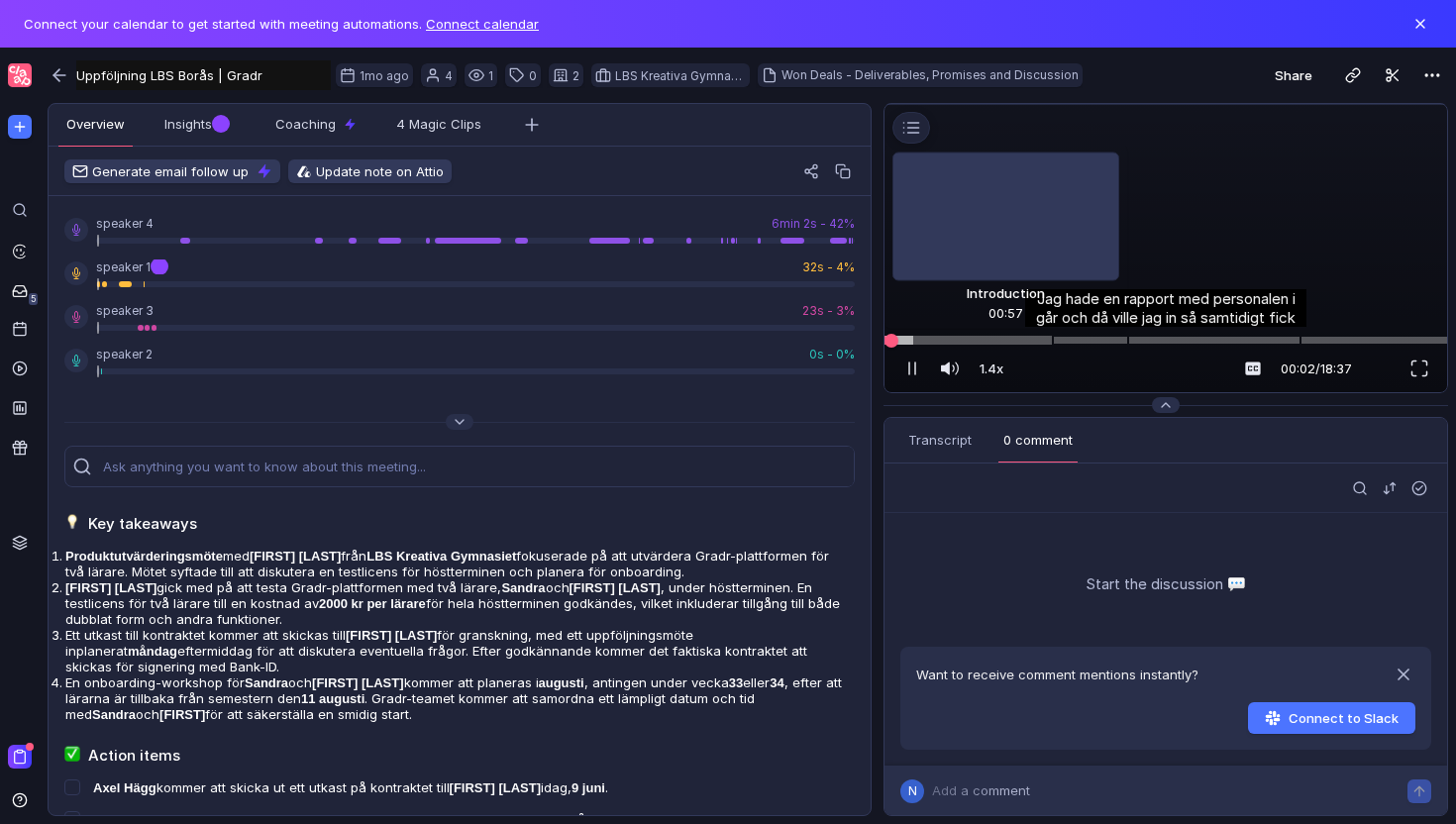 click at bounding box center [1166, 340] 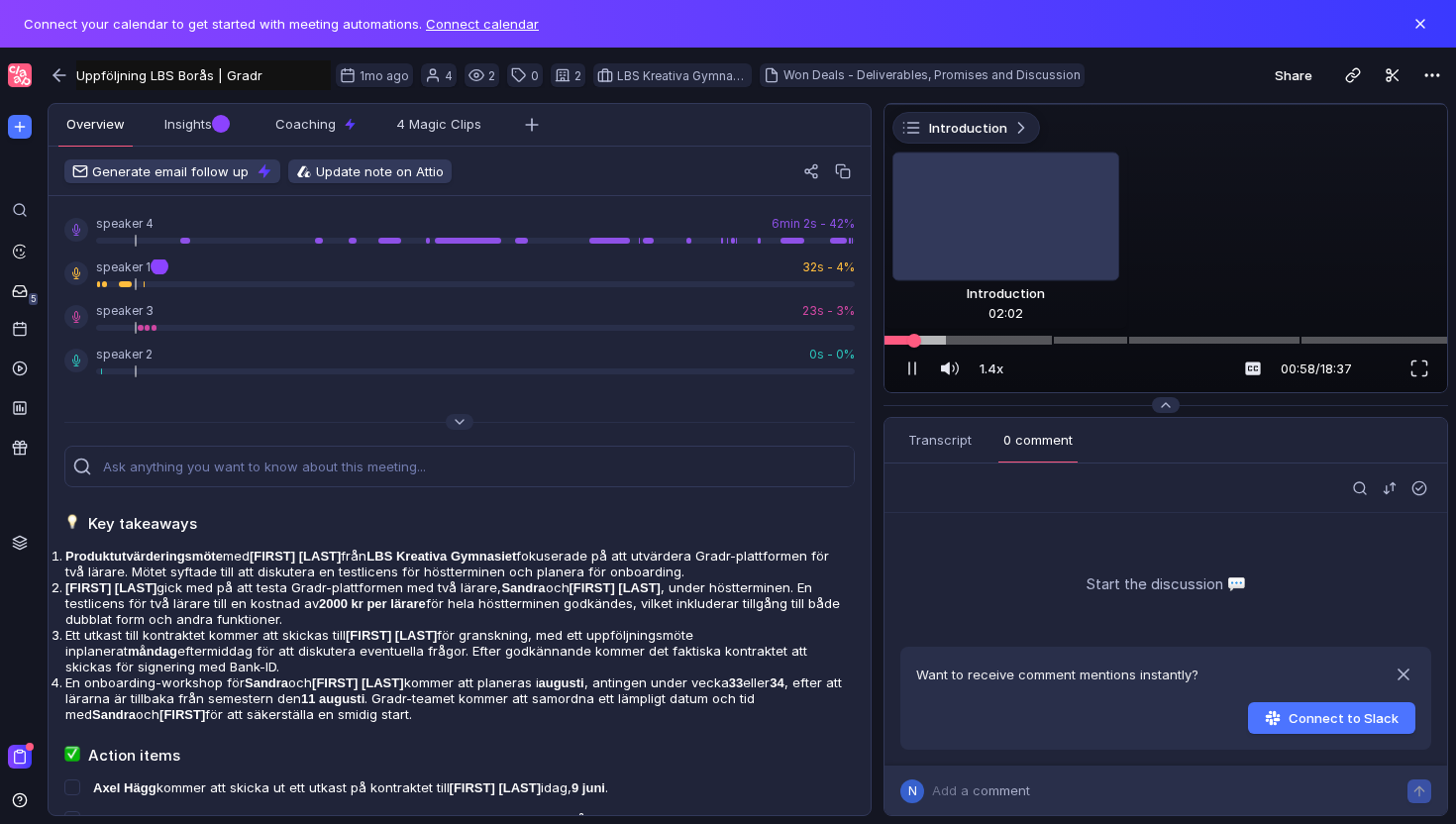 click at bounding box center [1166, 340] 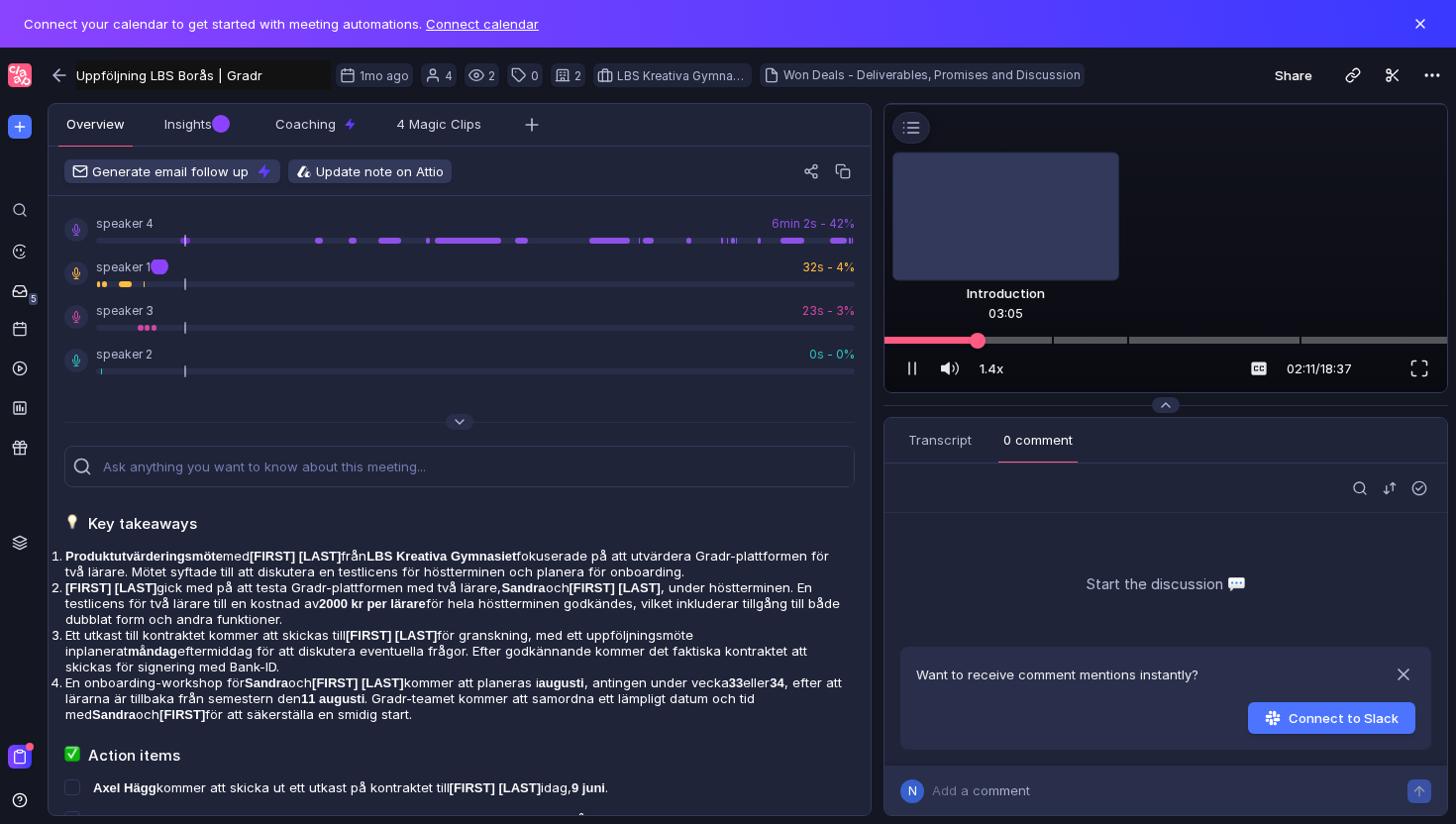 click at bounding box center [1166, 340] 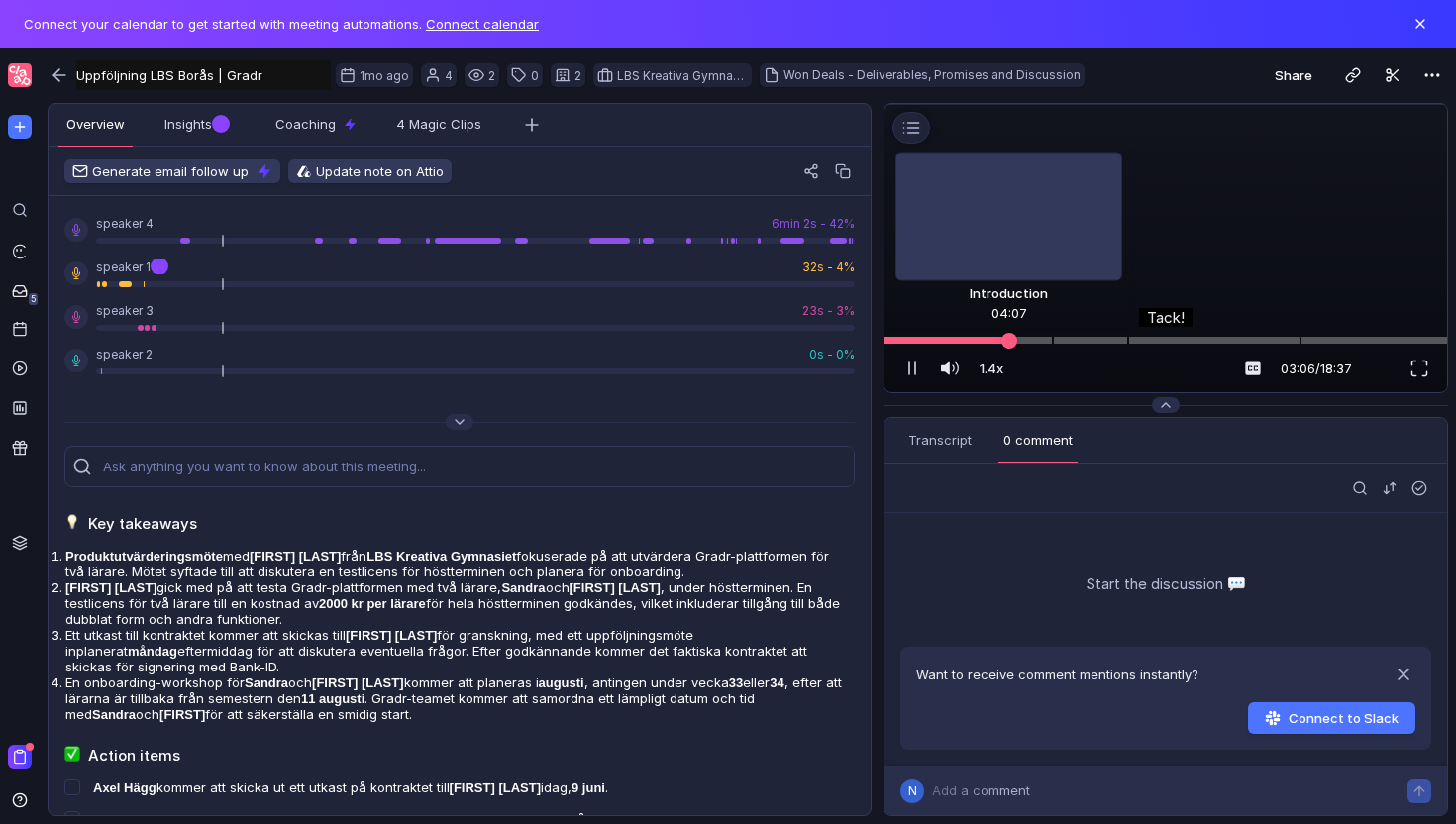 click at bounding box center (1166, 340) 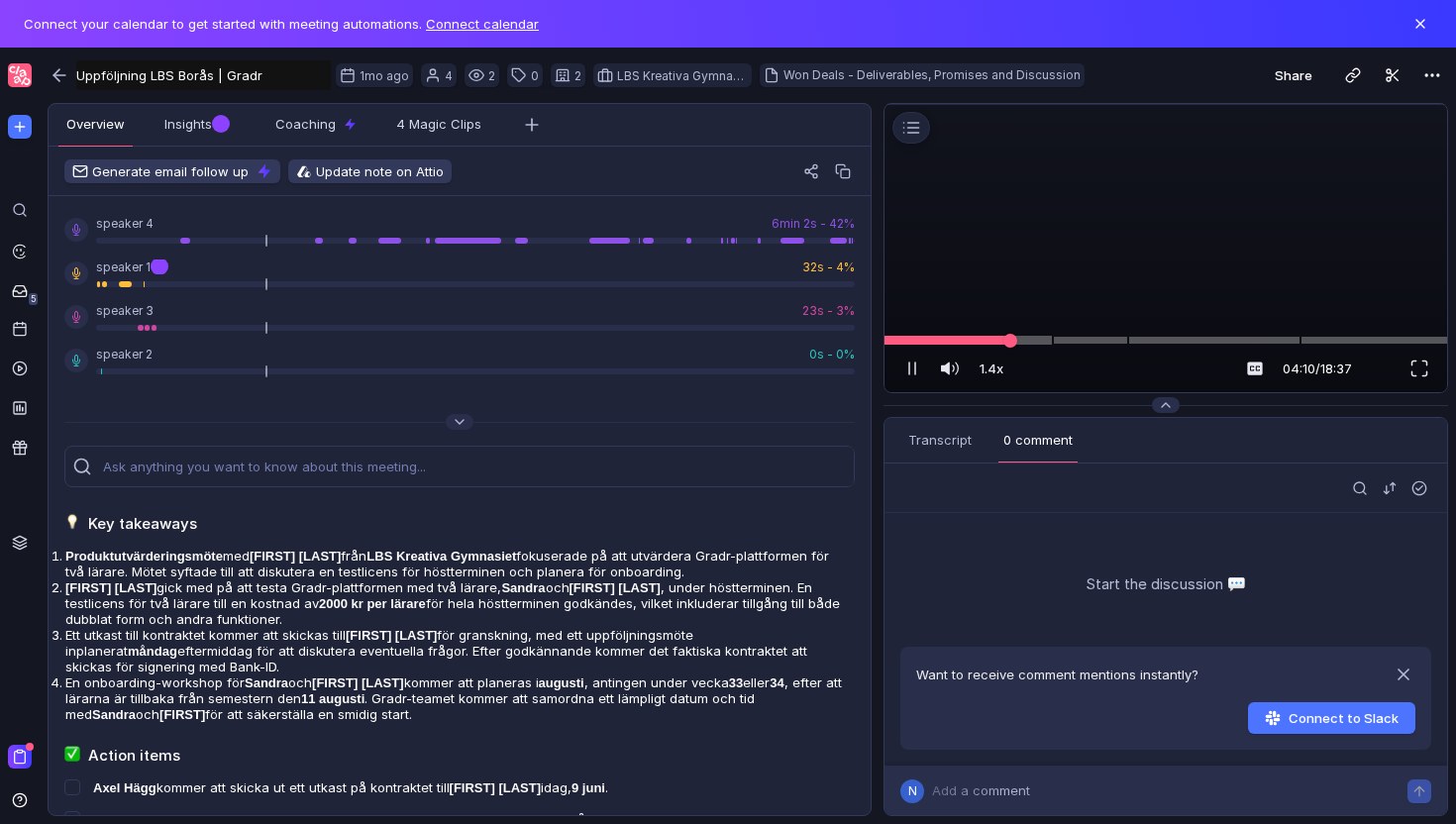 click at bounding box center (1166, 340) 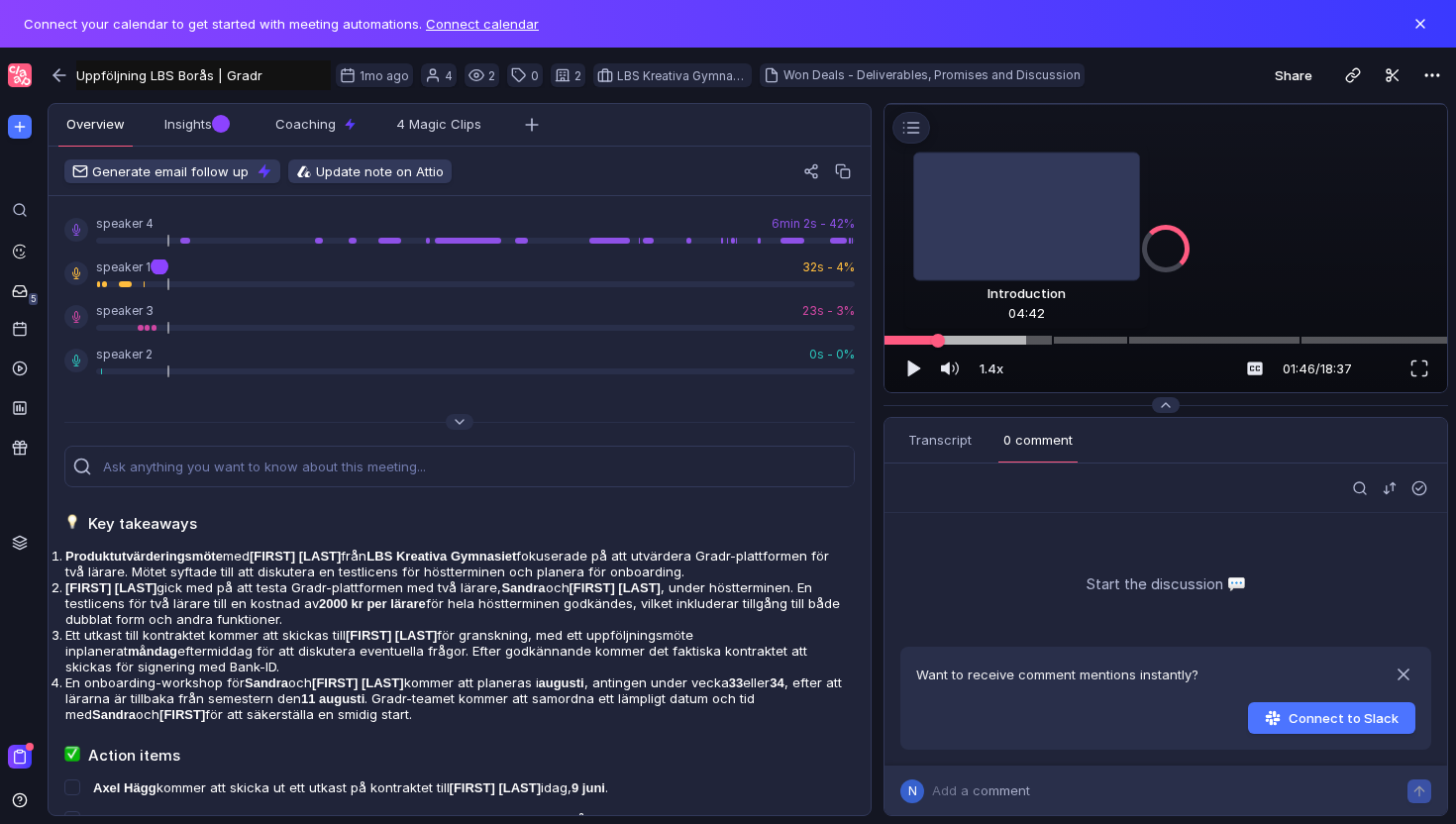 click at bounding box center (1166, 340) 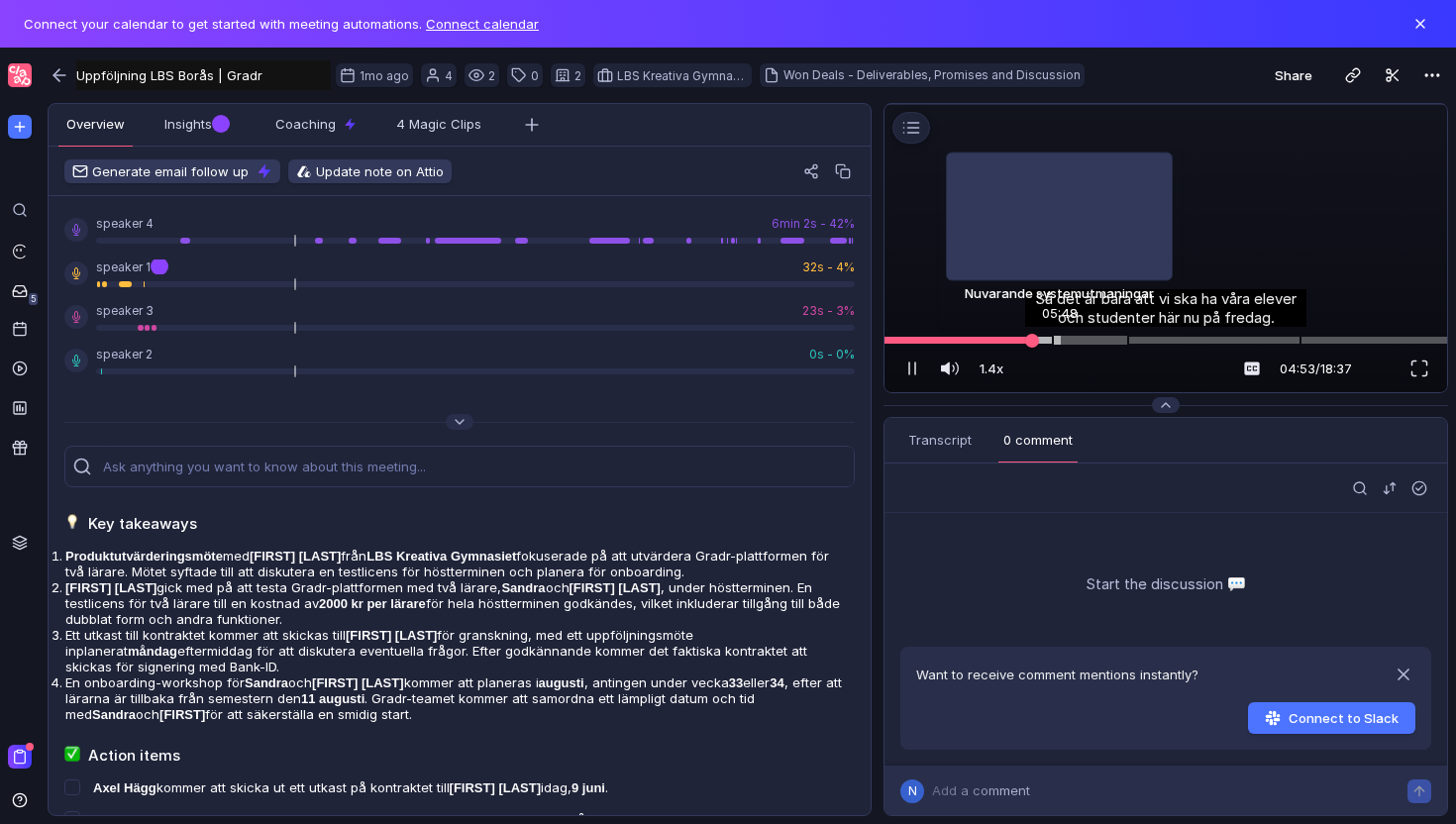 click at bounding box center [1166, 340] 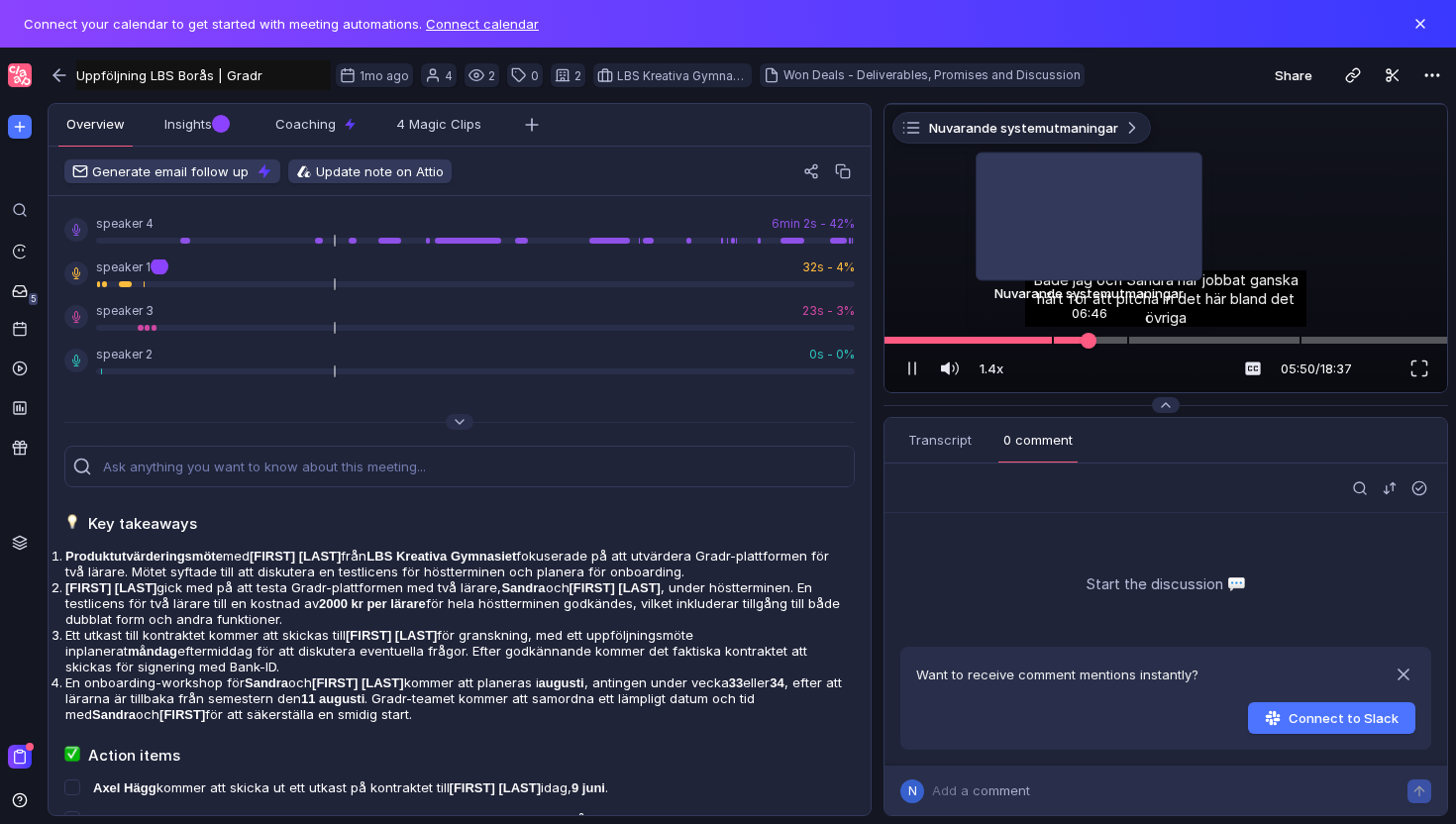 click at bounding box center (1166, 340) 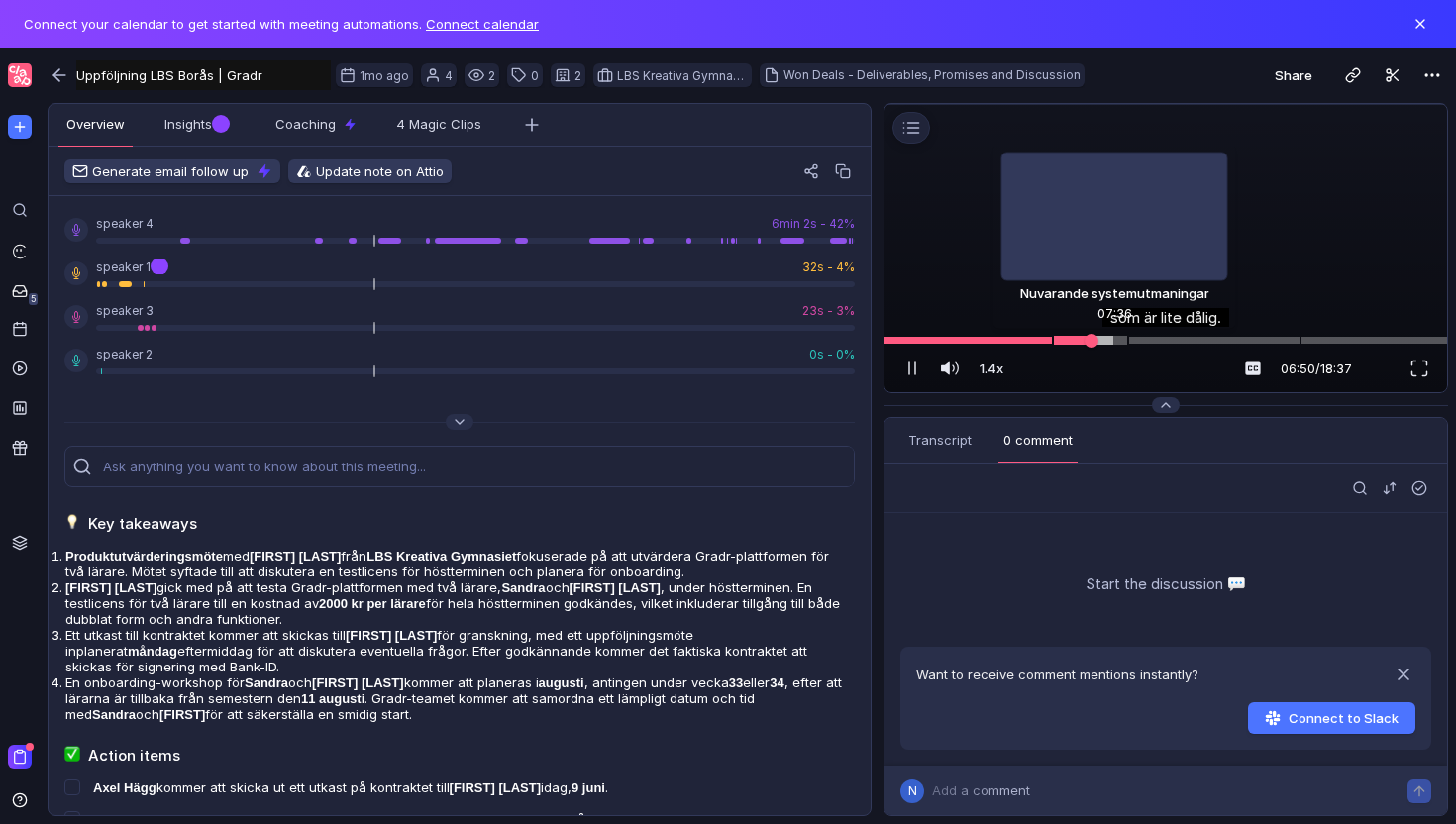 click at bounding box center [1166, 340] 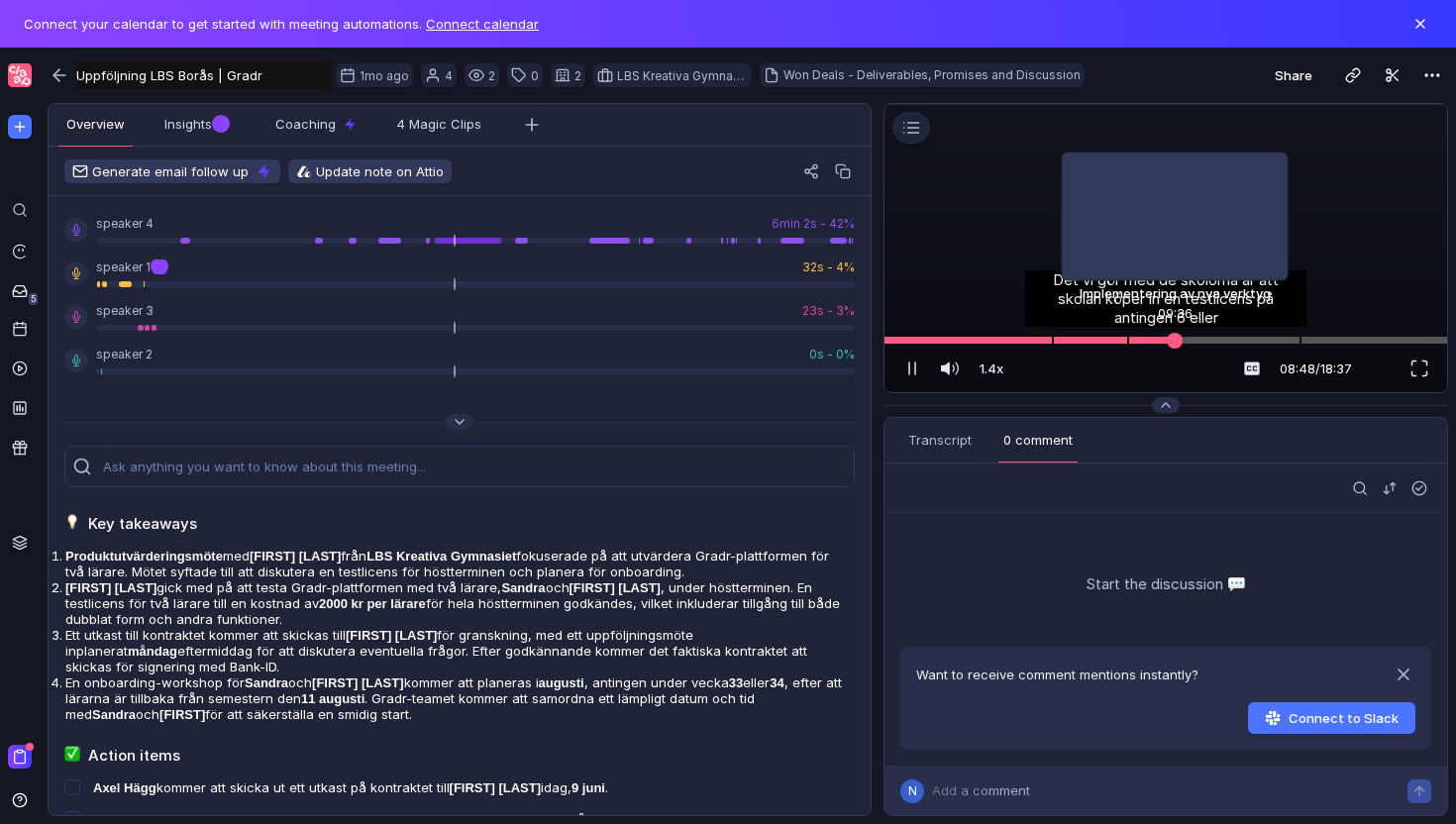 click at bounding box center [1166, 340] 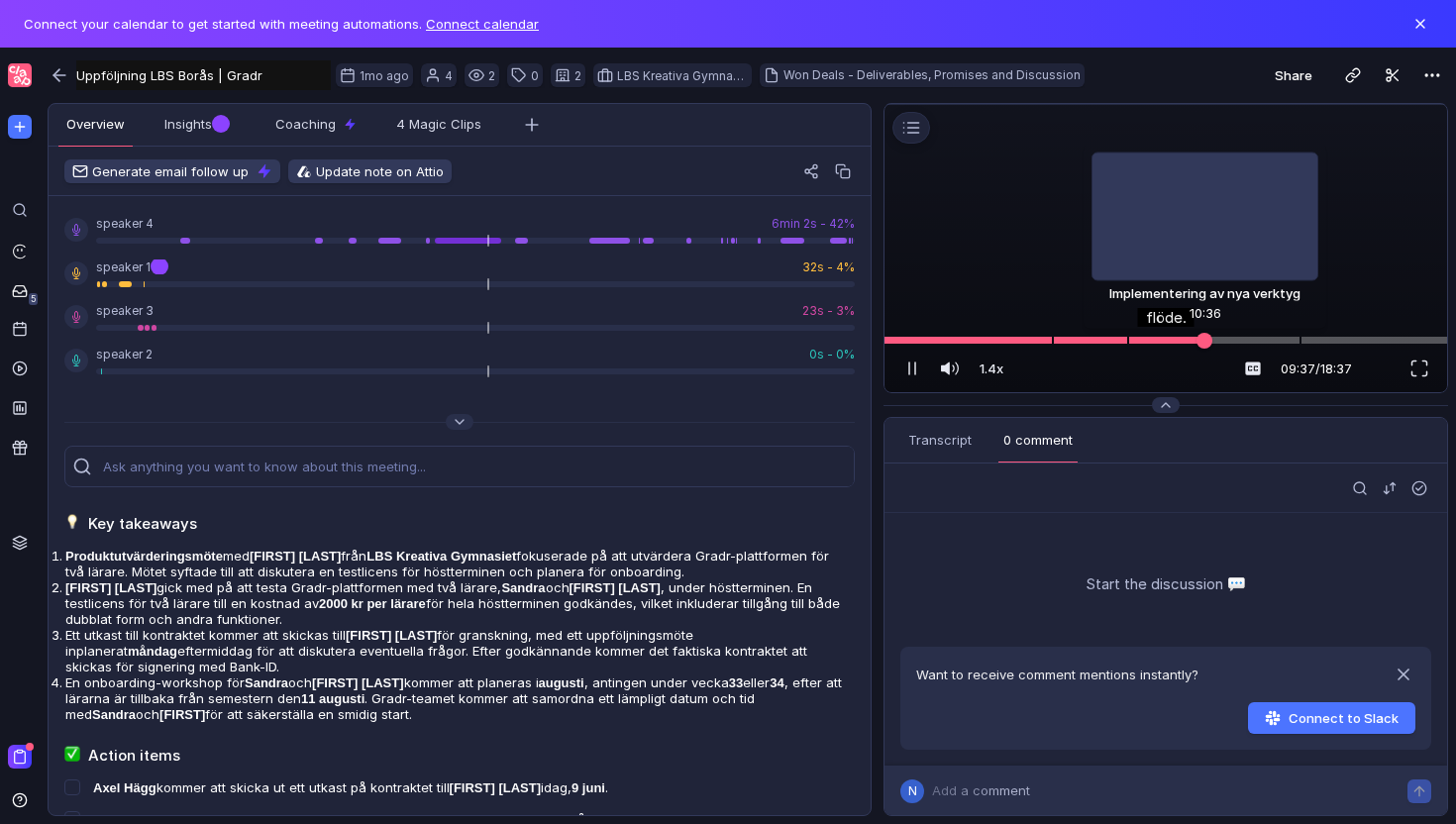 click at bounding box center (1166, 340) 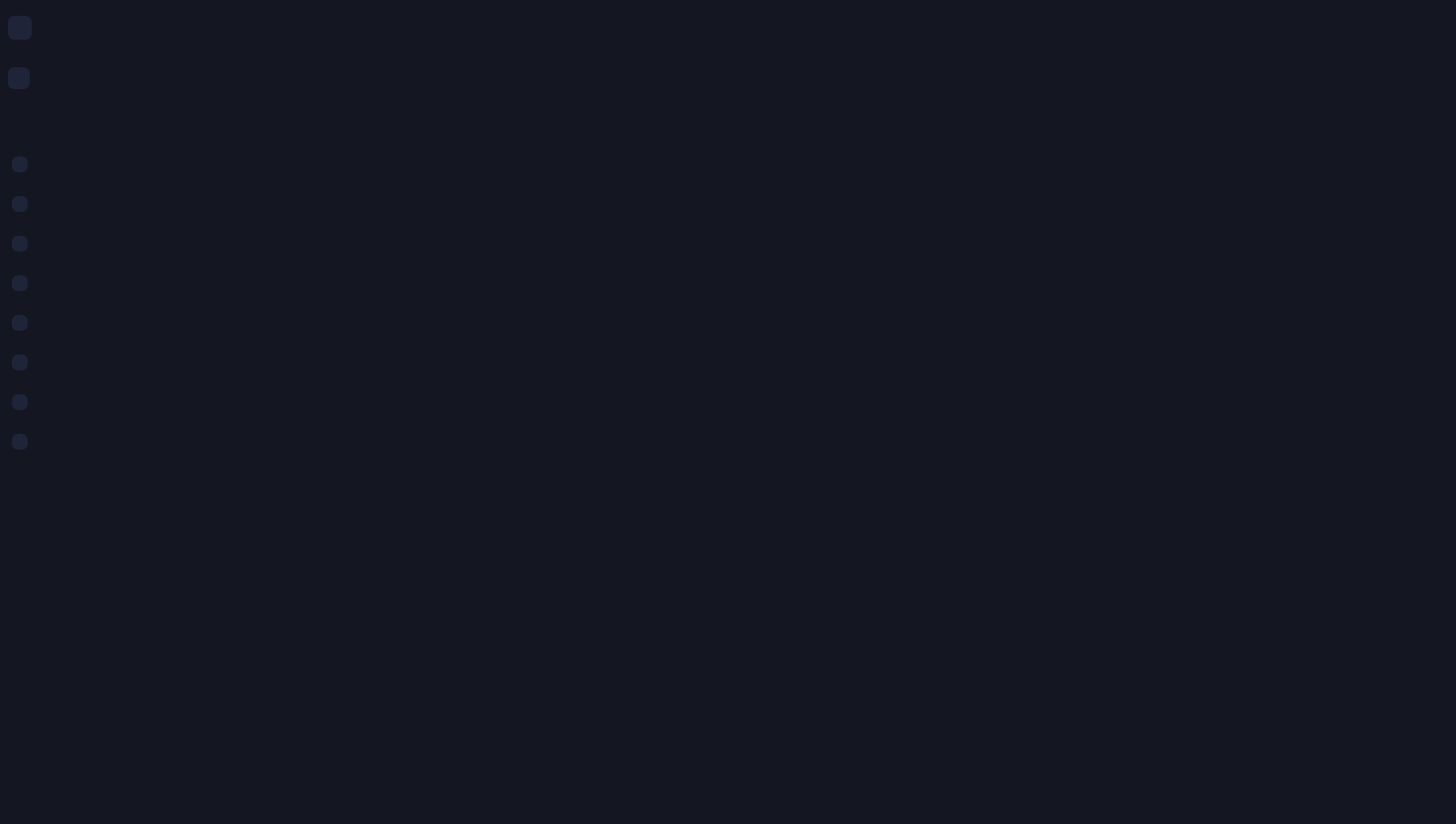 scroll, scrollTop: 0, scrollLeft: 0, axis: both 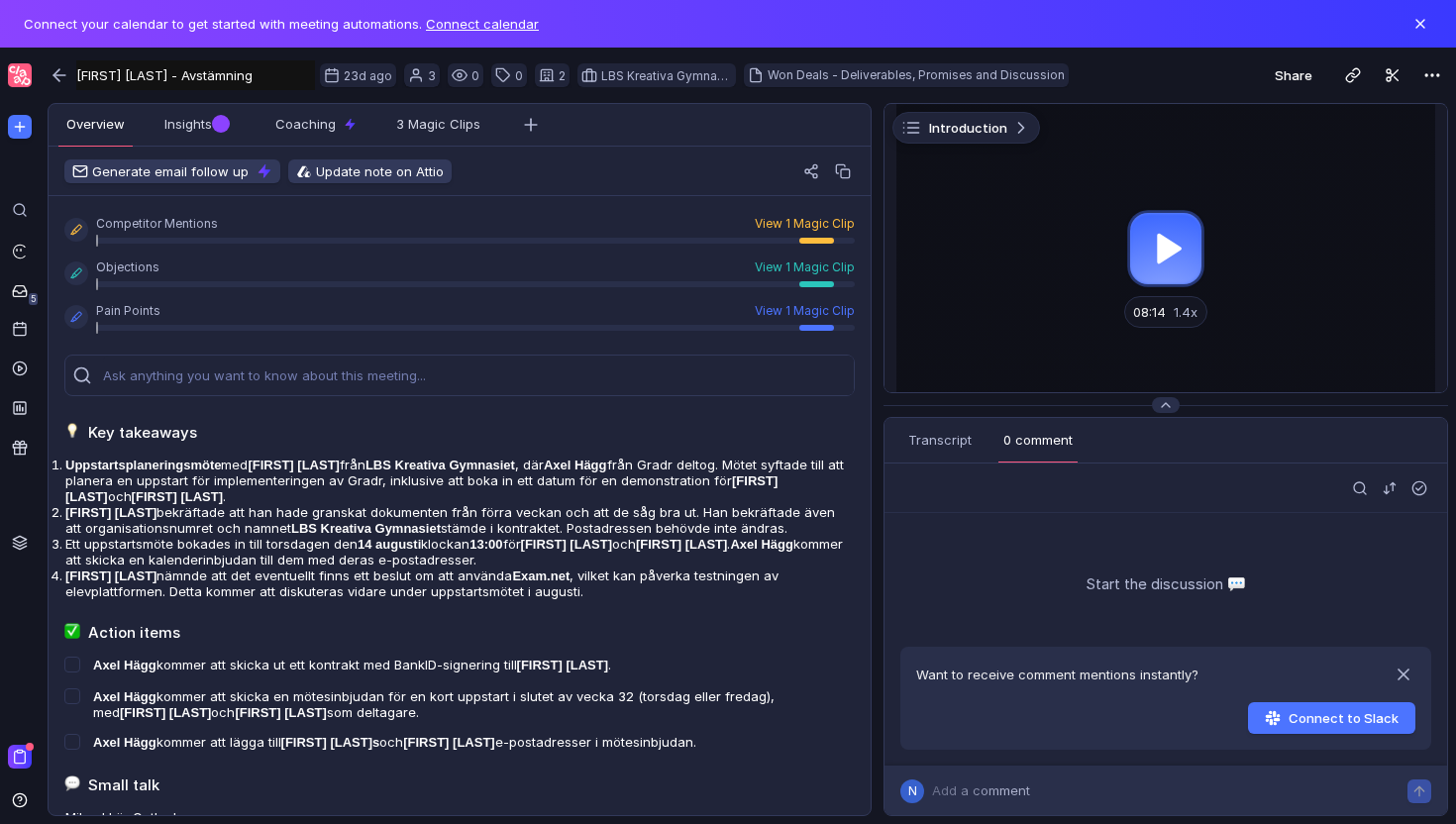 click at bounding box center (1166, 248) 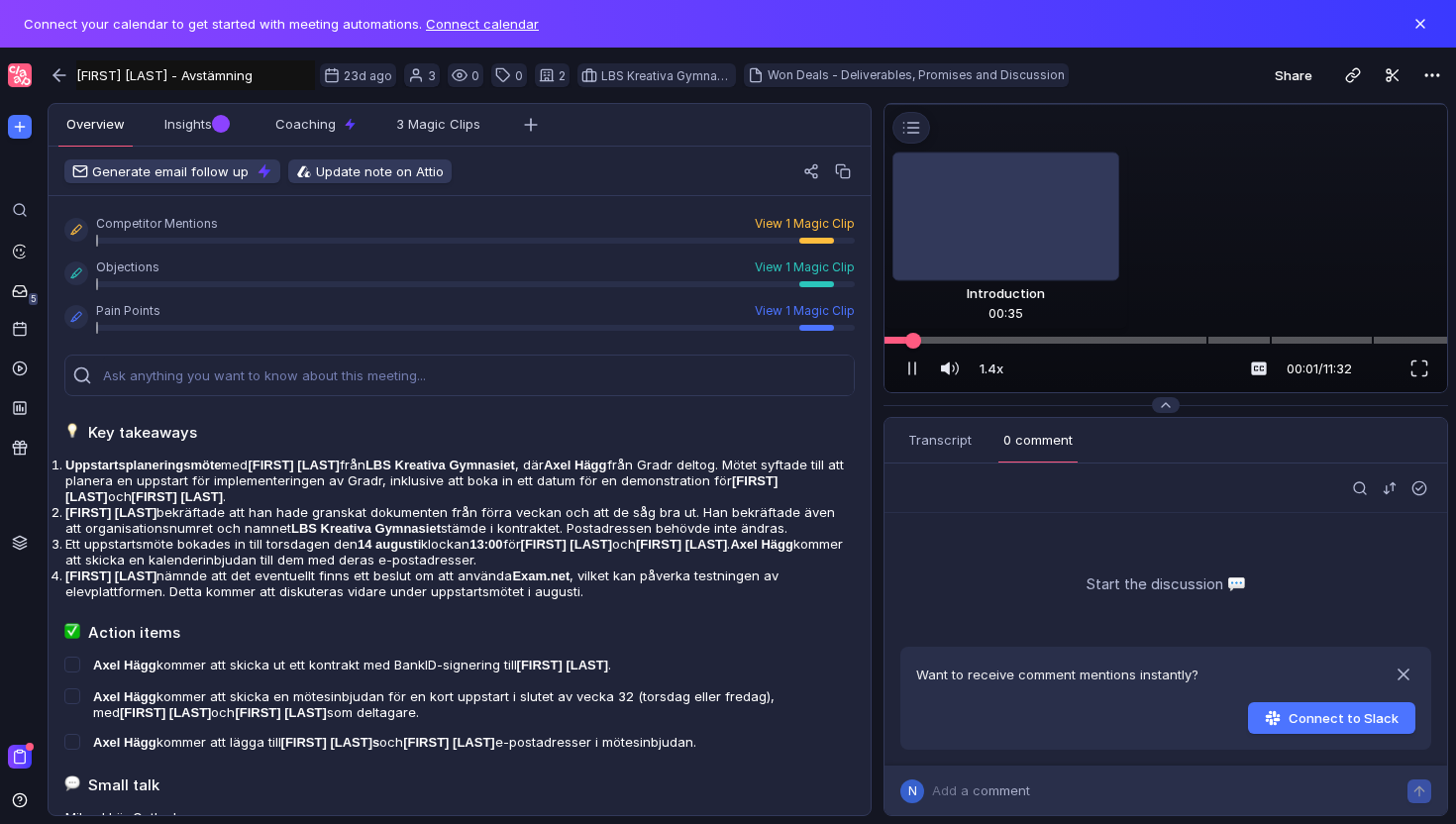 click at bounding box center [1166, 340] 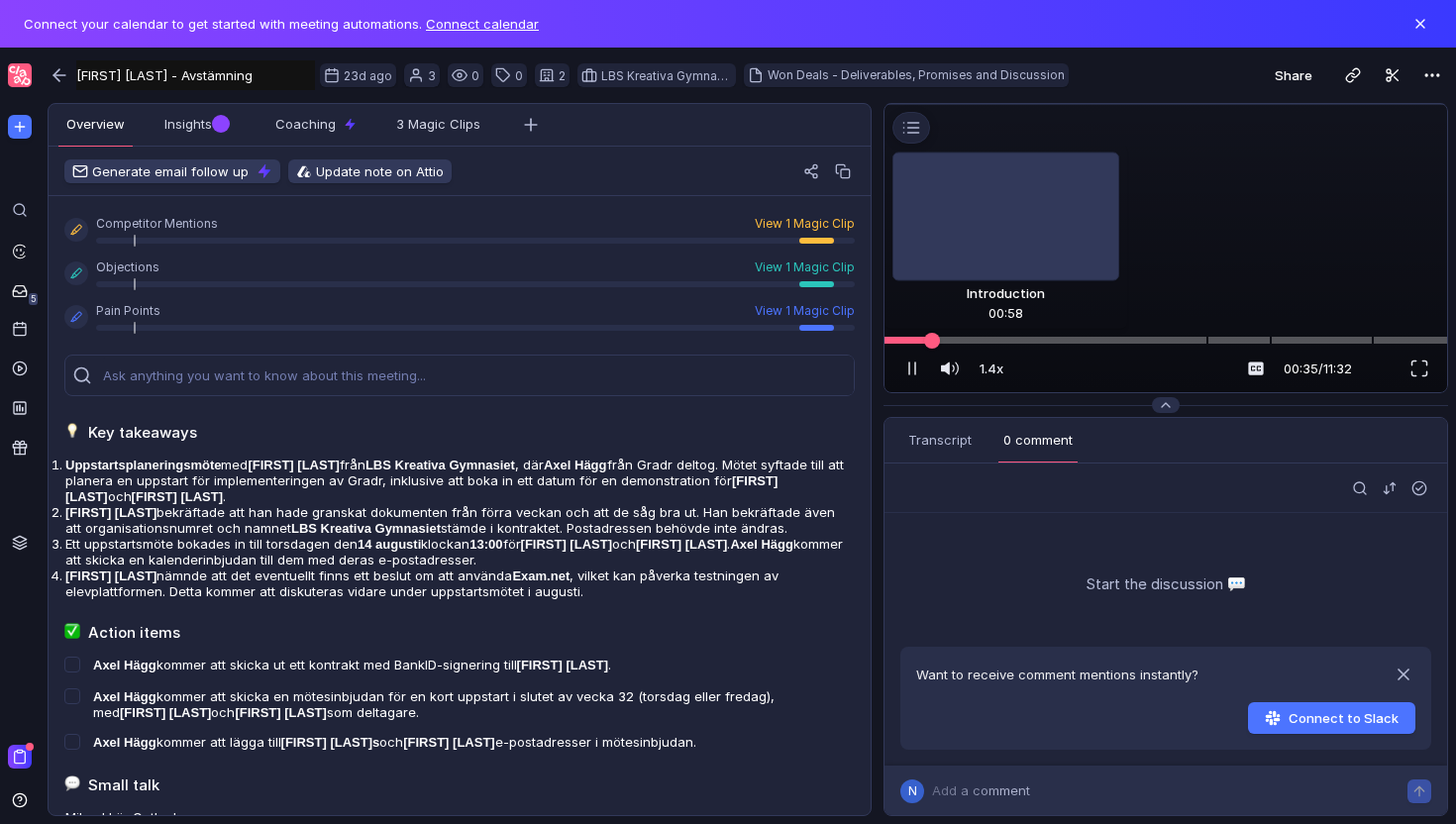 click at bounding box center (1166, 340) 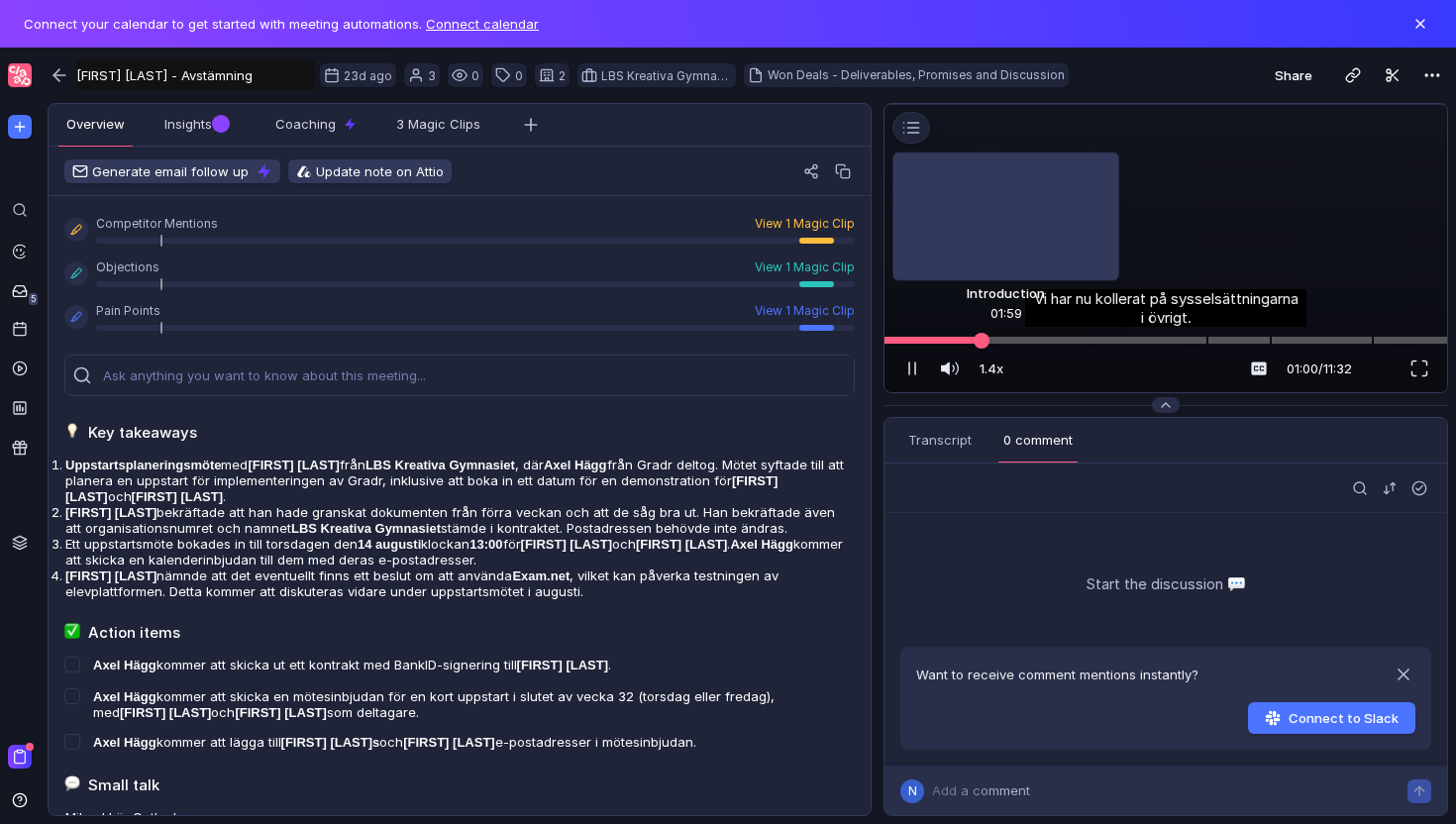 click at bounding box center (1166, 340) 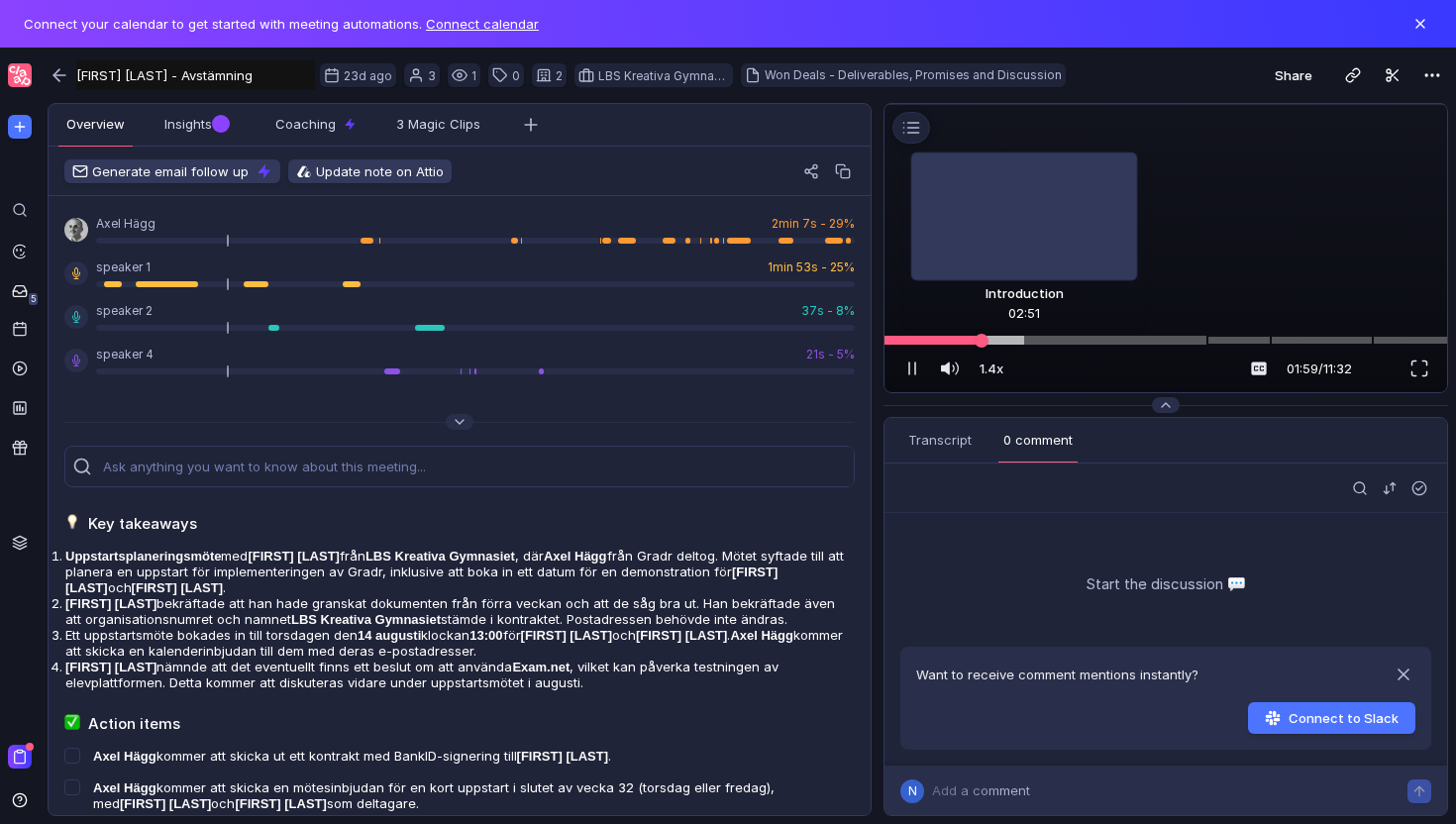 click at bounding box center [1166, 340] 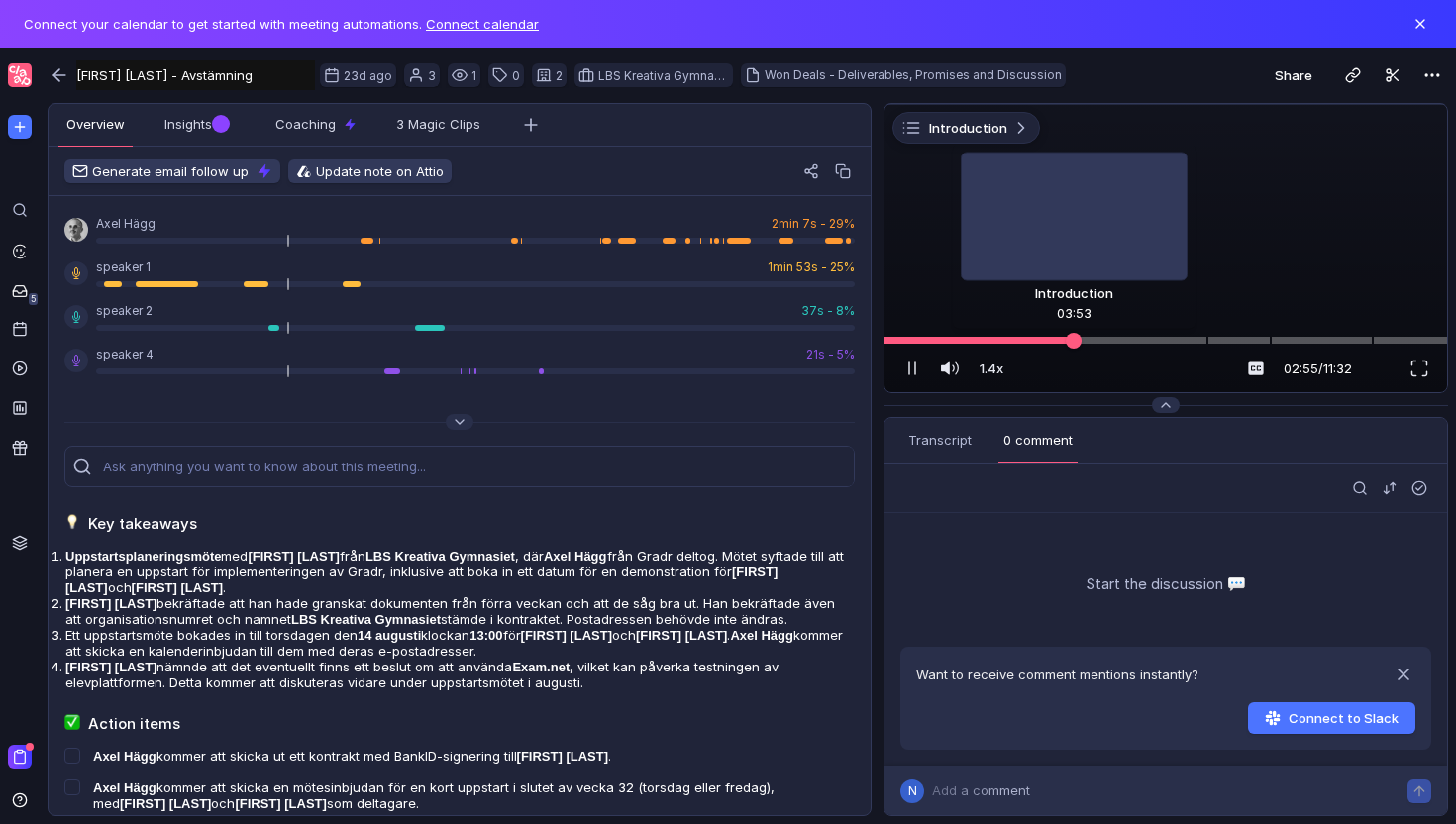 click at bounding box center [1166, 340] 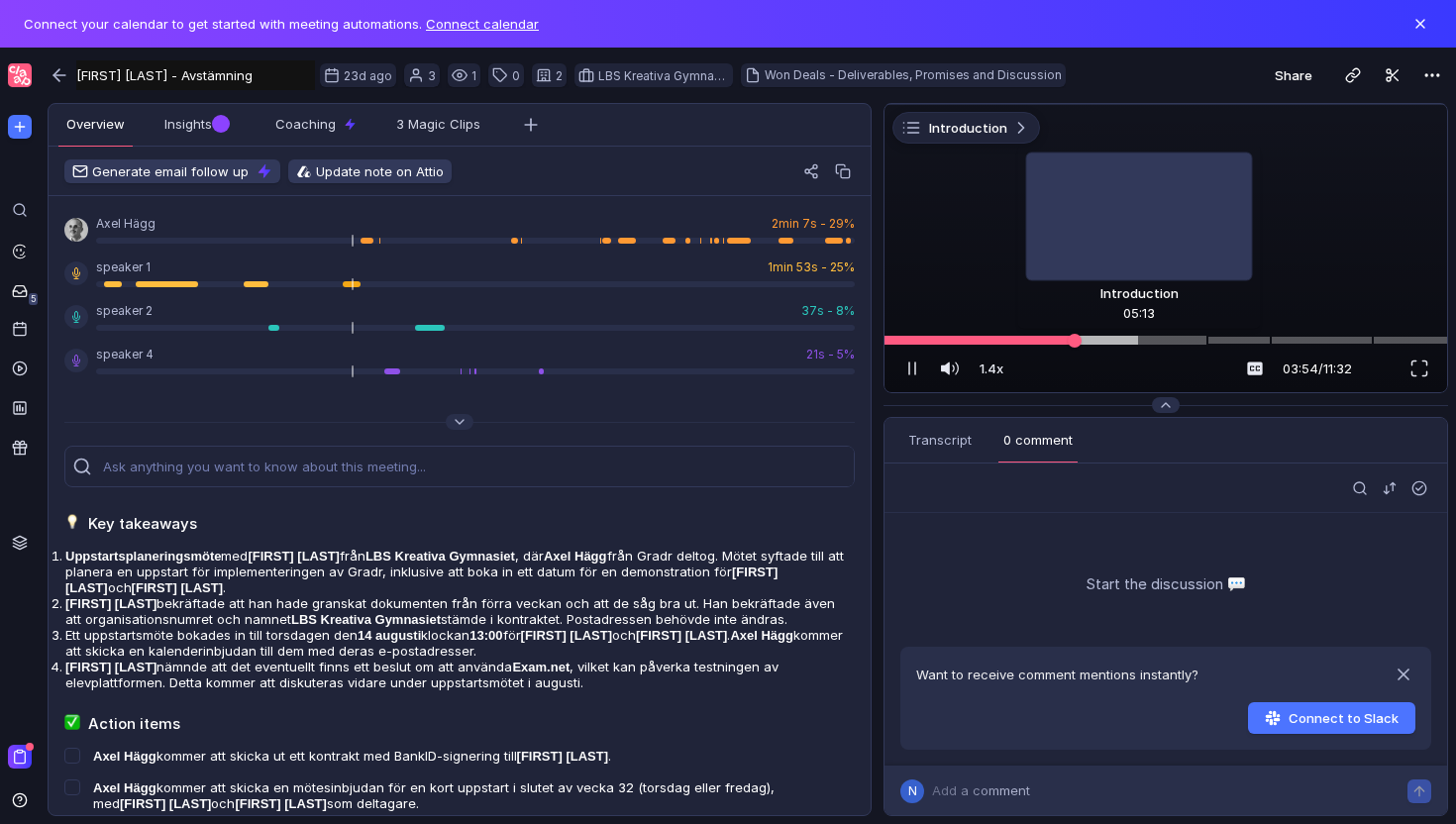 click at bounding box center (1166, 340) 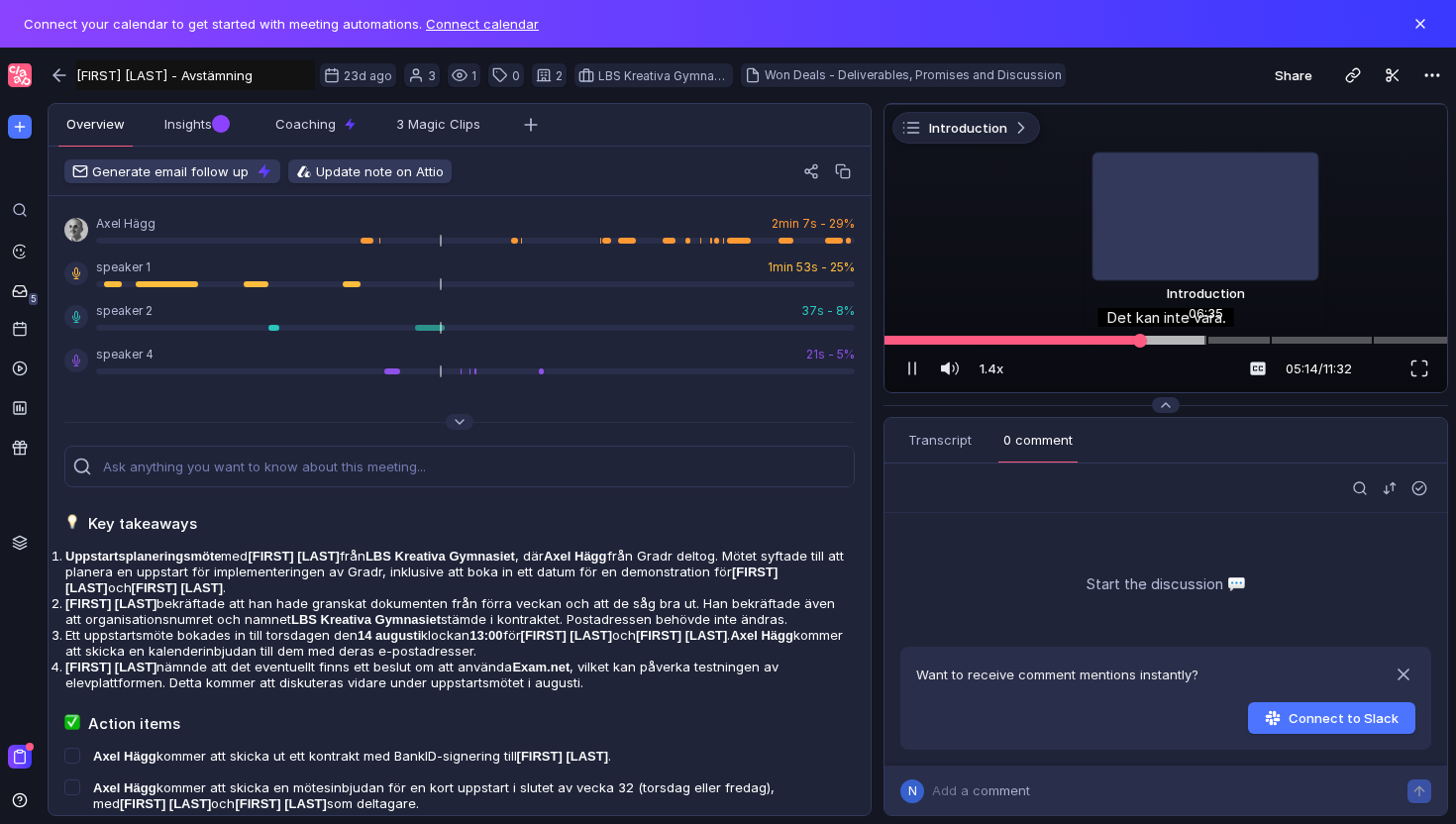 click at bounding box center (1046, 341) 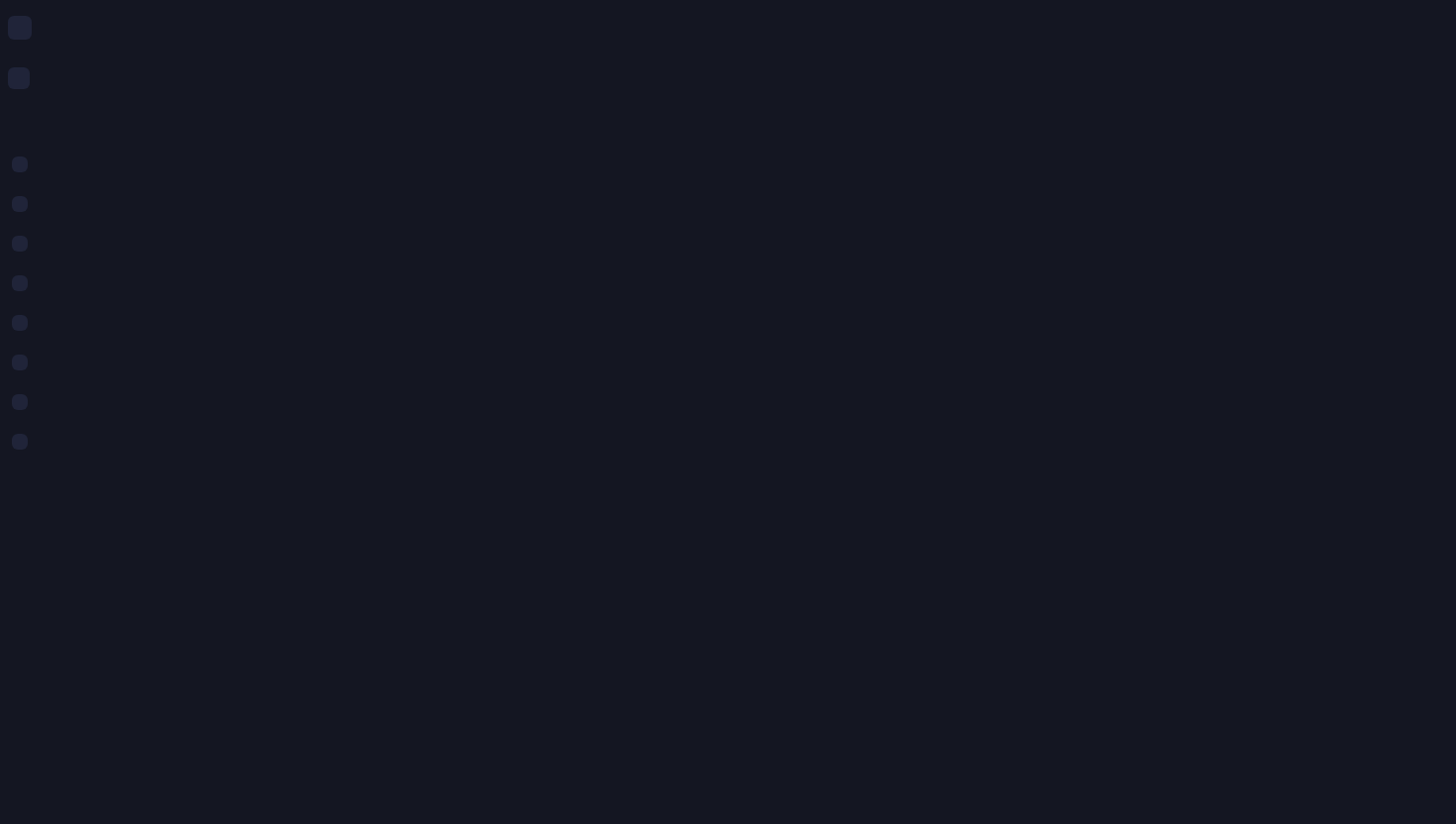 scroll, scrollTop: 0, scrollLeft: 0, axis: both 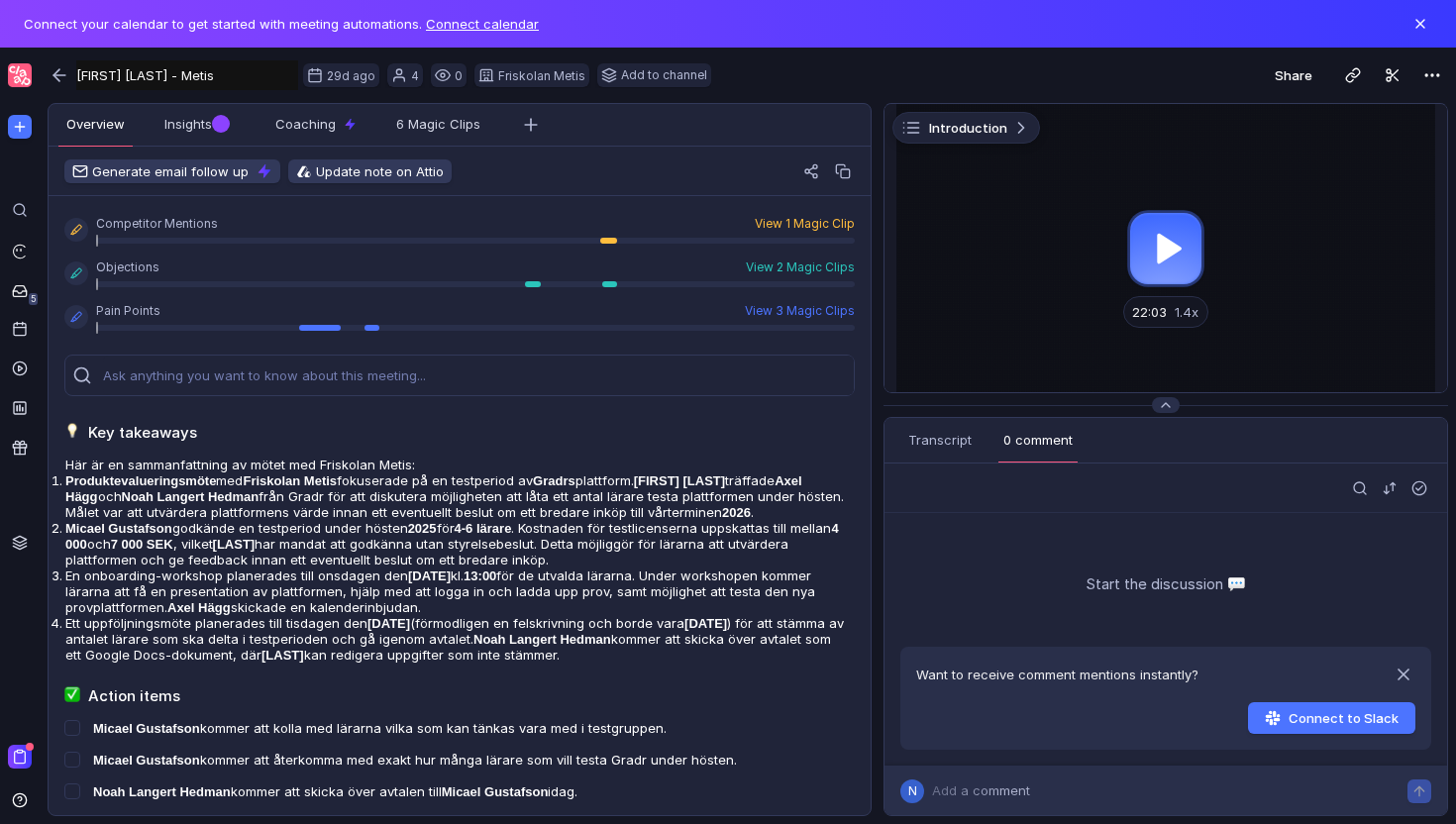 click at bounding box center [1166, 248] 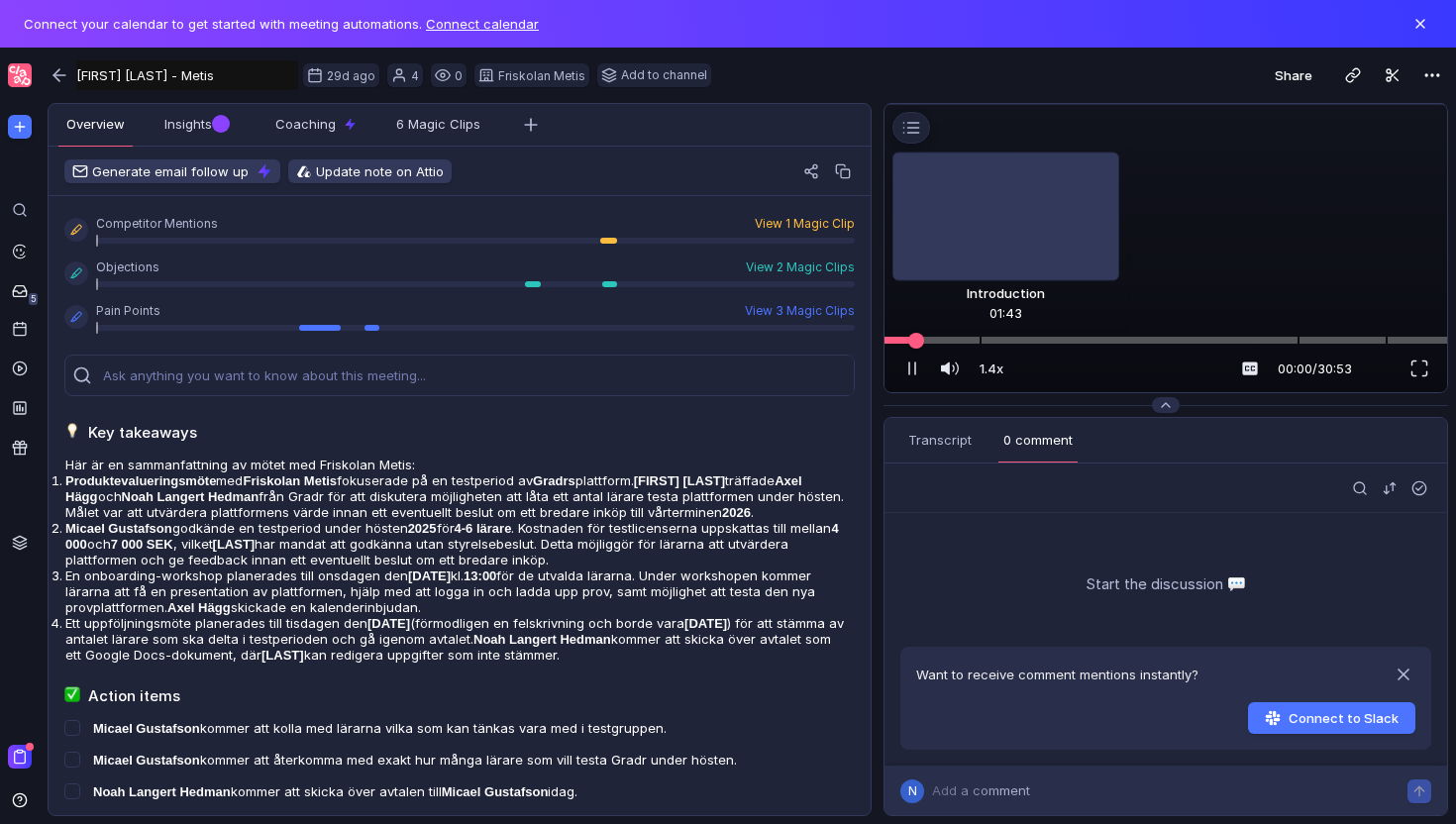 click at bounding box center (1166, 340) 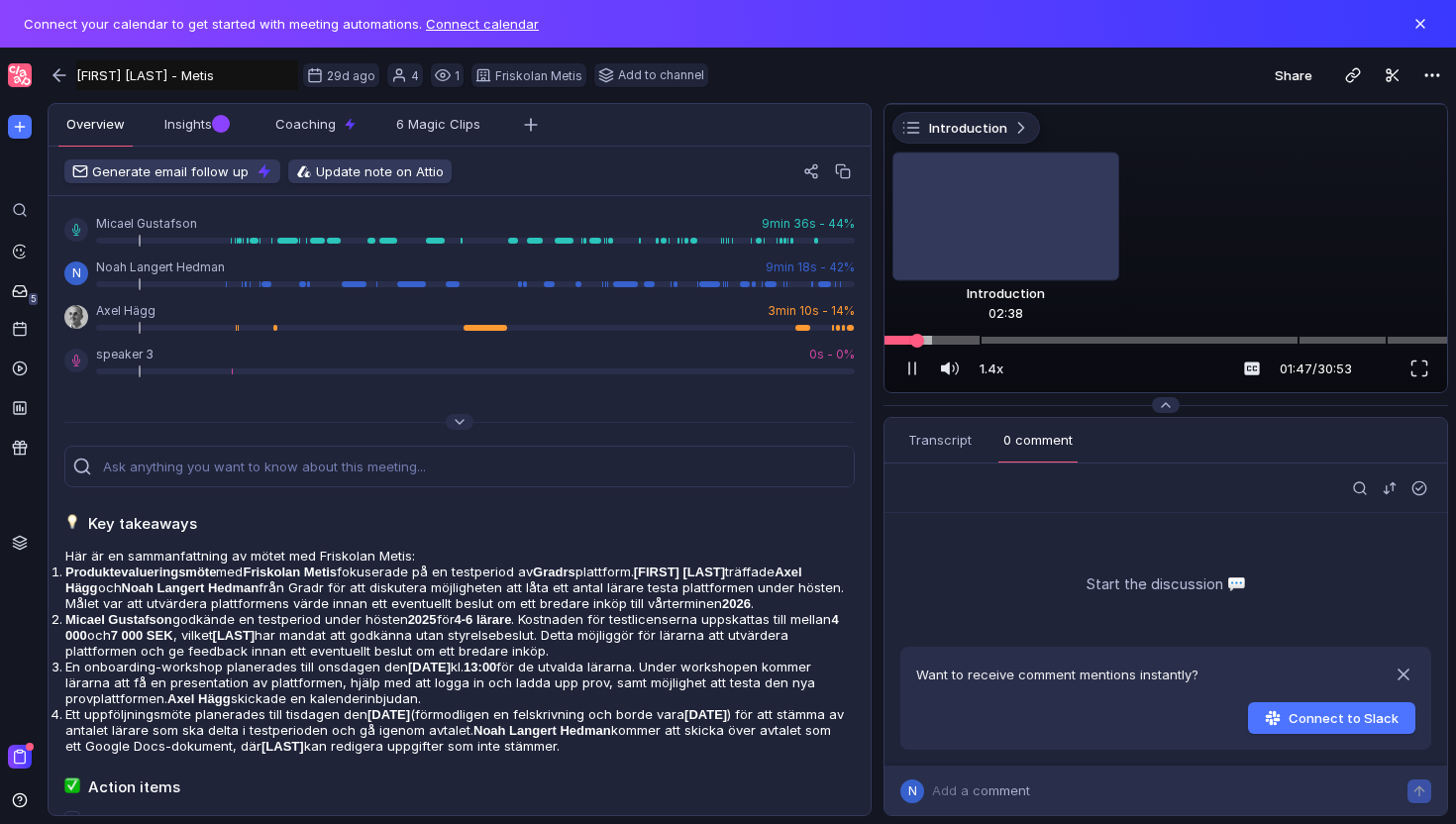click at bounding box center (1166, 340) 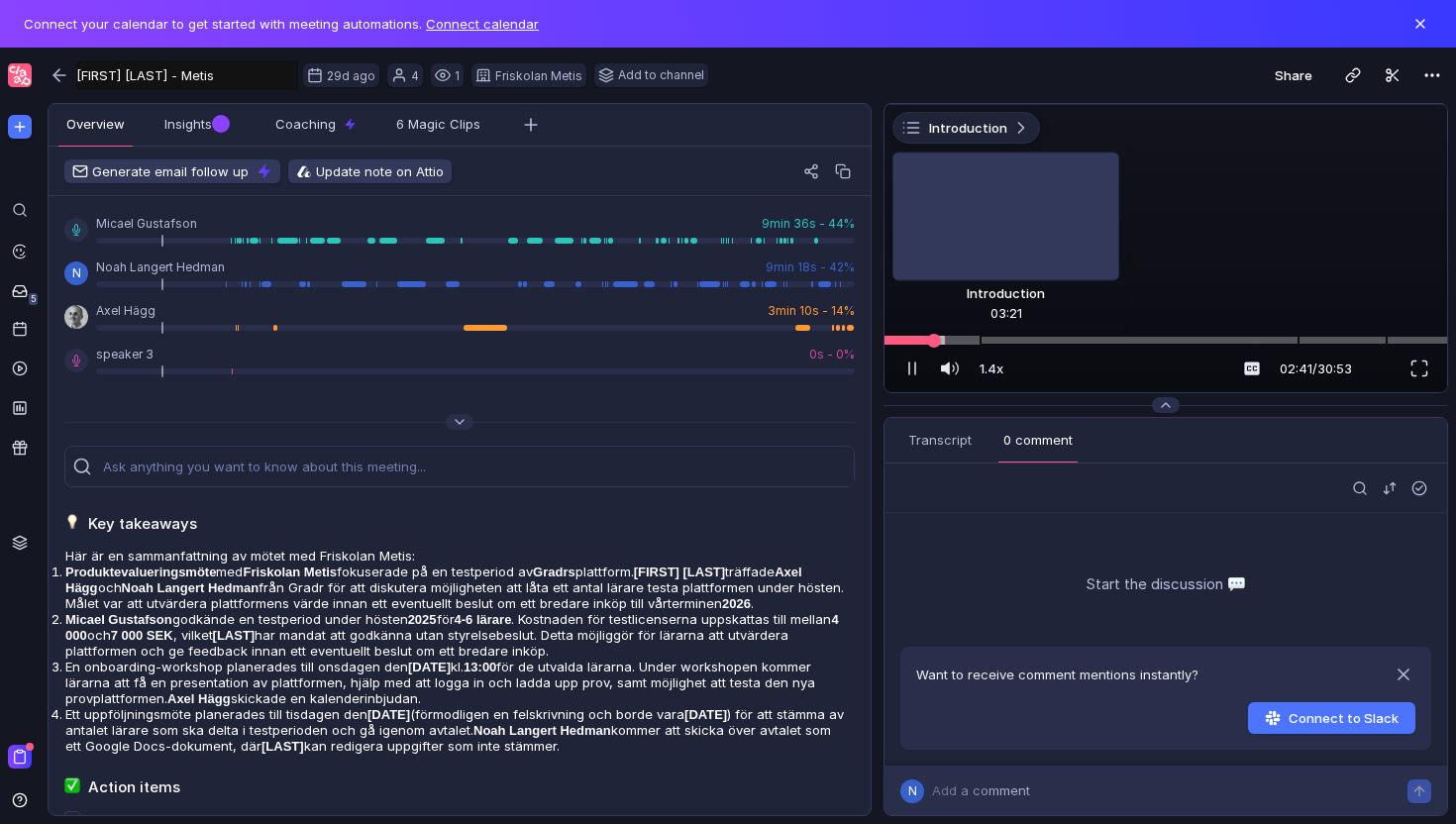 click at bounding box center (1166, 340) 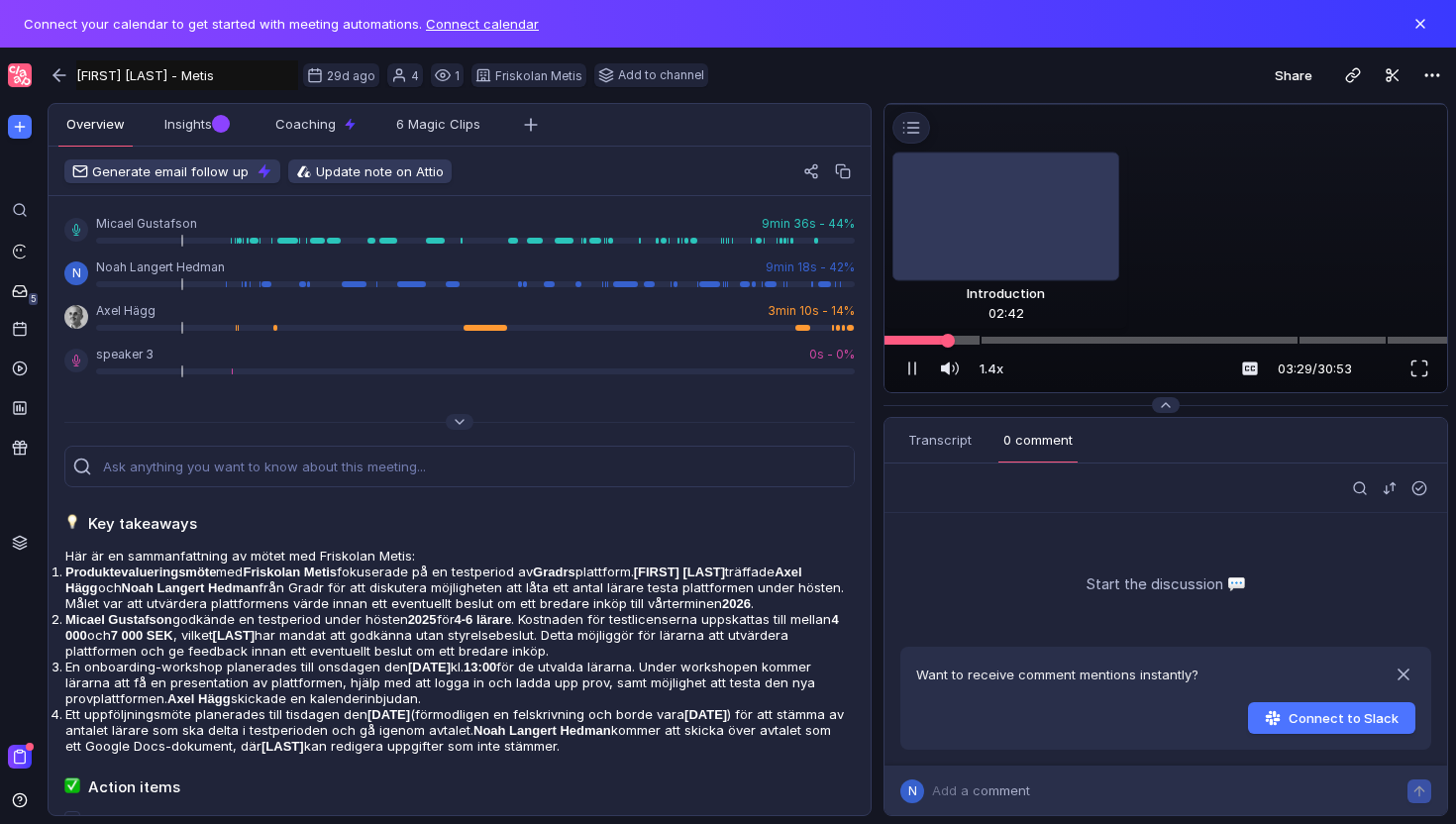 click at bounding box center [1166, 340] 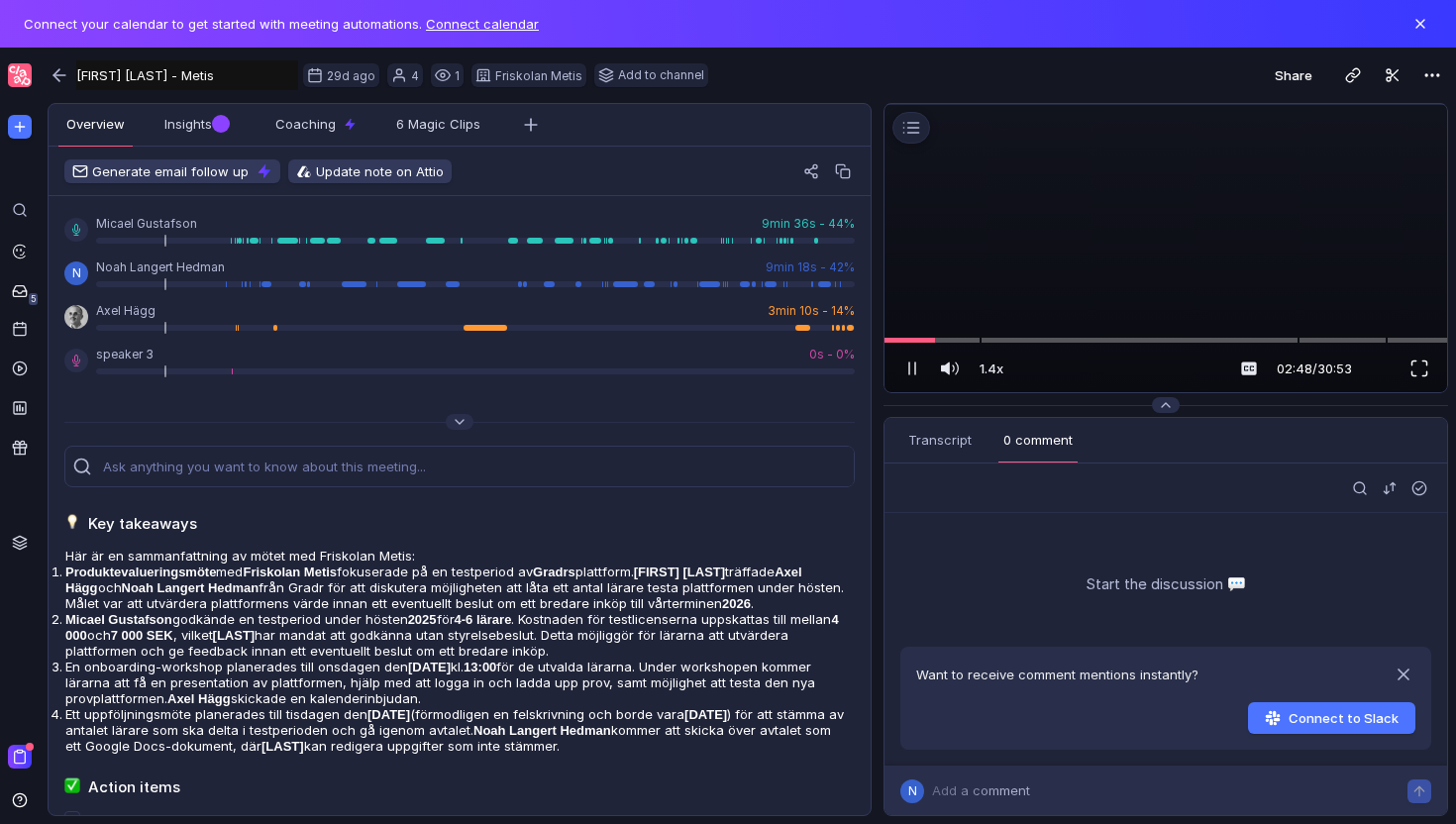 click at bounding box center [1419, 368] 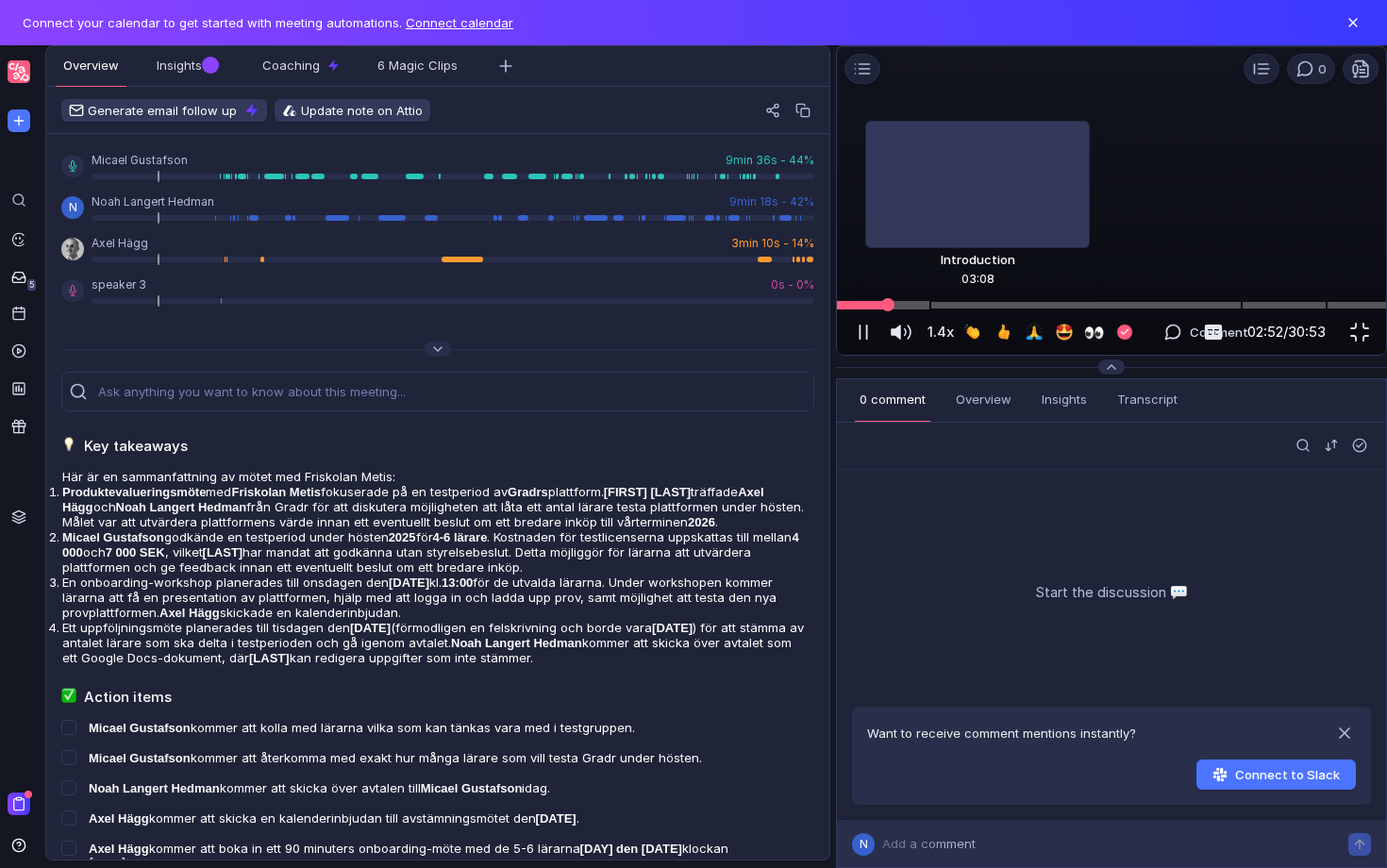 click at bounding box center [1111, 305] 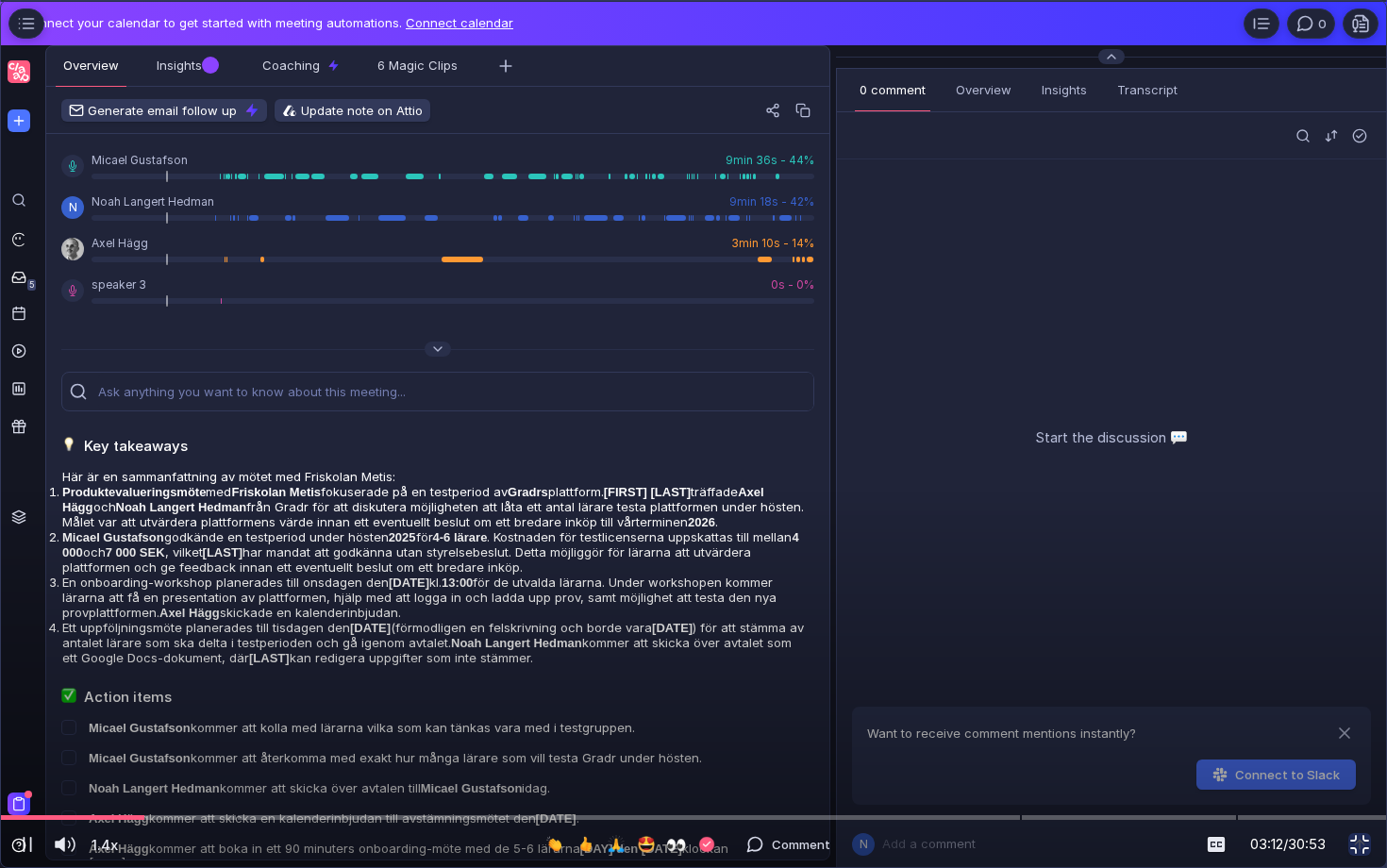 click at bounding box center [1360, 844] 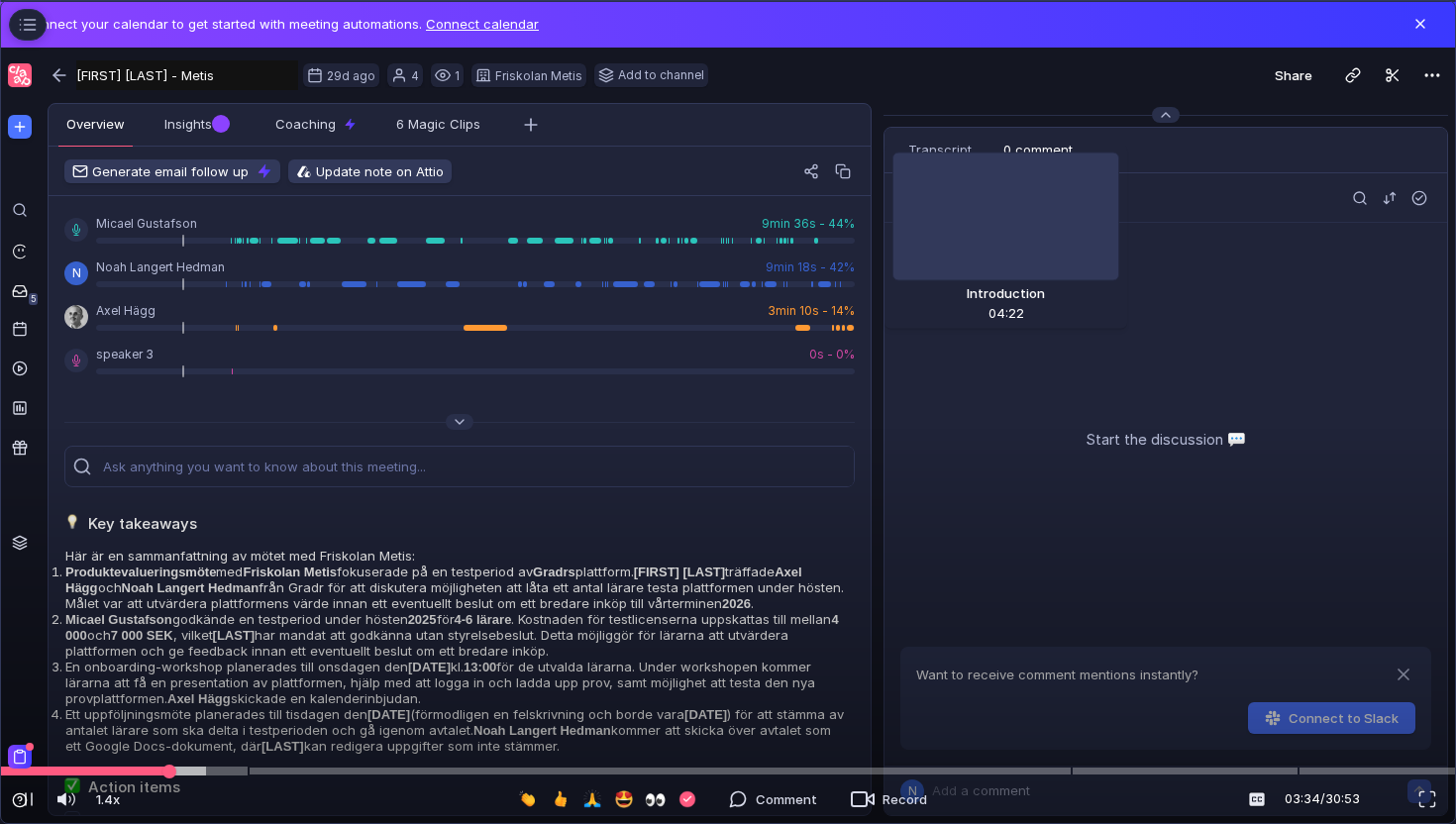 click at bounding box center [728, 771] 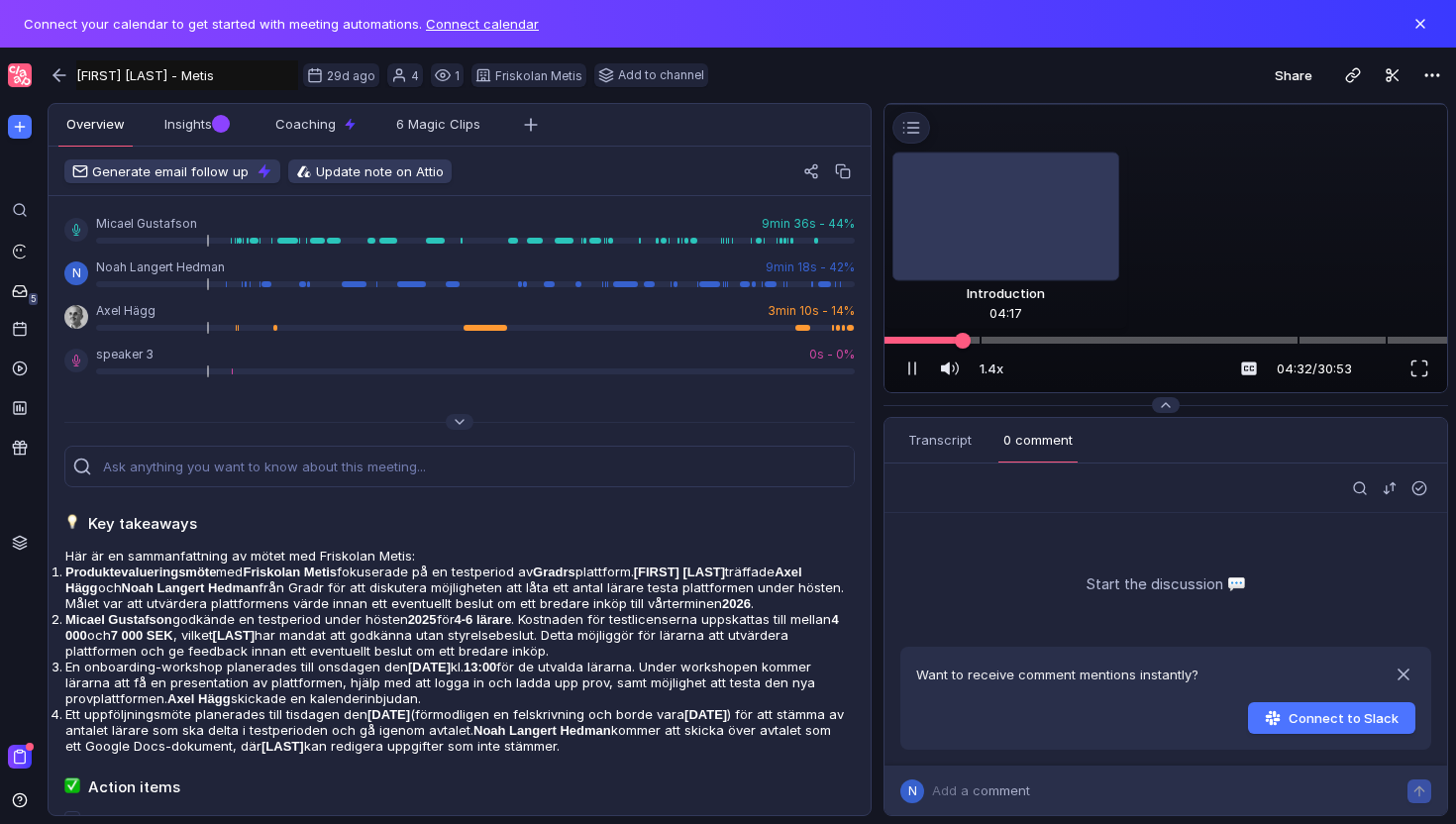 click at bounding box center (963, 341) 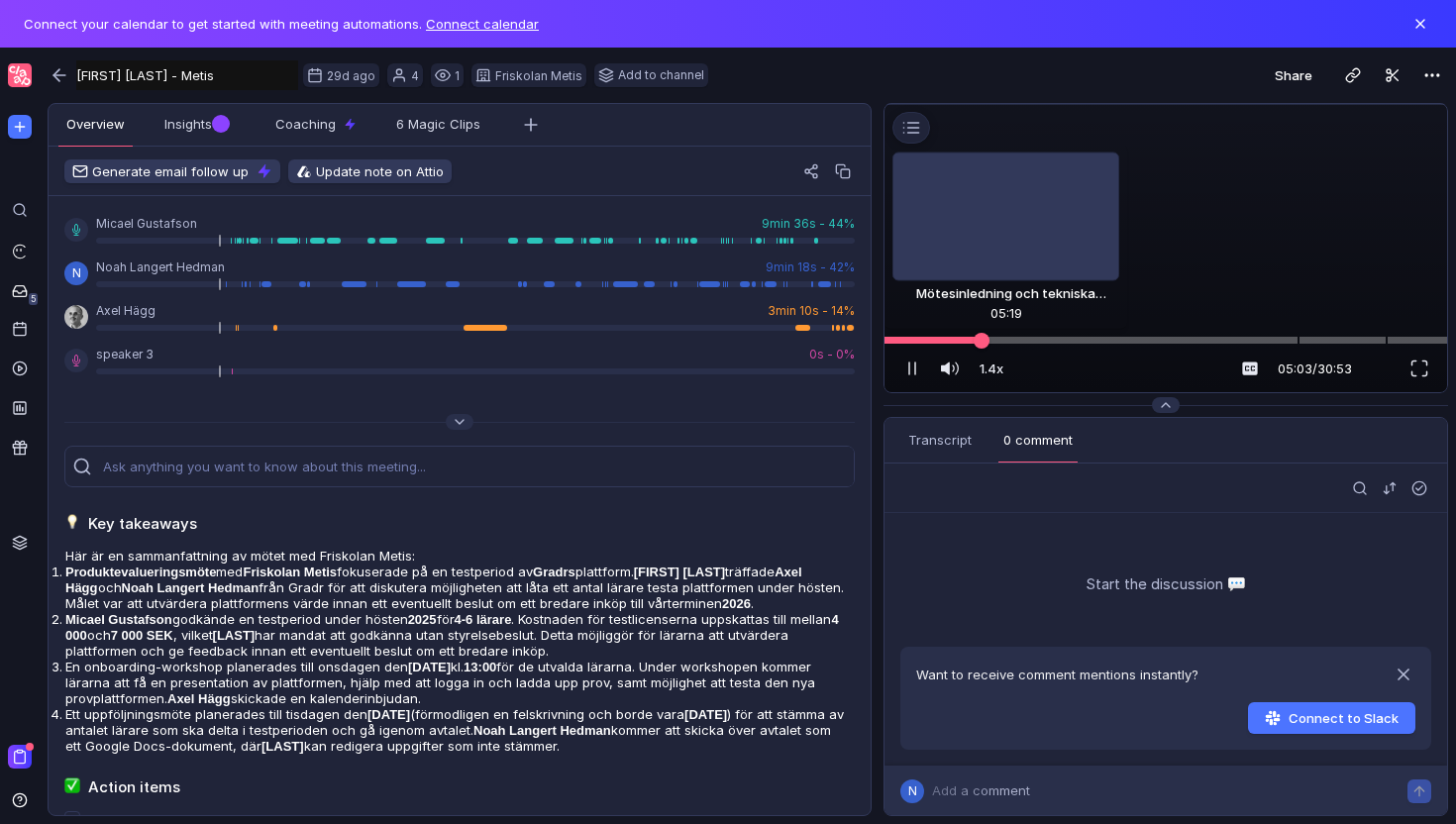 click at bounding box center [982, 341] 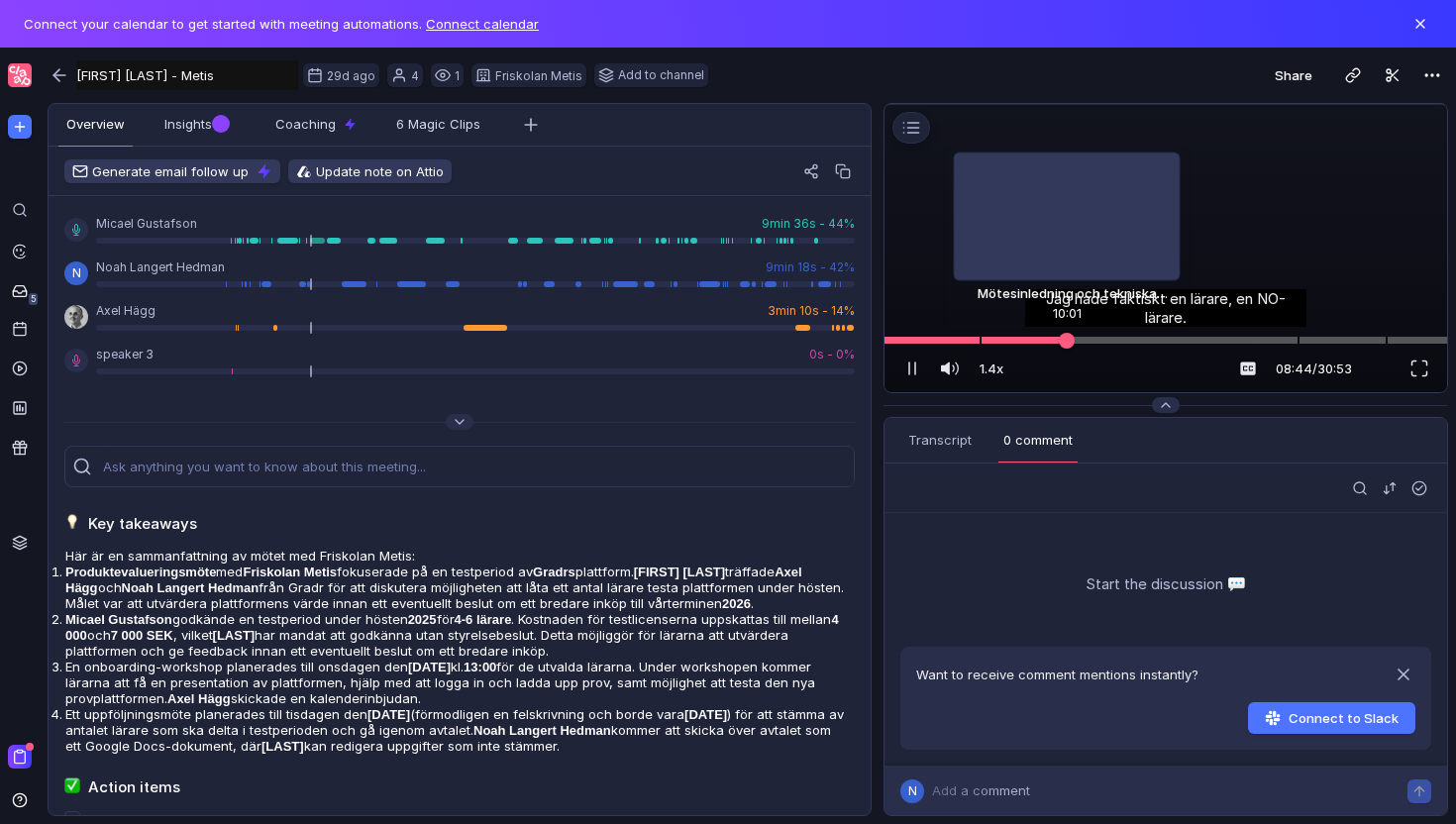 click at bounding box center [1166, 340] 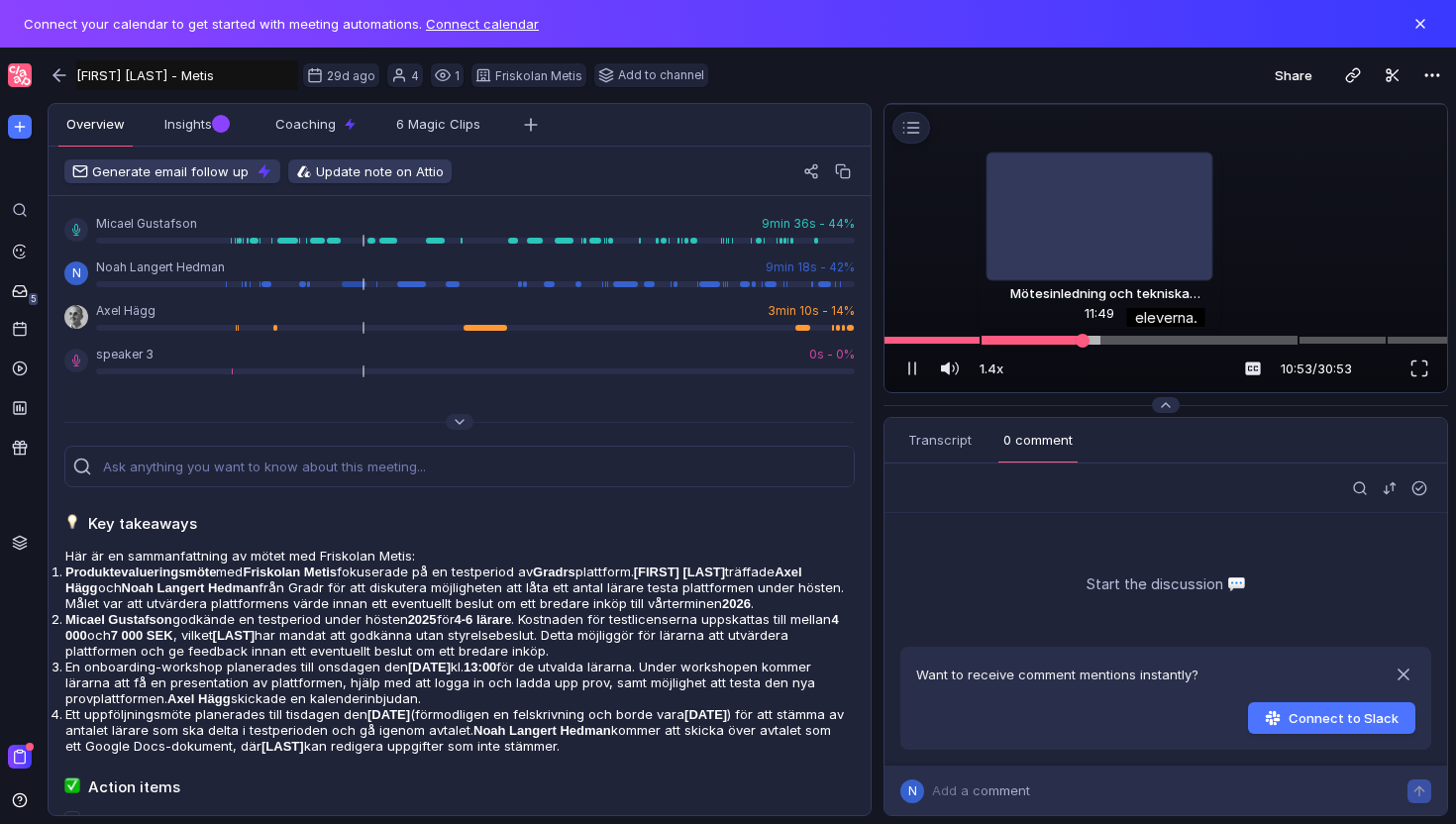 click at bounding box center (1166, 340) 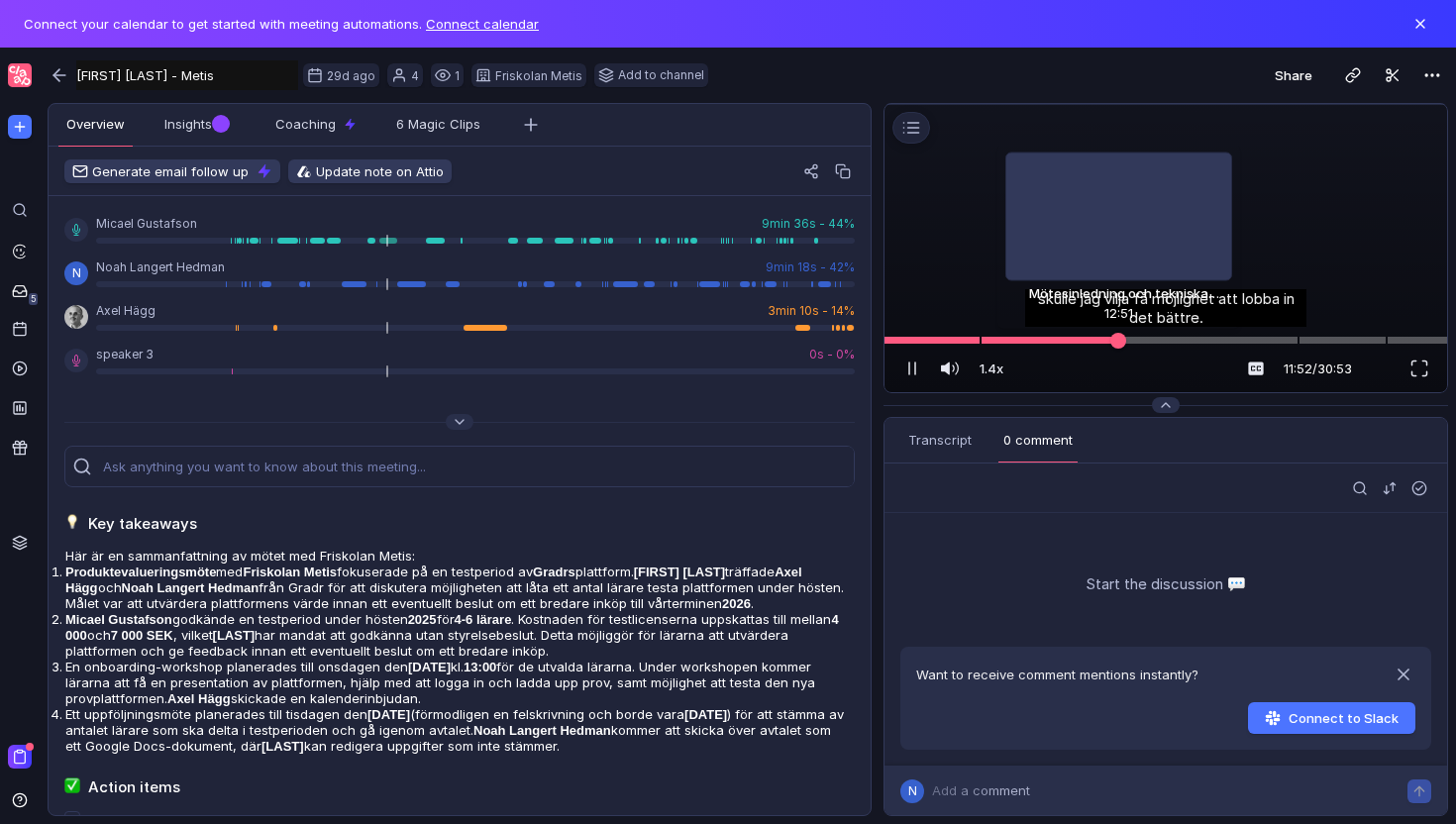 click at bounding box center [1166, 340] 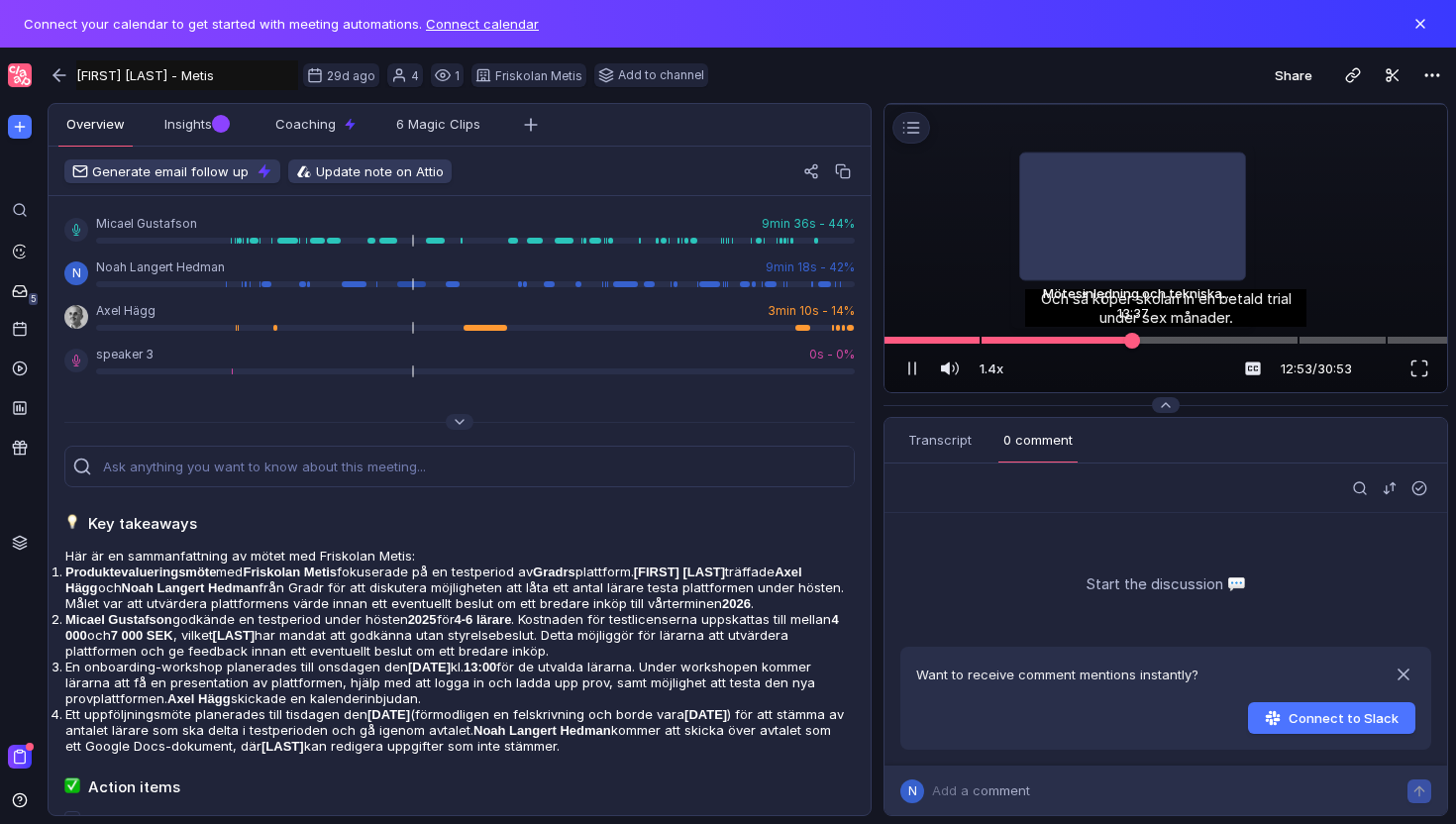 click at bounding box center [1166, 340] 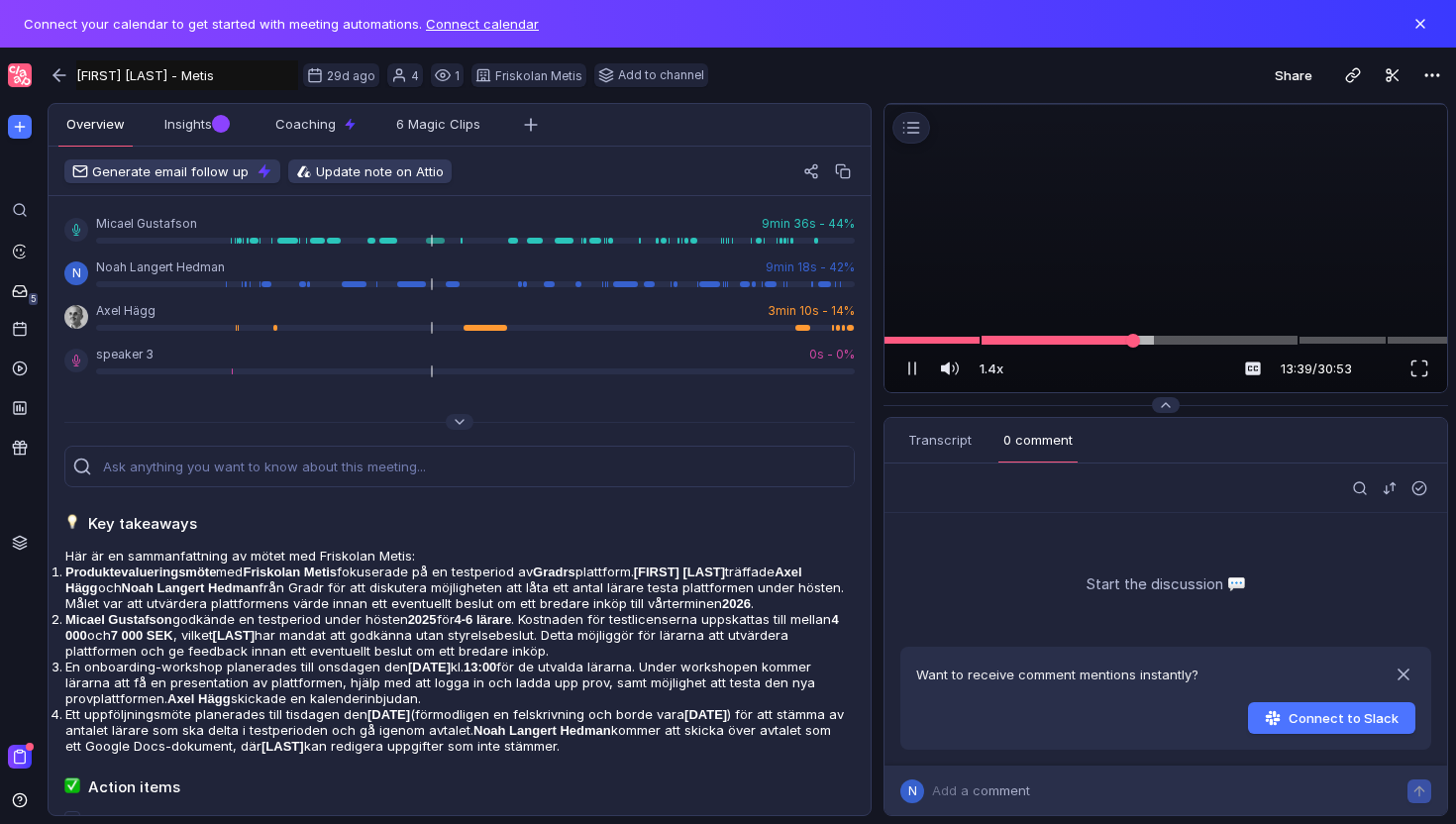 click at bounding box center (1166, 340) 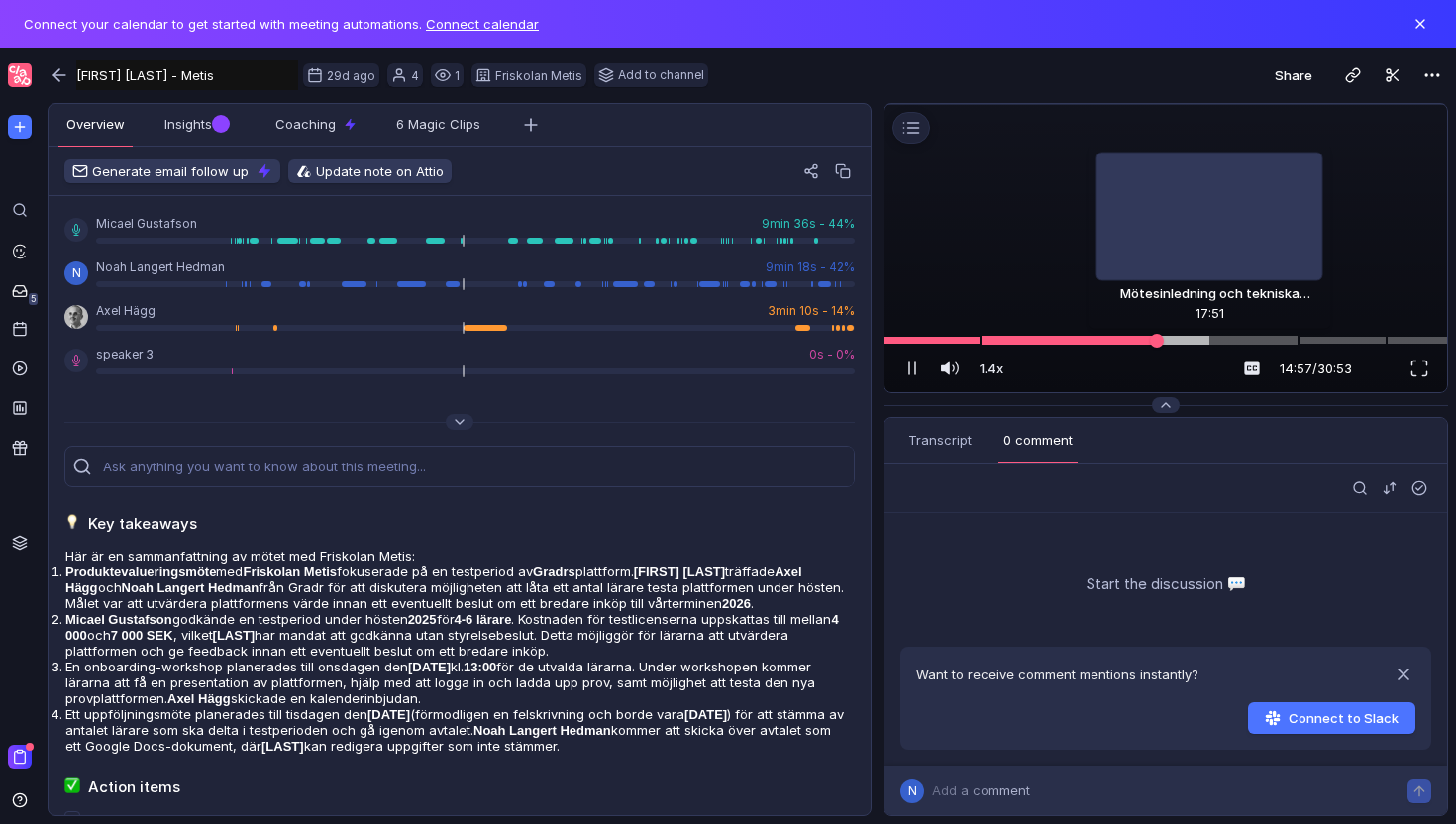 click at bounding box center [1166, 340] 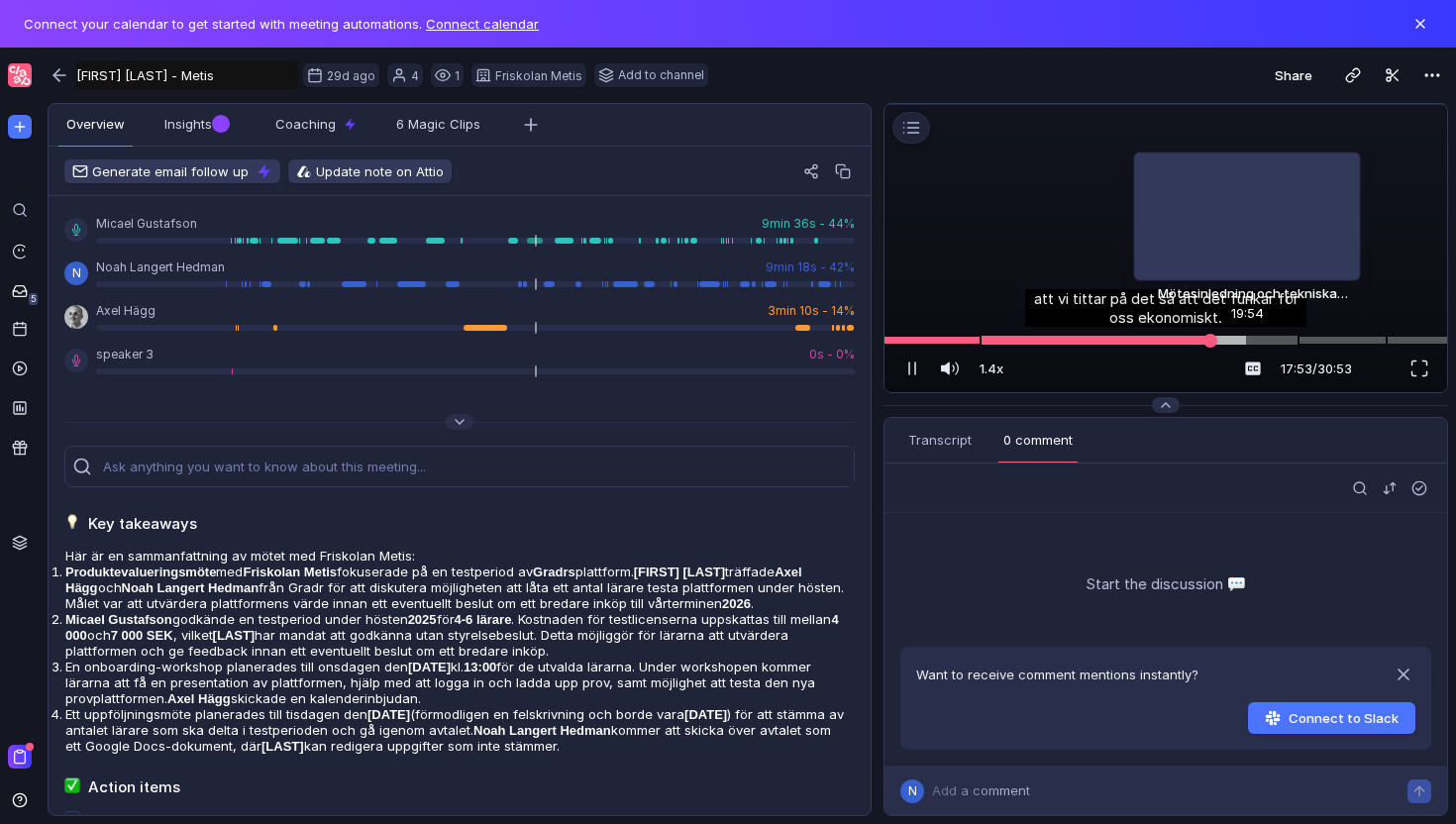 click at bounding box center (1166, 340) 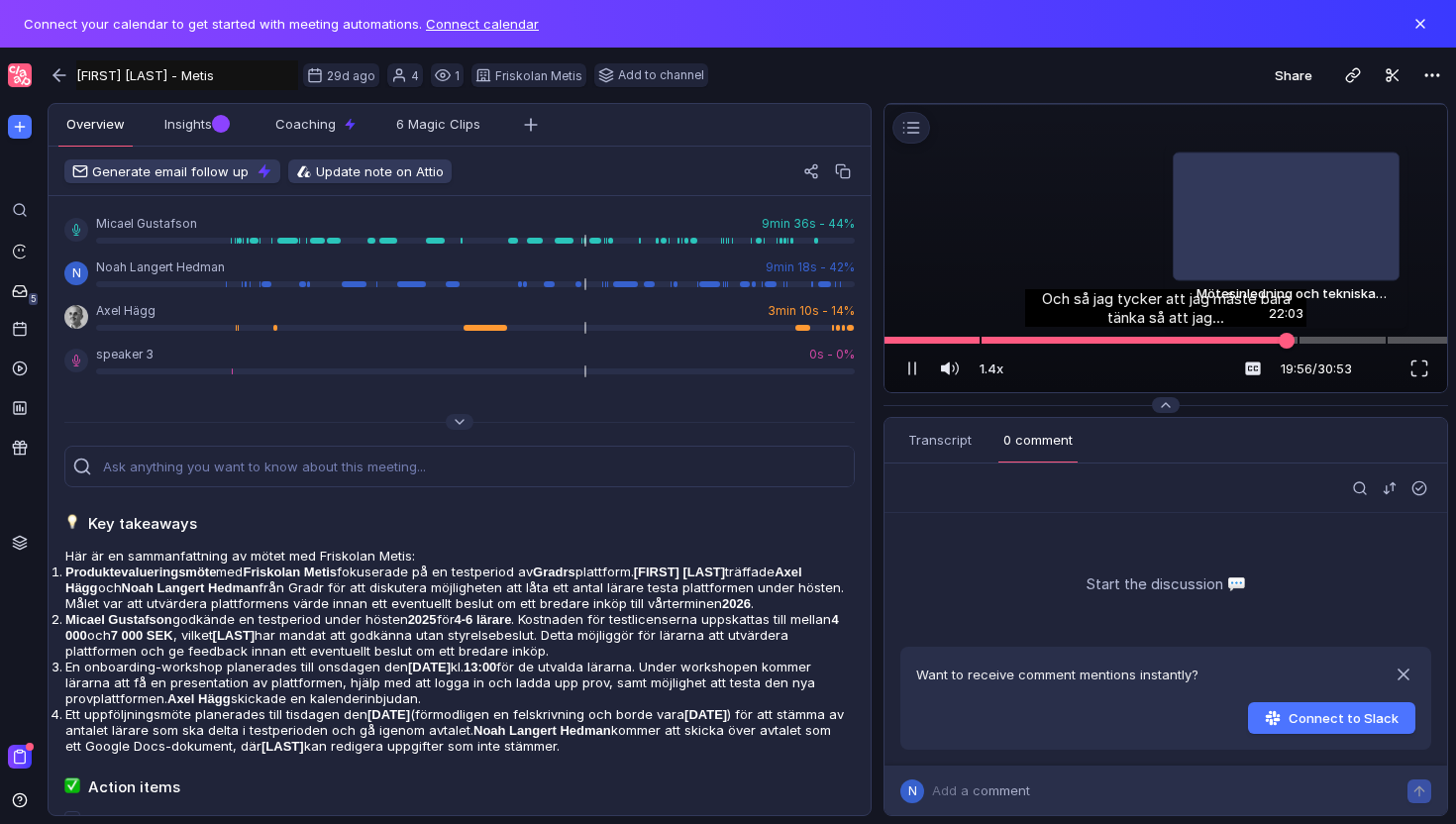 click at bounding box center [1166, 340] 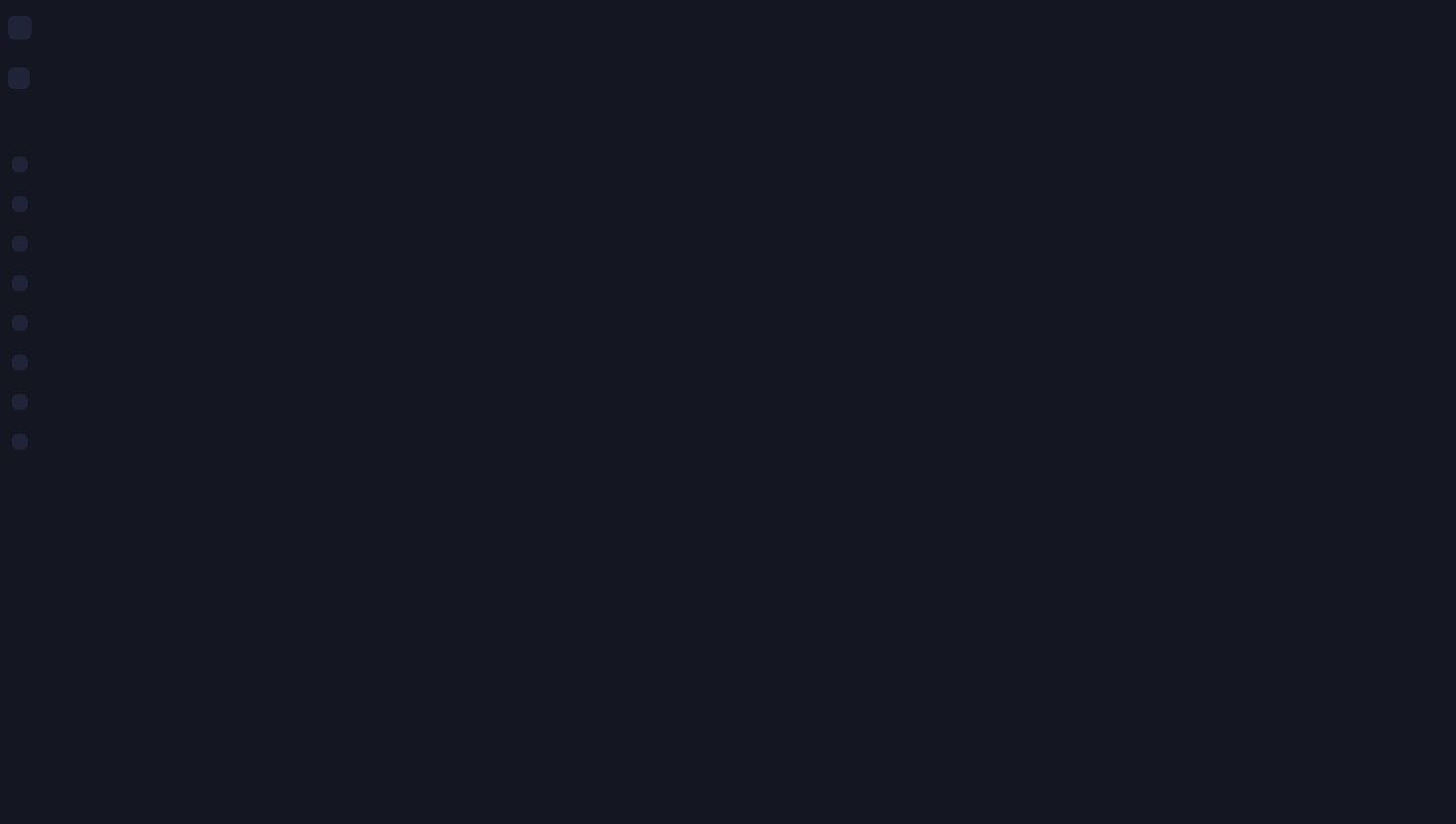 scroll, scrollTop: 0, scrollLeft: 0, axis: both 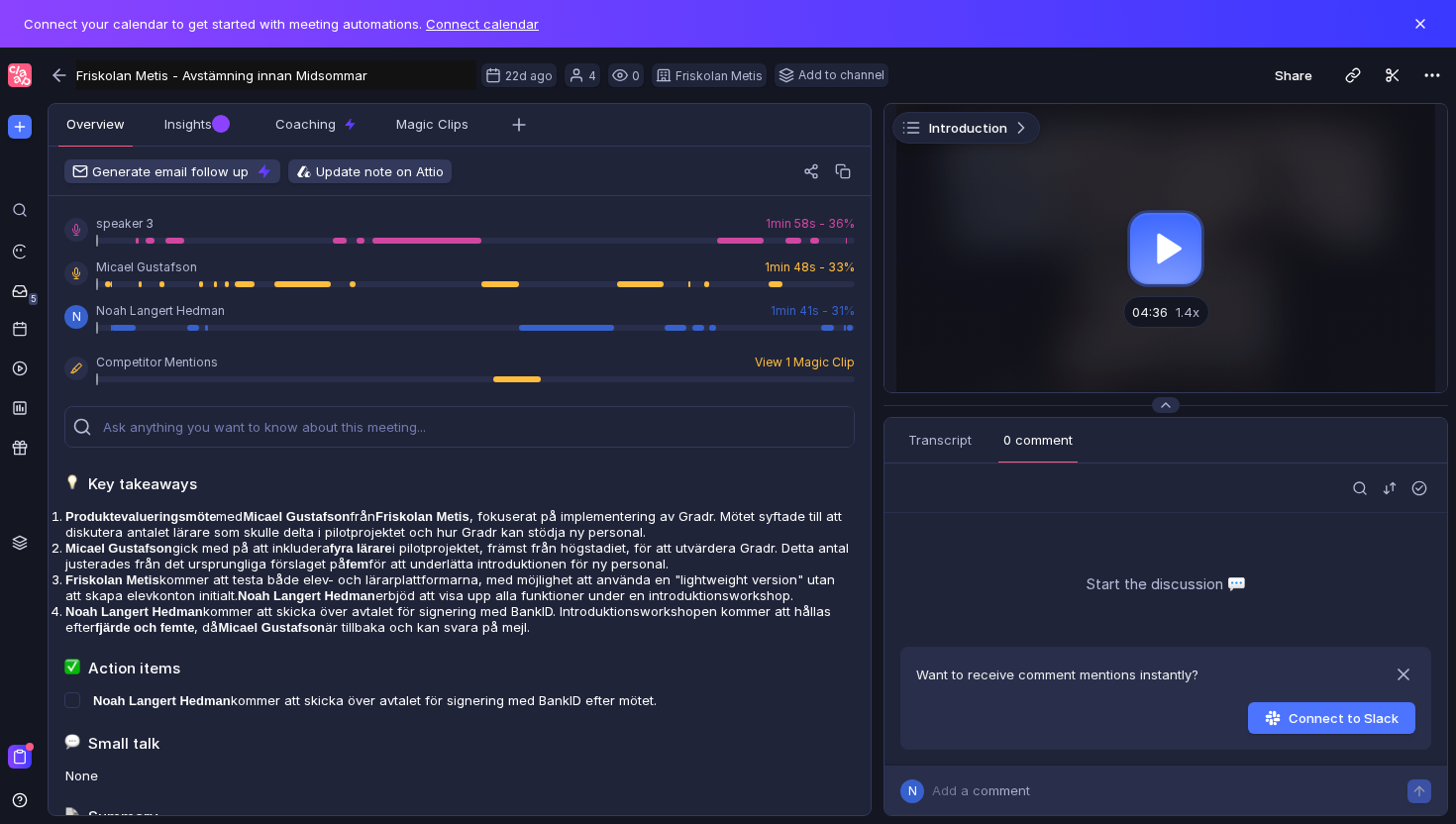 click at bounding box center (1166, 248) 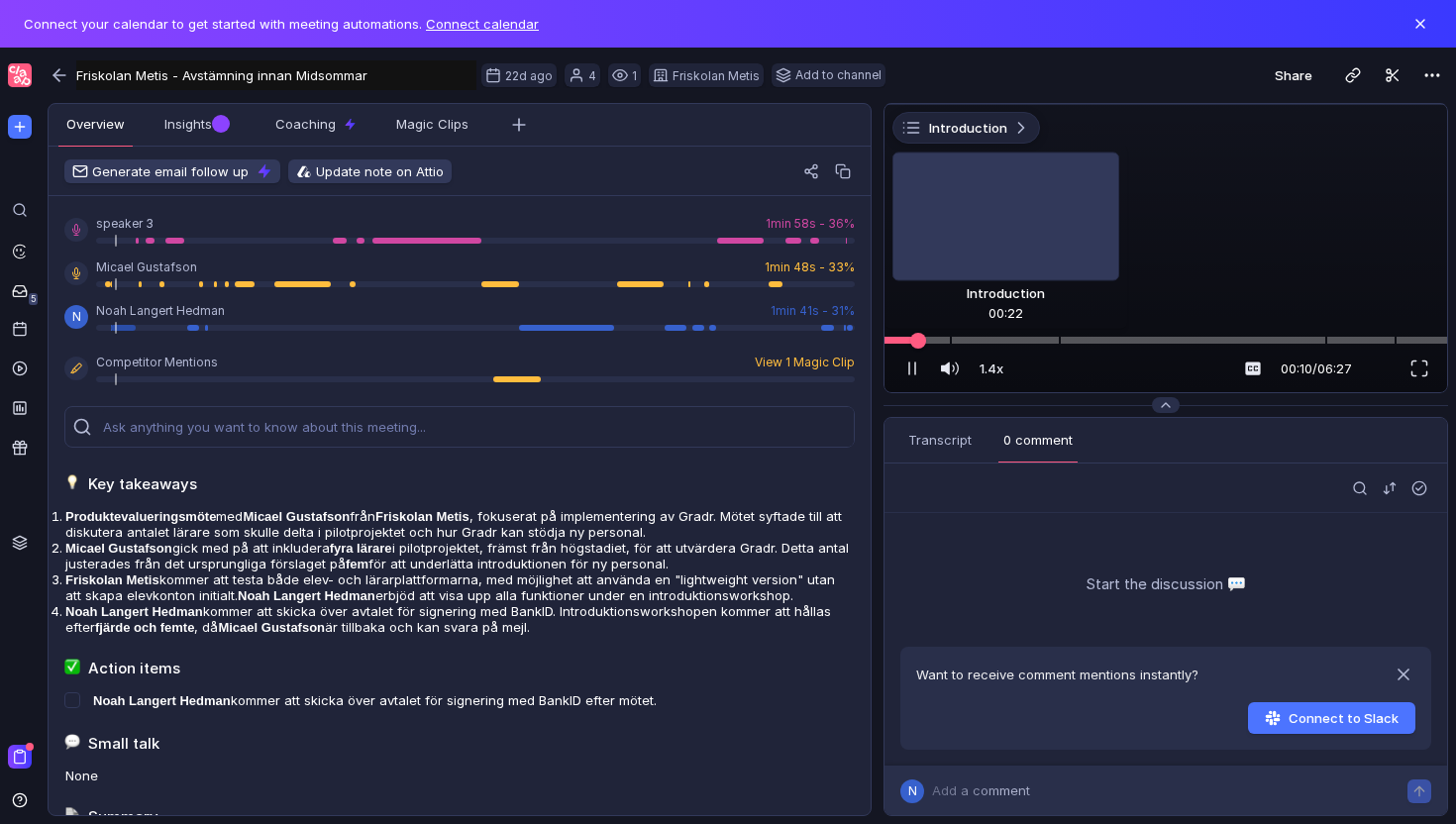 click at bounding box center [1166, 340] 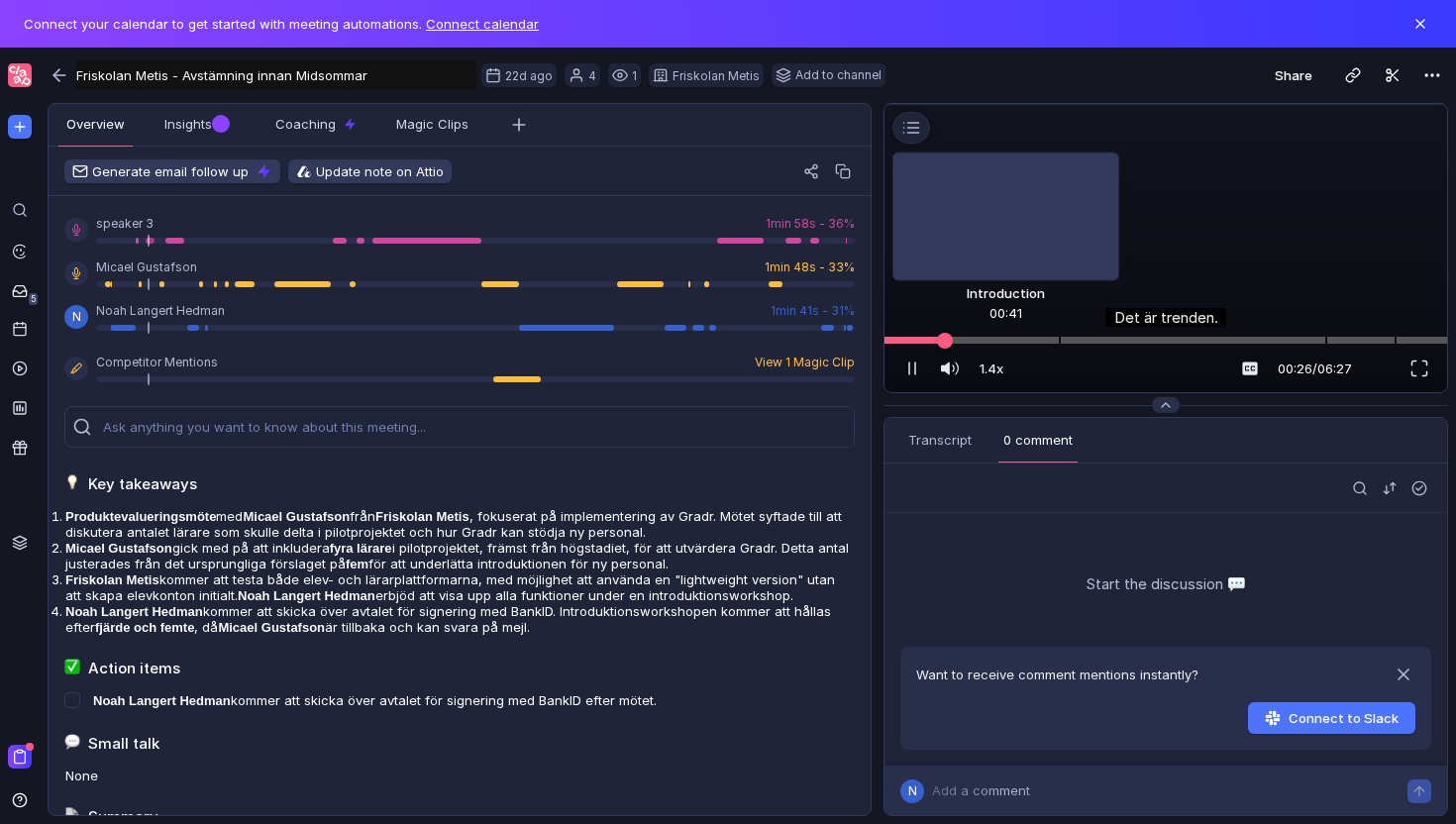 click at bounding box center [1166, 340] 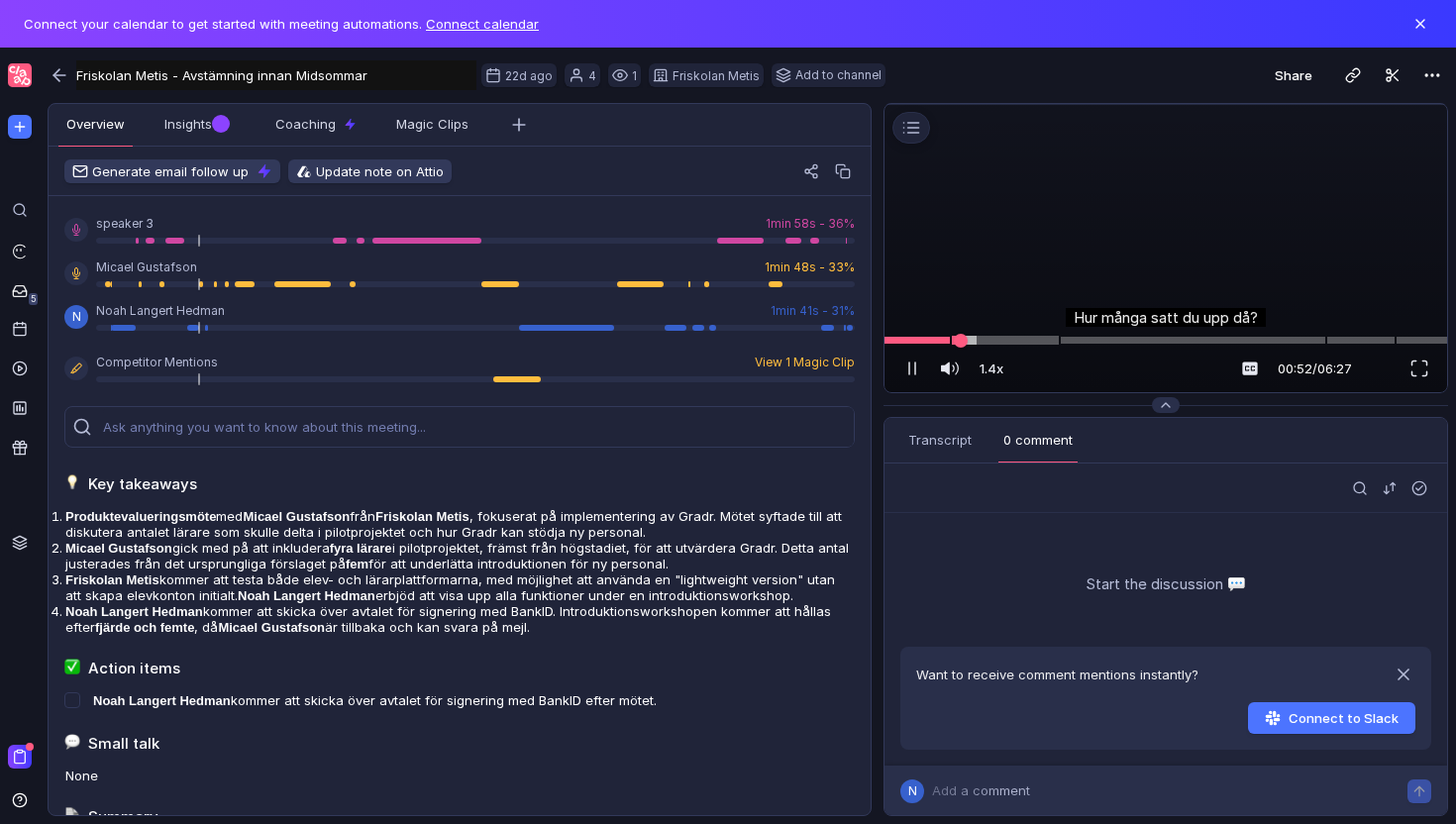 click at bounding box center [1166, 340] 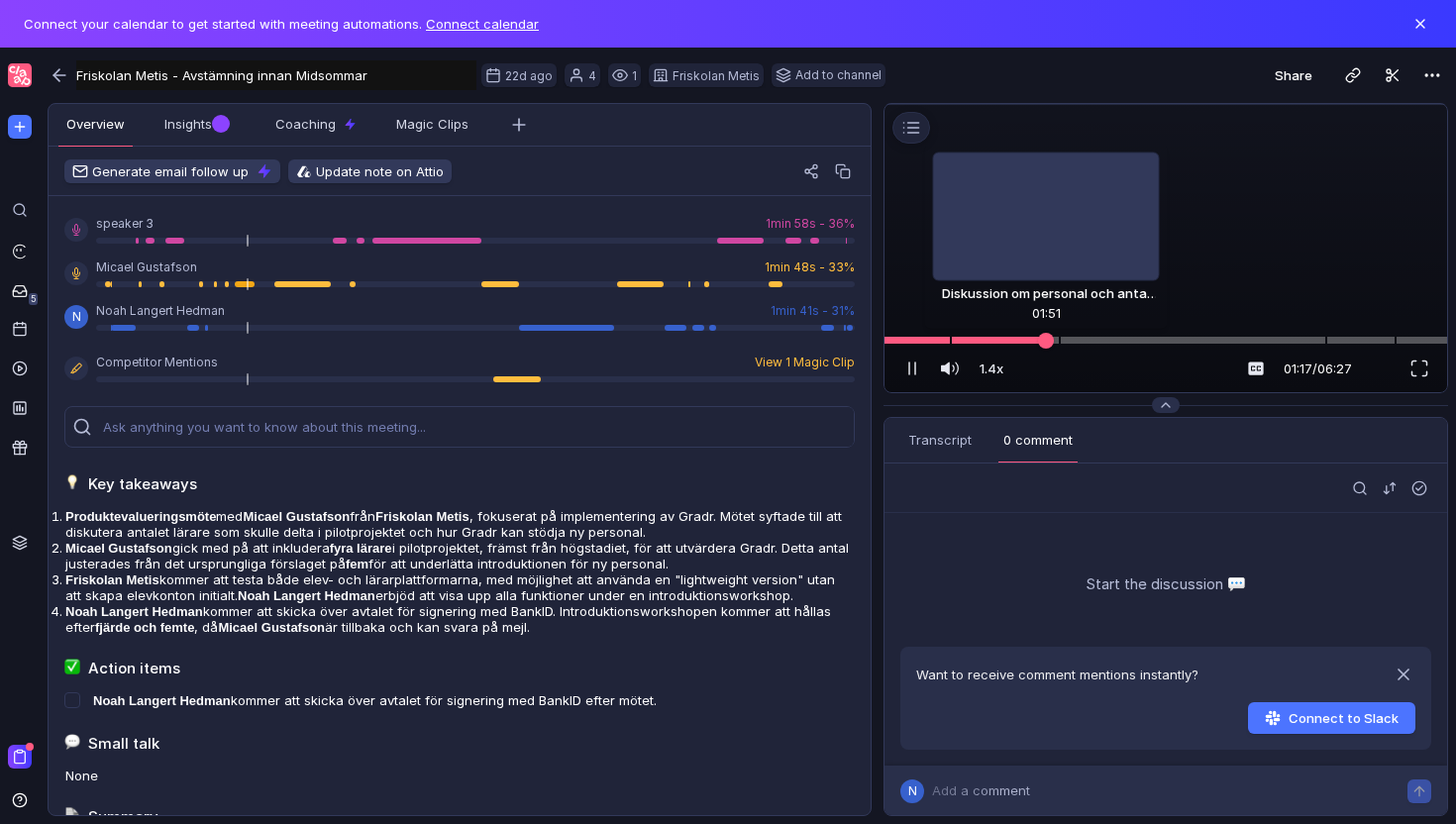 click at bounding box center (1166, 340) 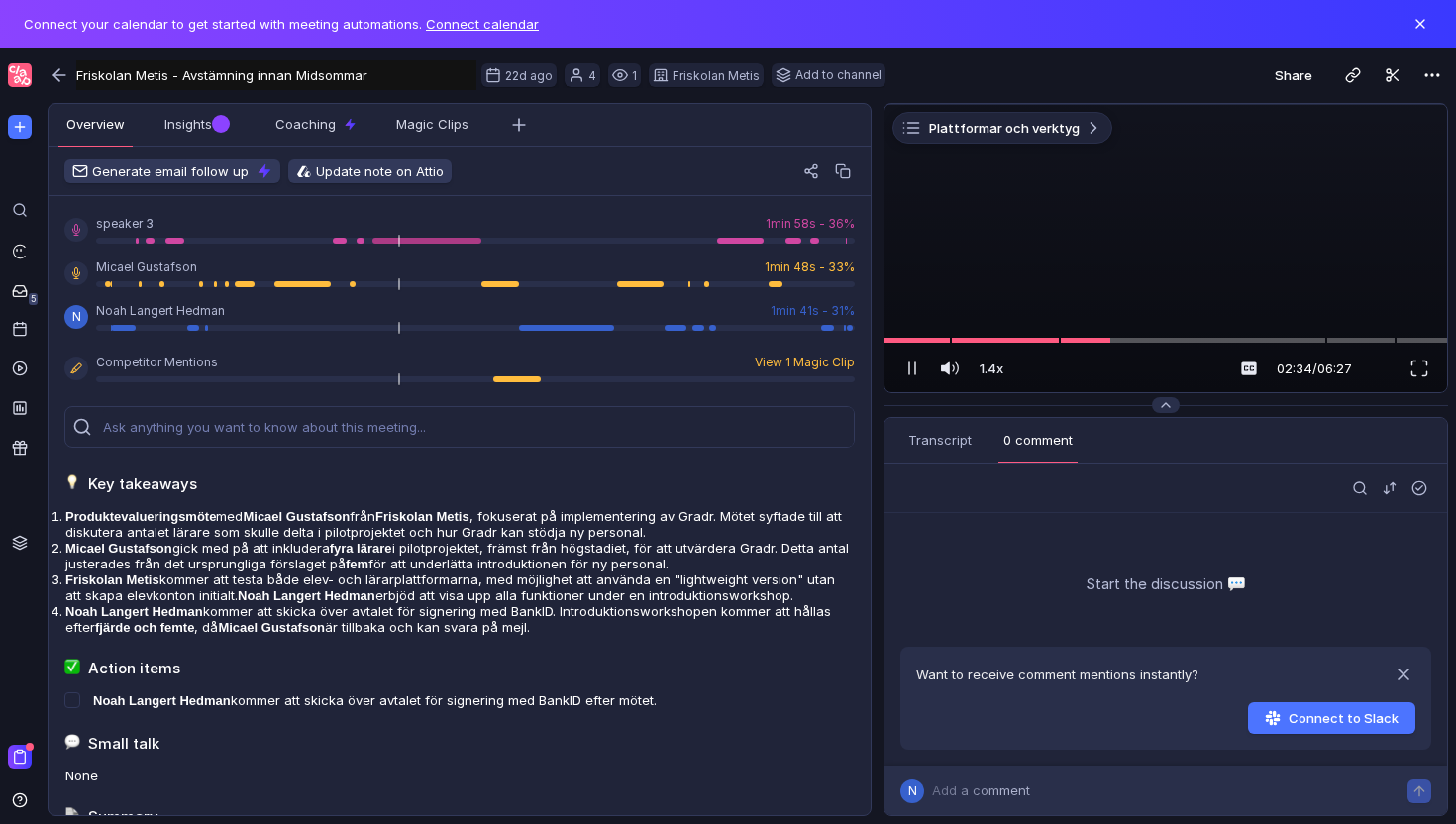 click at bounding box center [1166, 104] 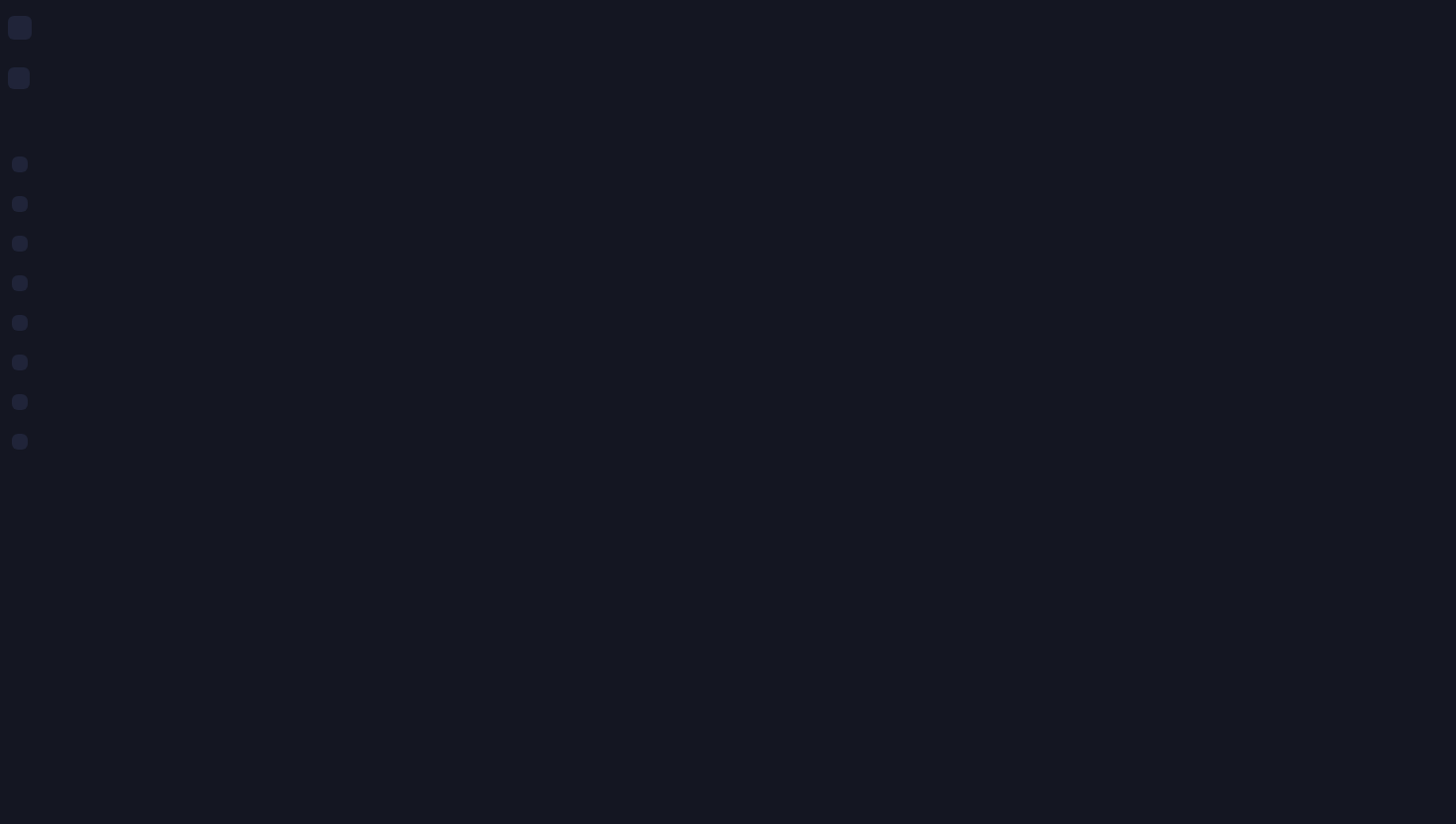 scroll, scrollTop: 0, scrollLeft: 0, axis: both 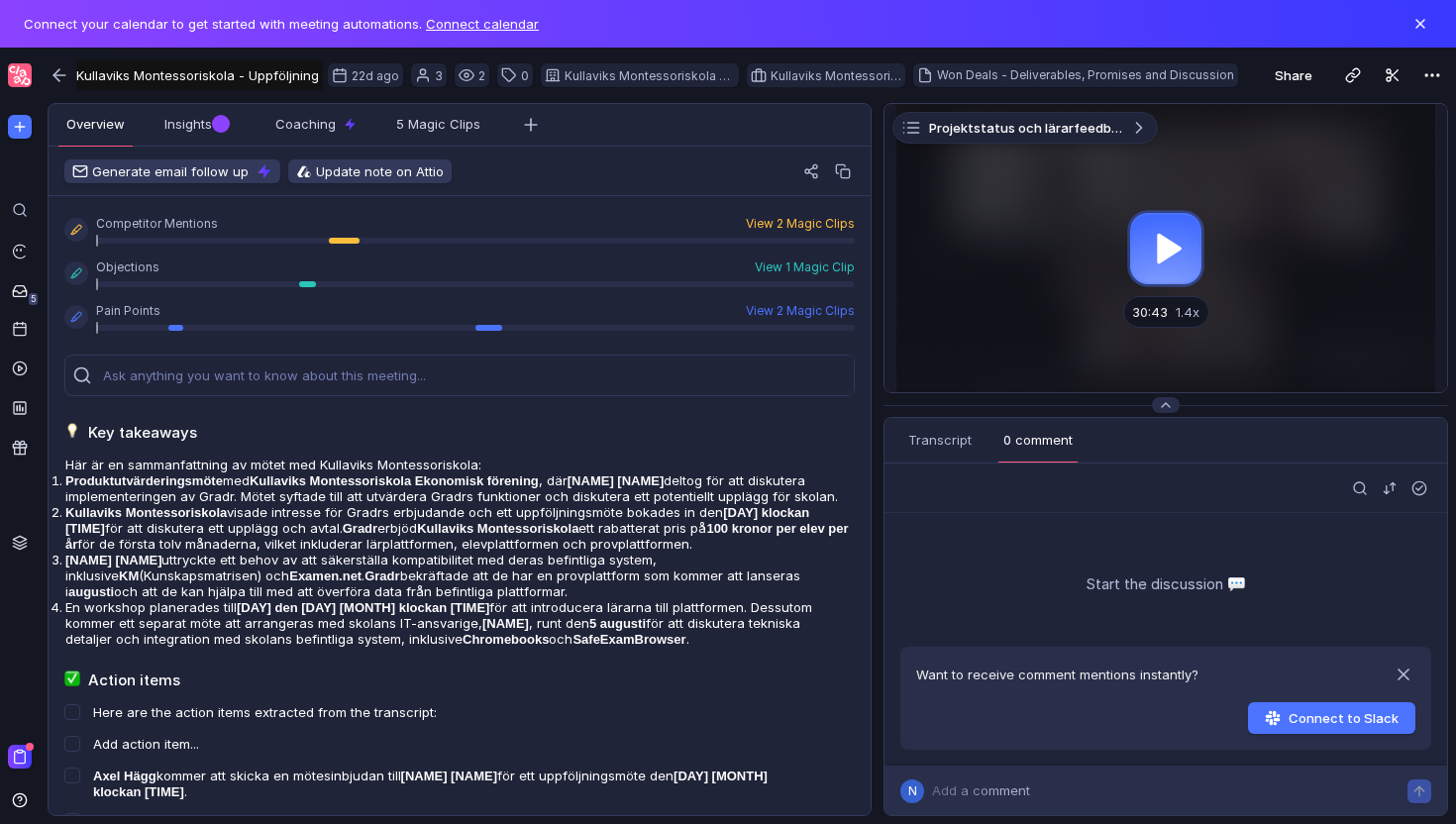 click at bounding box center [1166, 248] 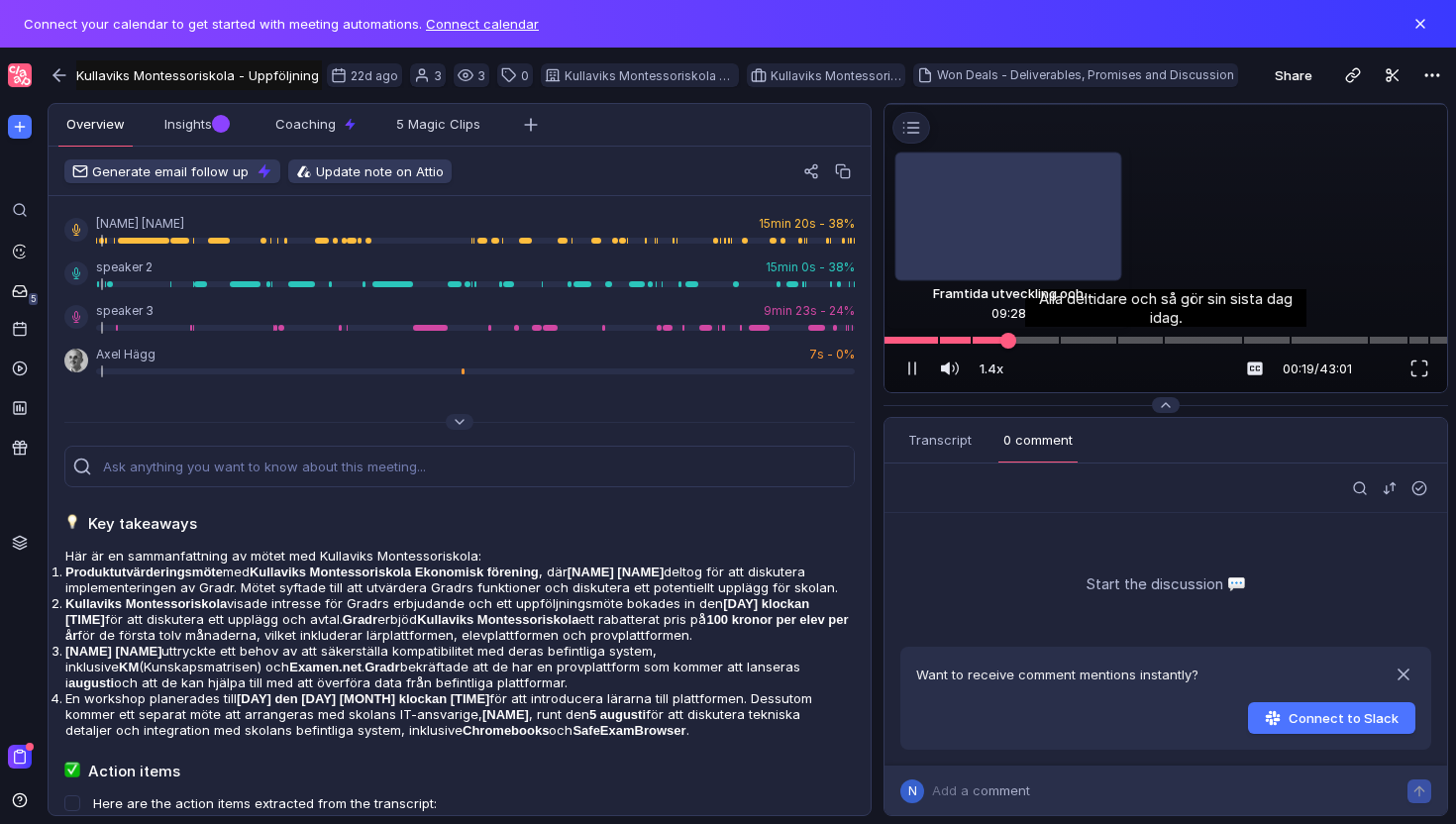 click at bounding box center (1166, 340) 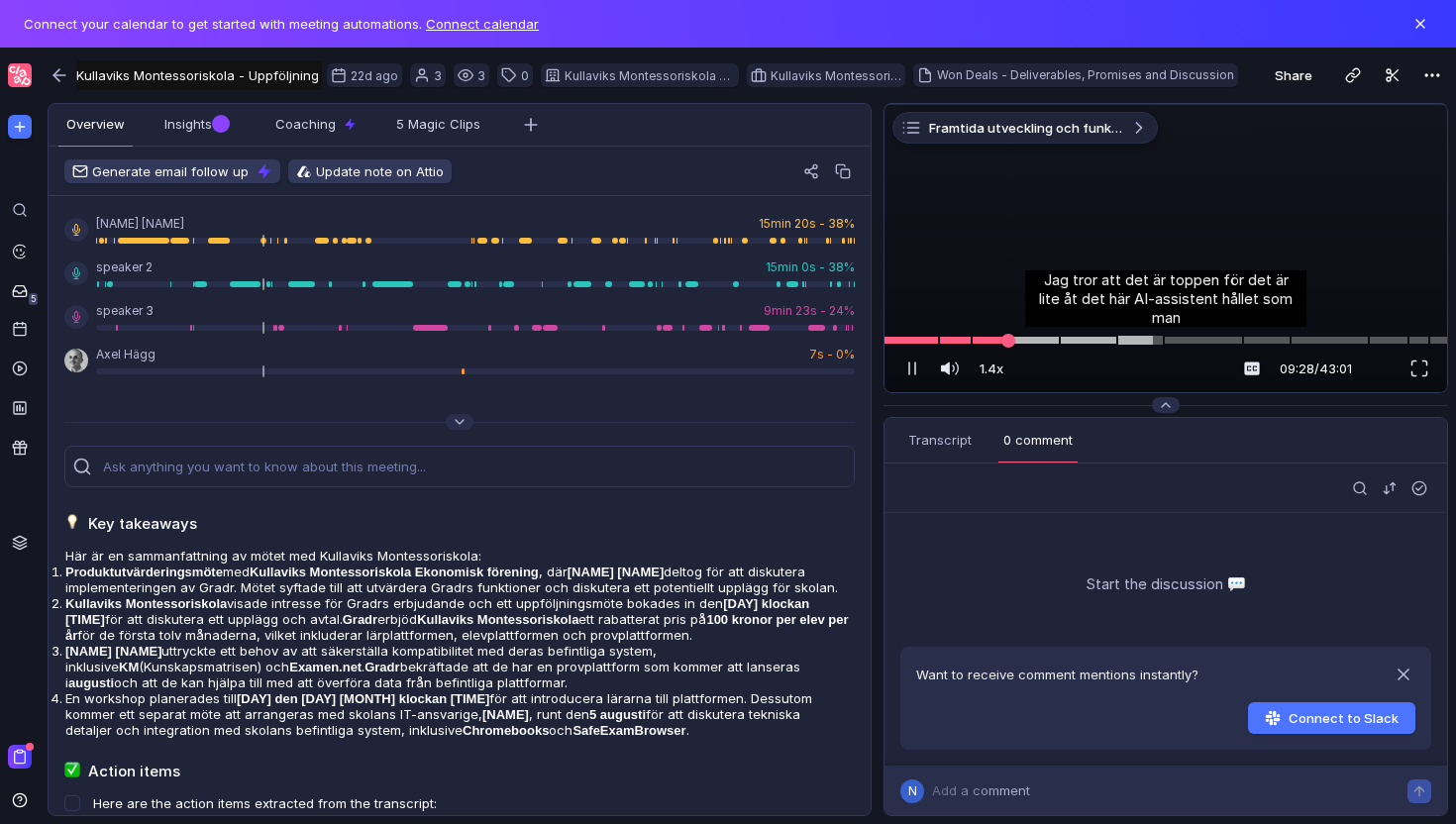 click at bounding box center (1166, 340) 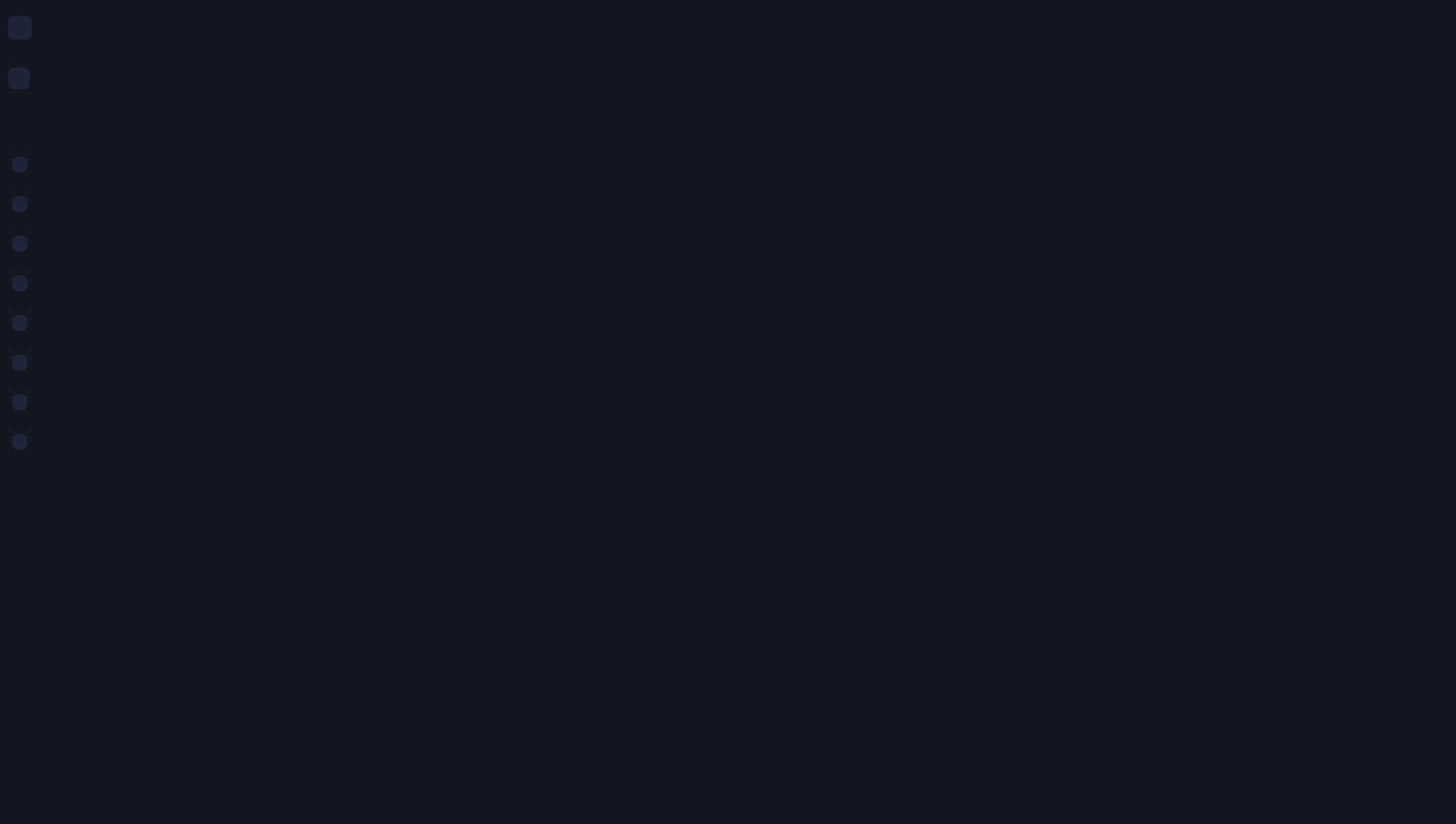 scroll, scrollTop: 0, scrollLeft: 0, axis: both 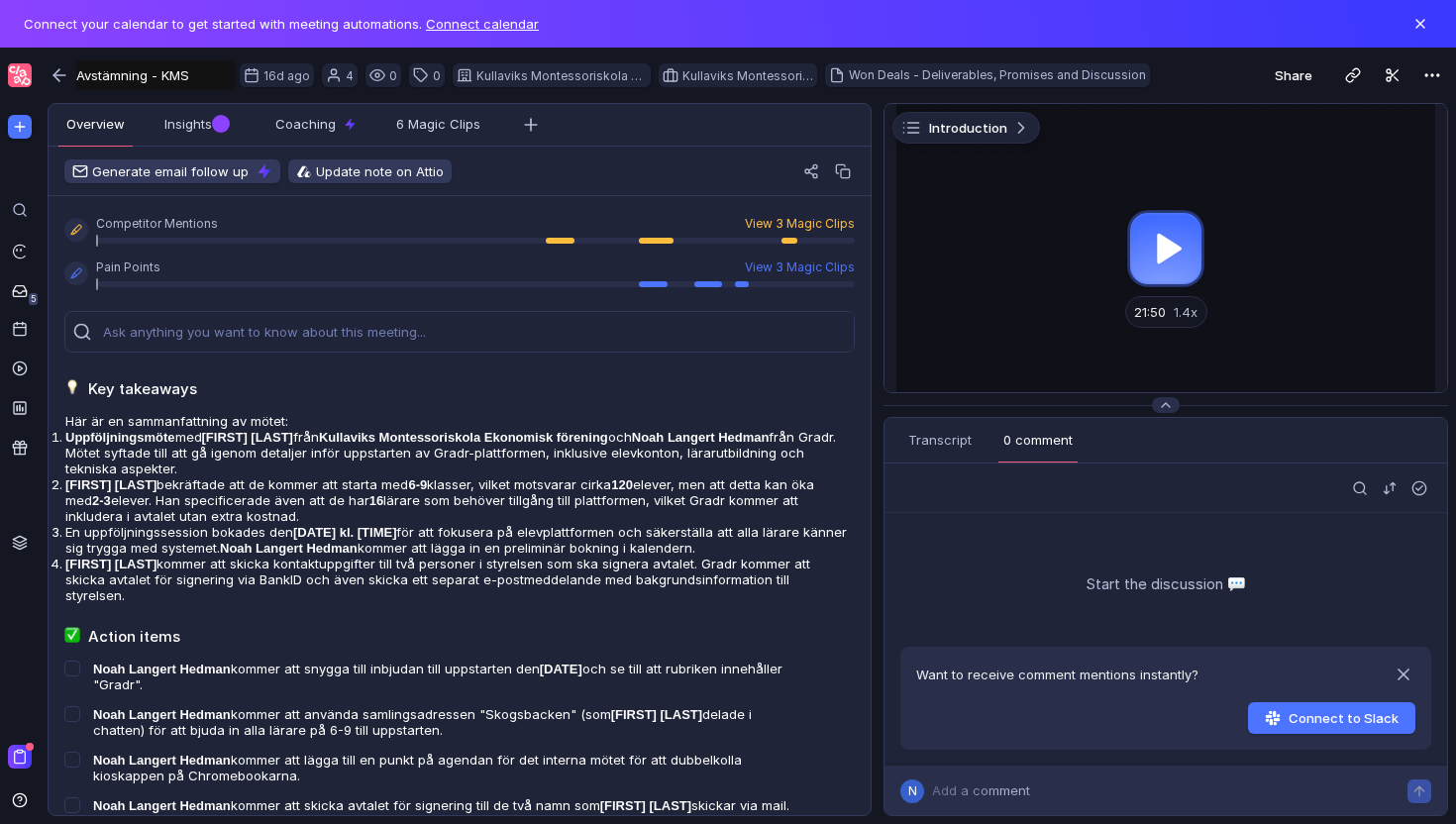 click at bounding box center [1166, 248] 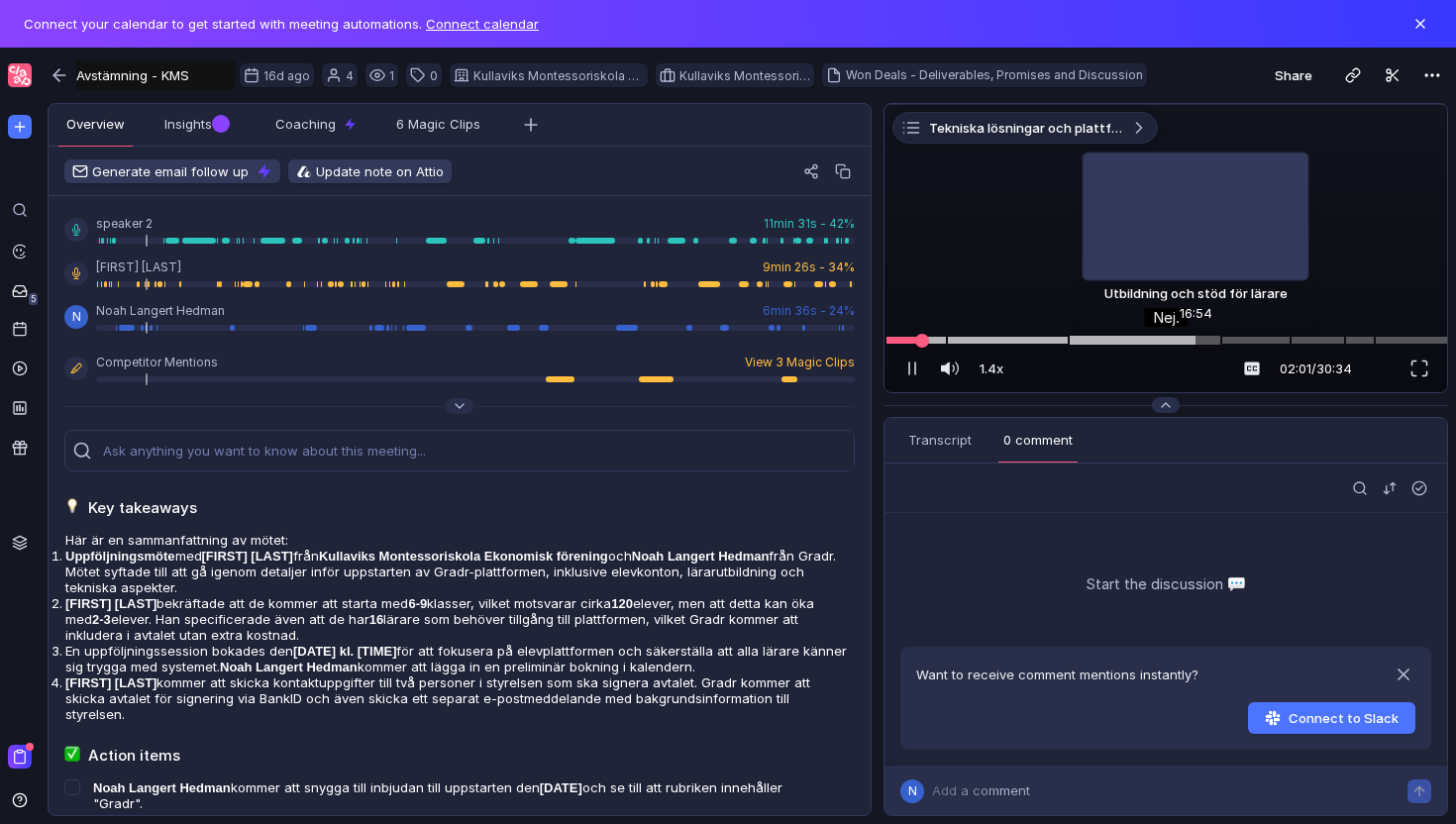 click at bounding box center [1166, 340] 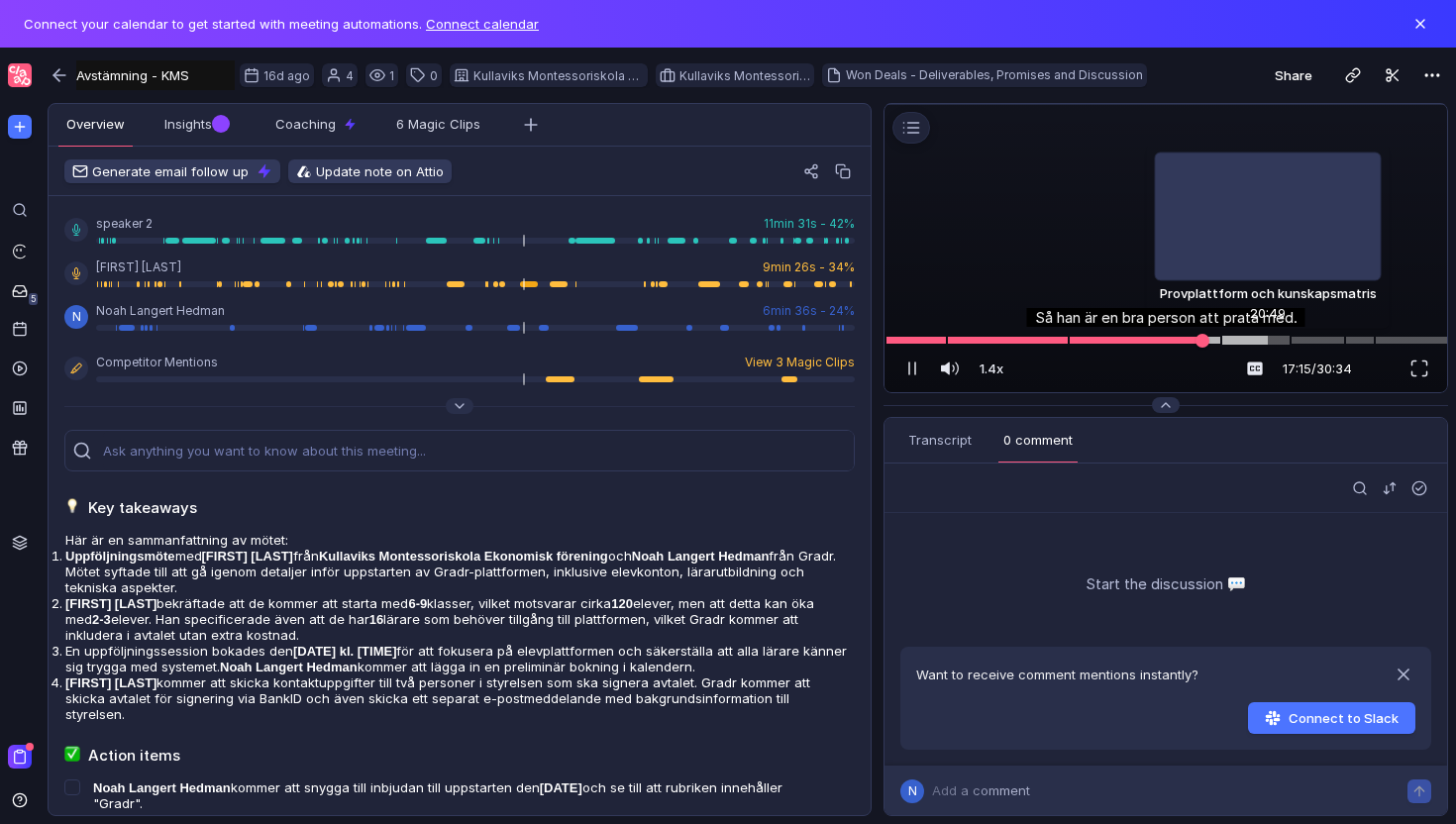 click at bounding box center [1256, 341] 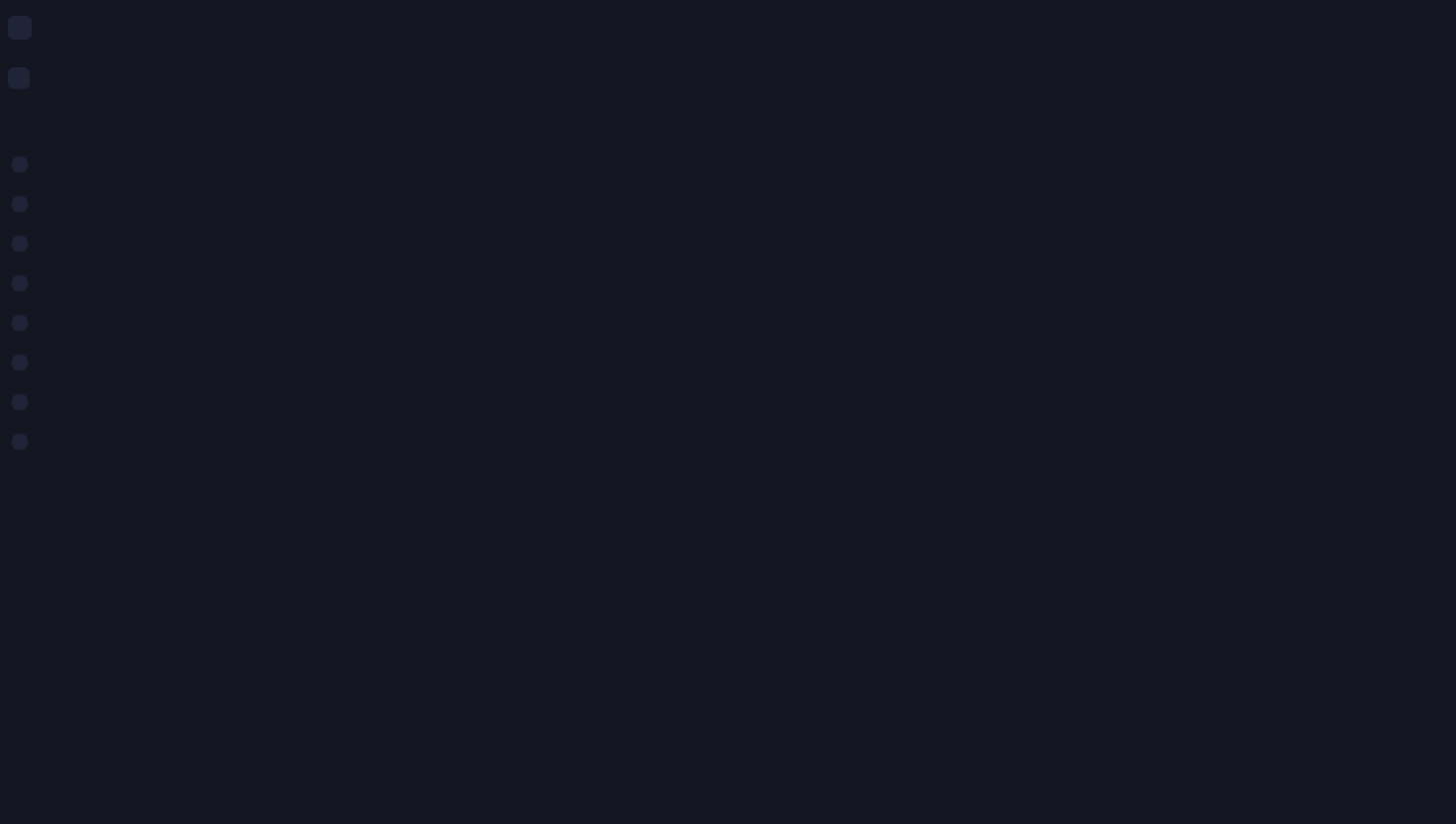 scroll, scrollTop: 0, scrollLeft: 0, axis: both 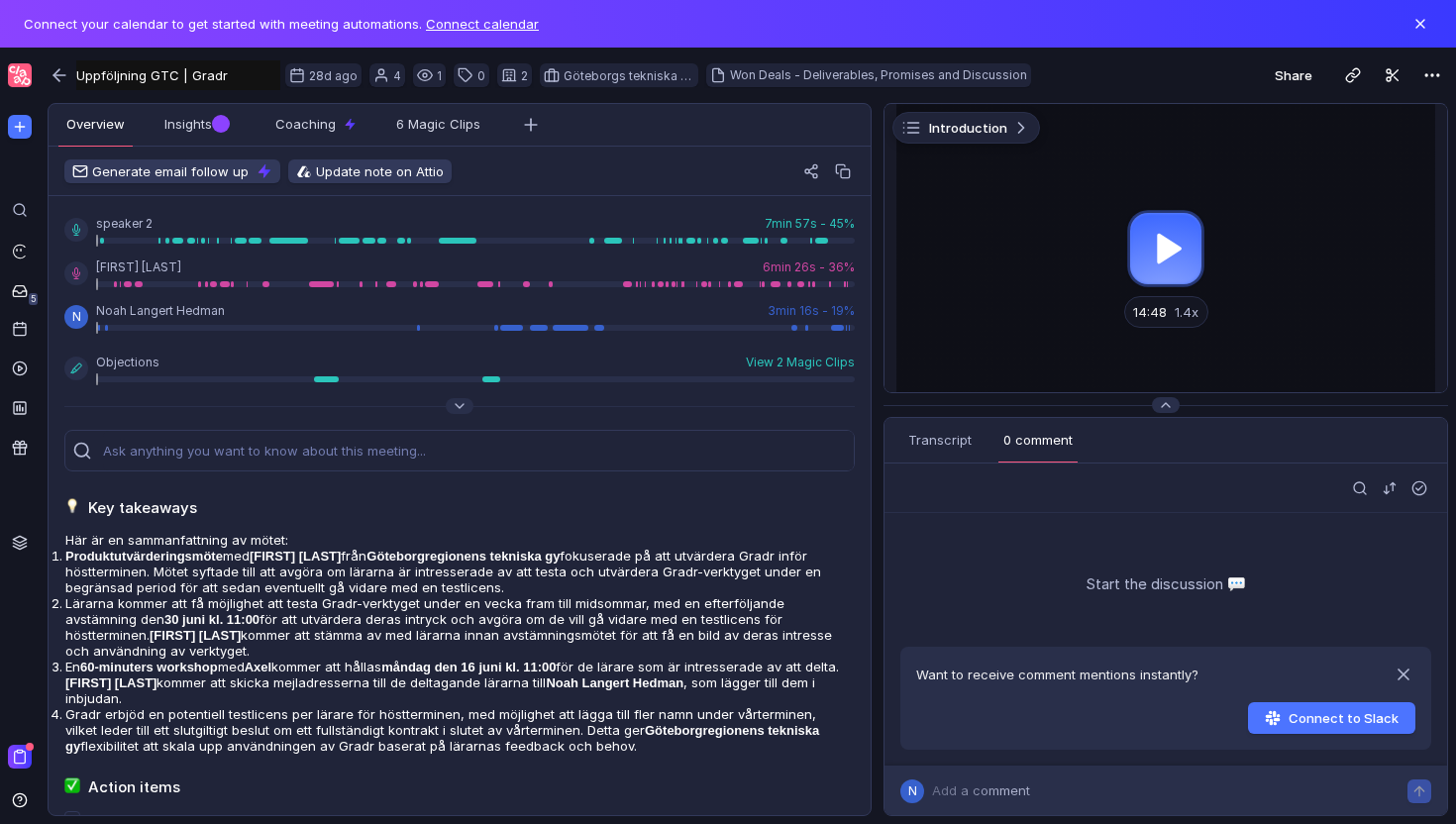 click at bounding box center (1166, 248) 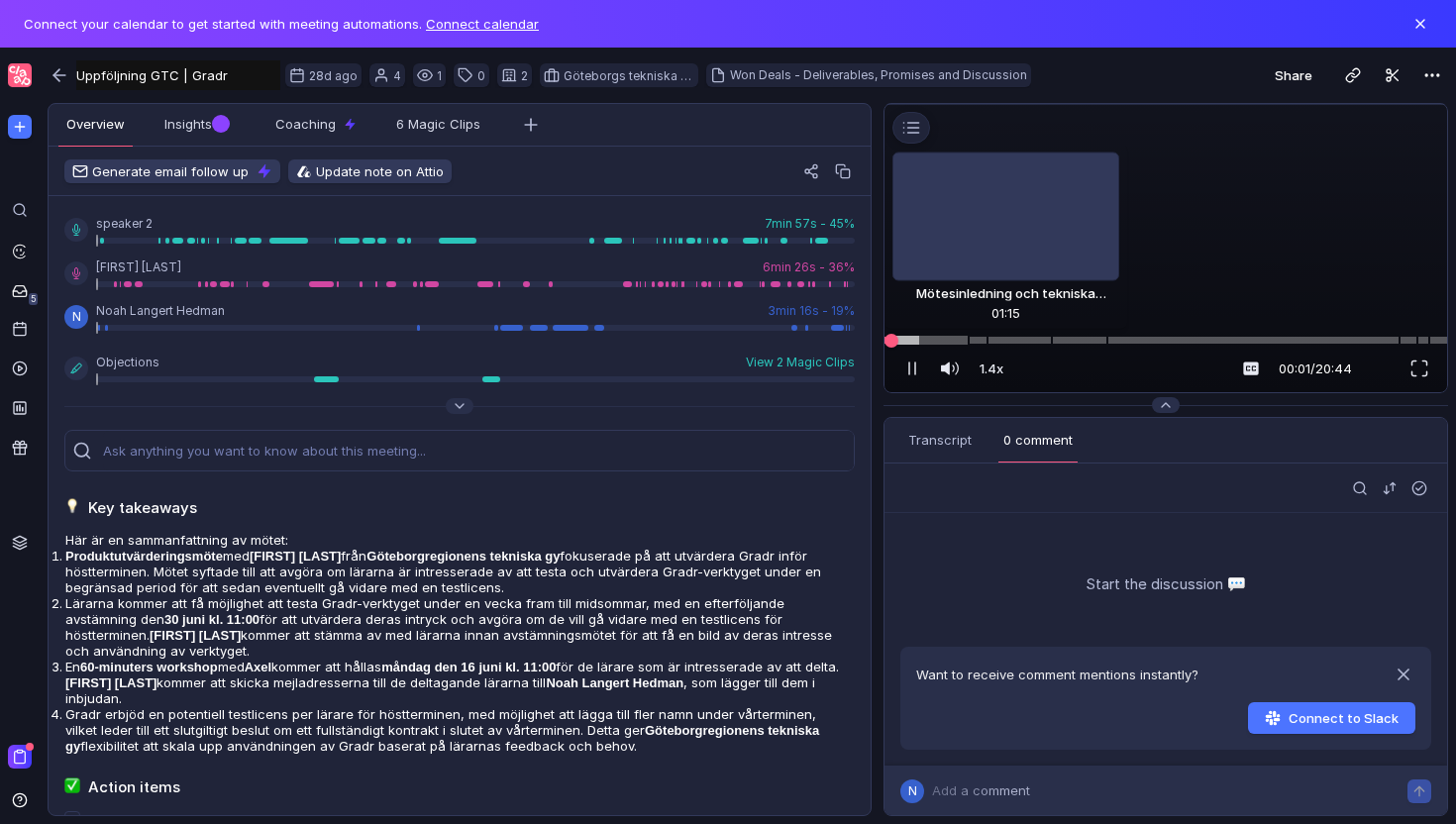 click at bounding box center (1166, 340) 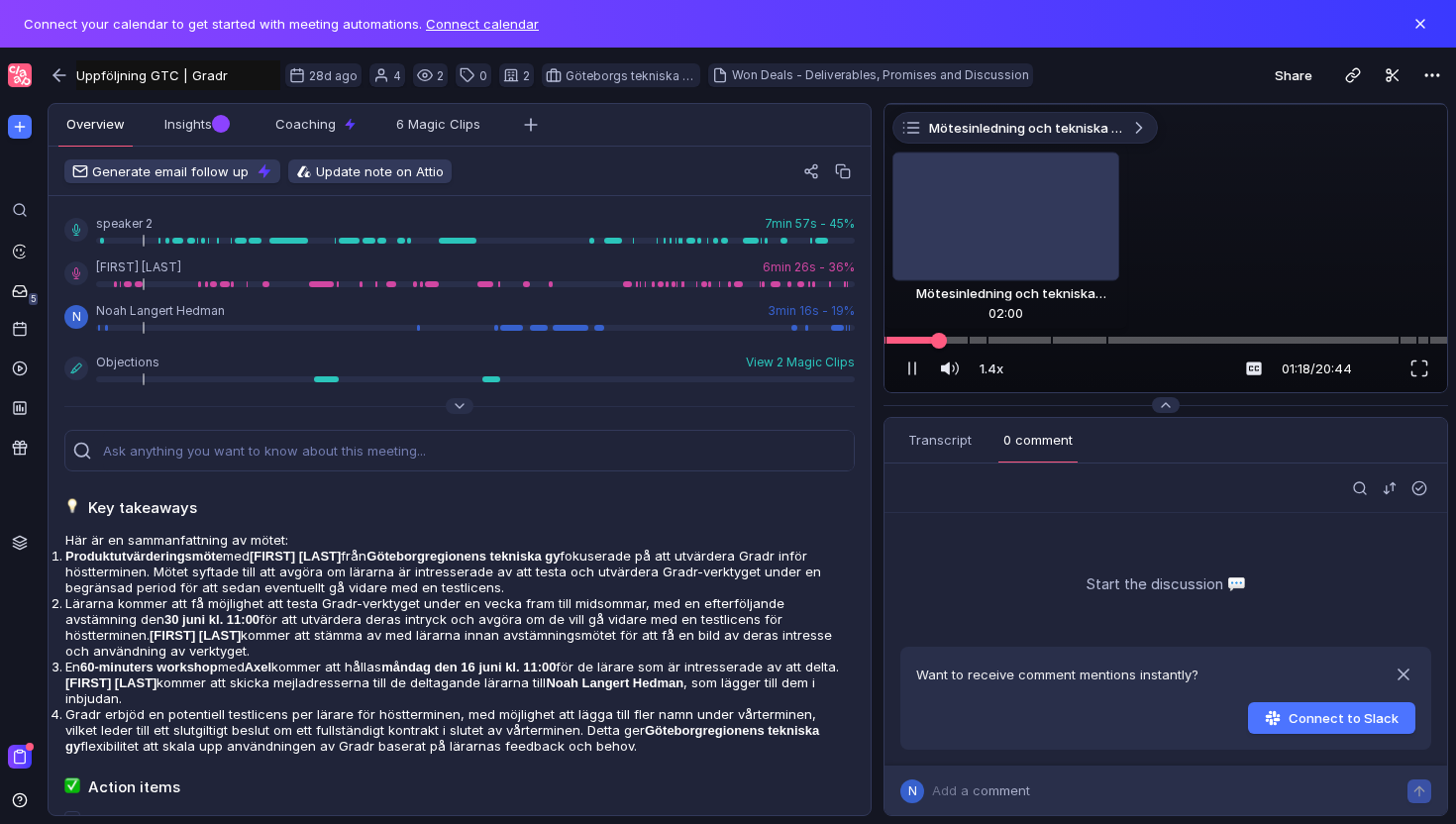 click at bounding box center (1166, 340) 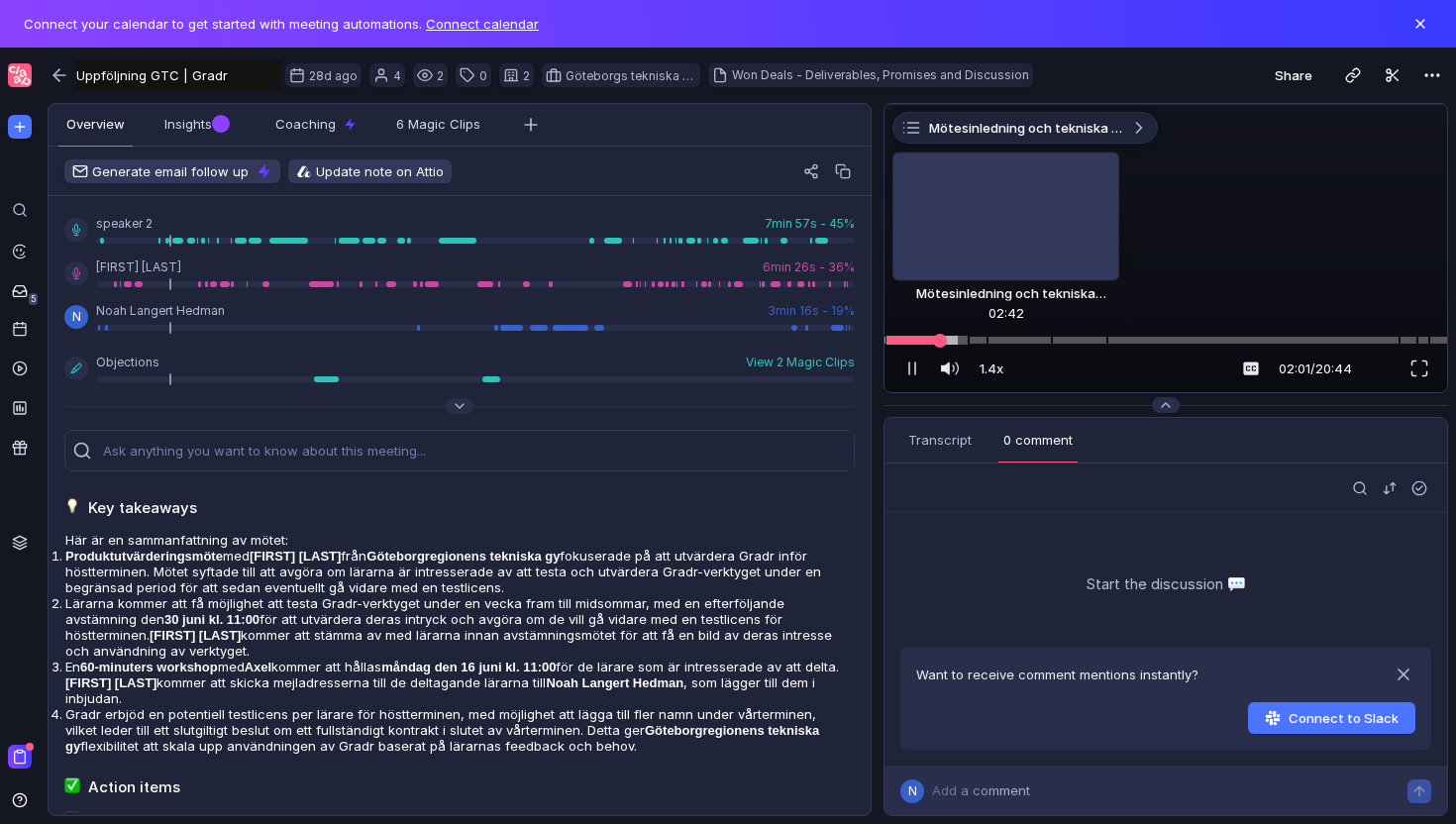 click at bounding box center (1166, 340) 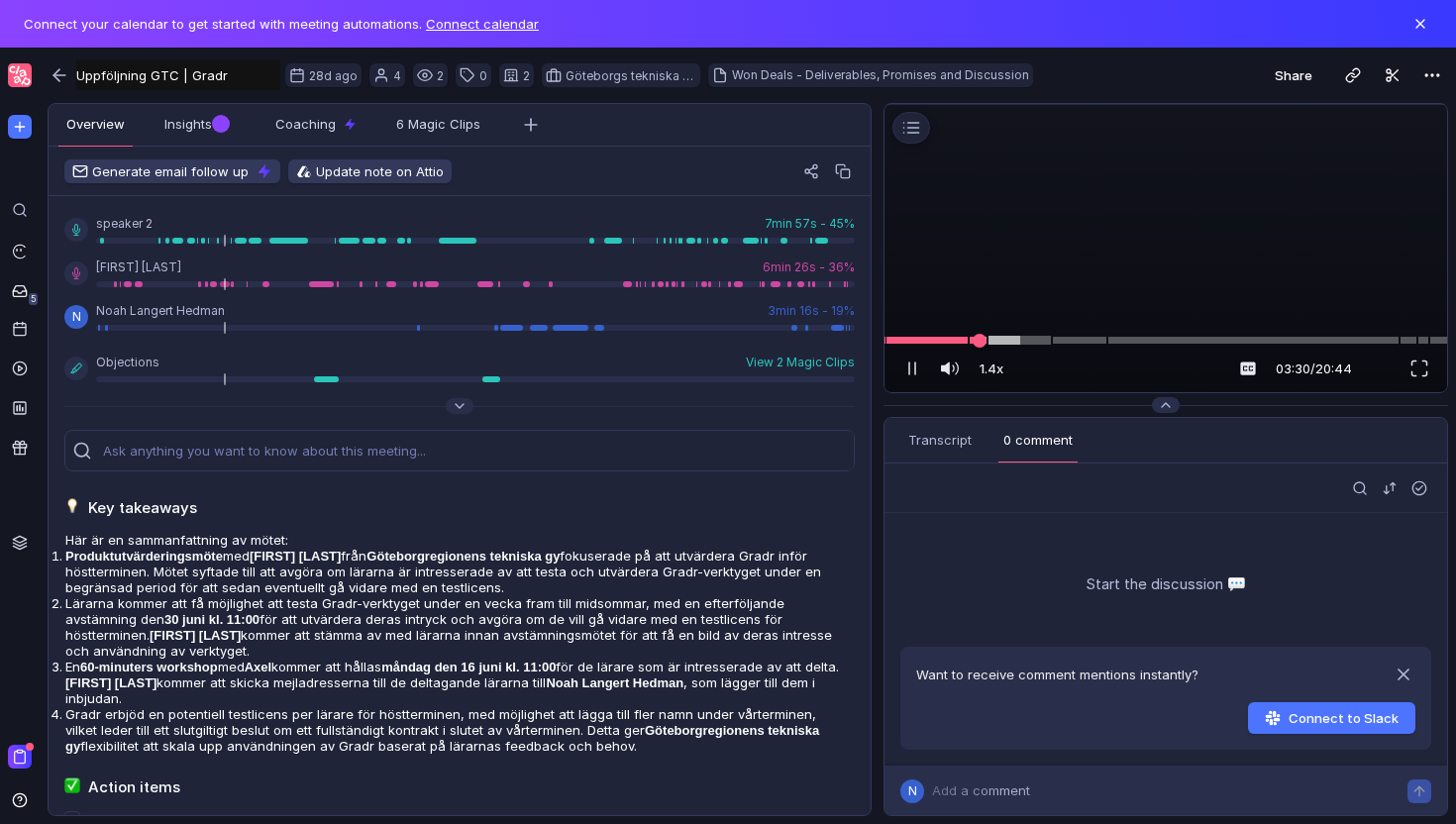 click at bounding box center [1019, 341] 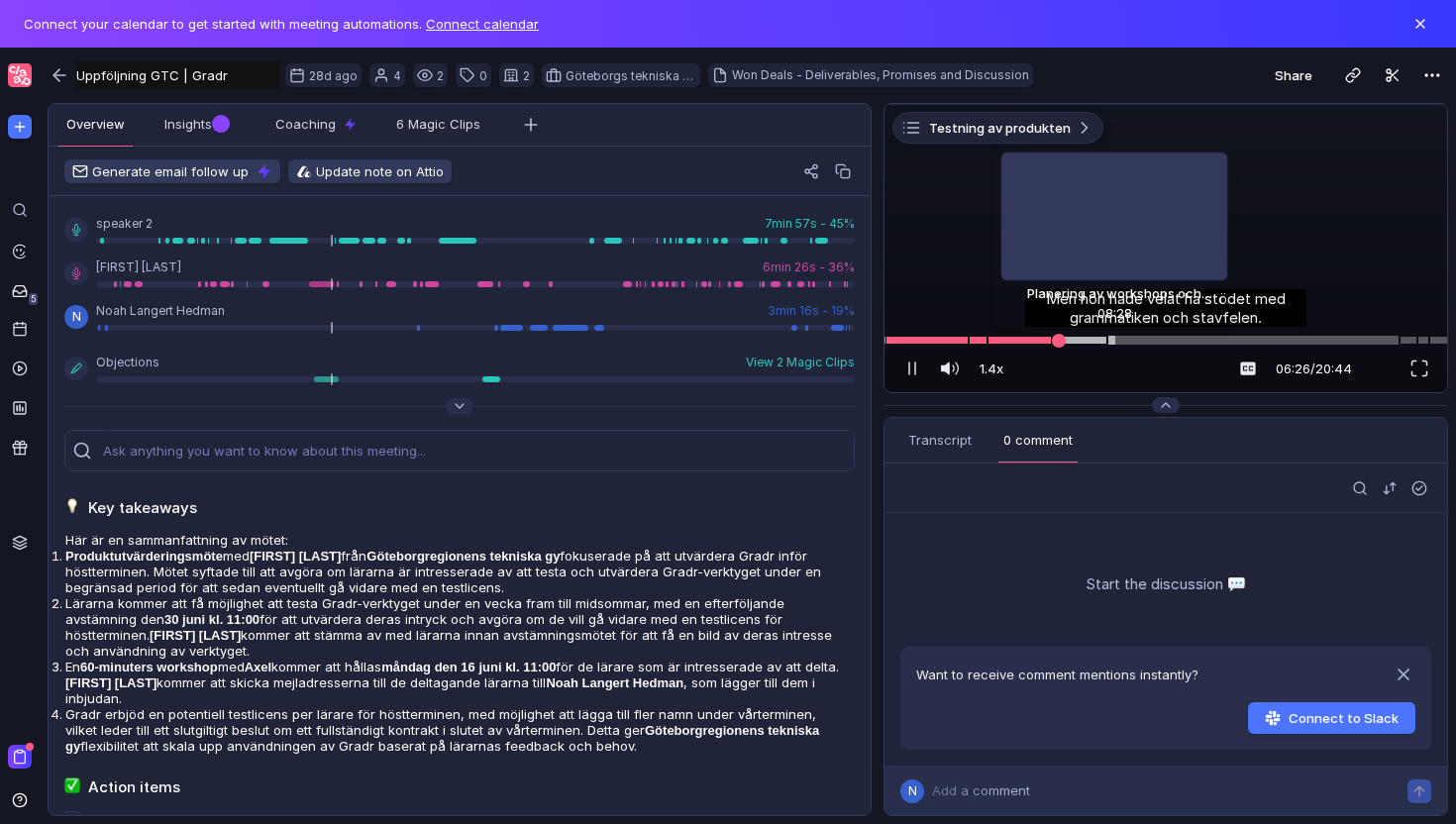 click at bounding box center (1166, 340) 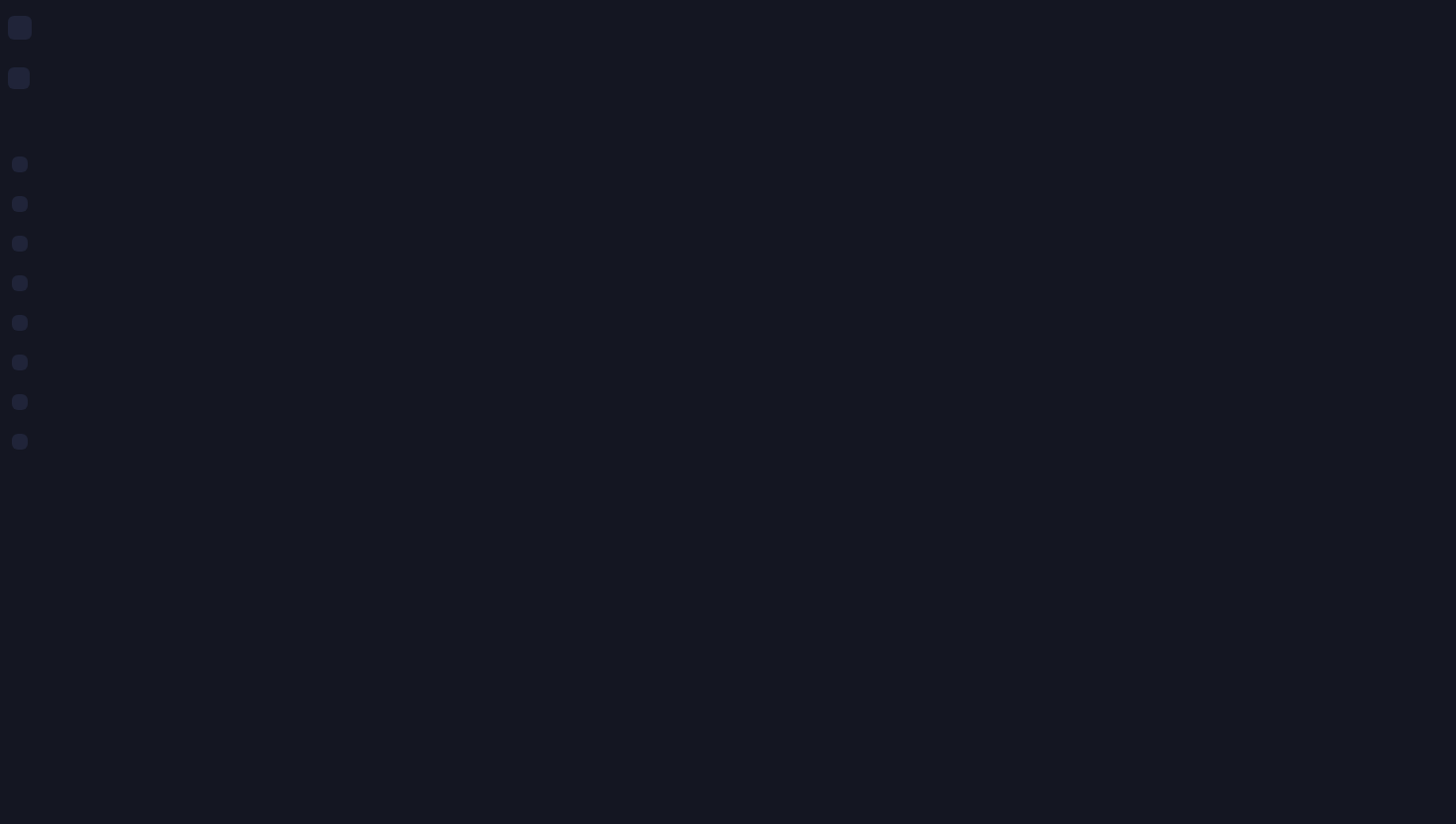 scroll, scrollTop: 0, scrollLeft: 0, axis: both 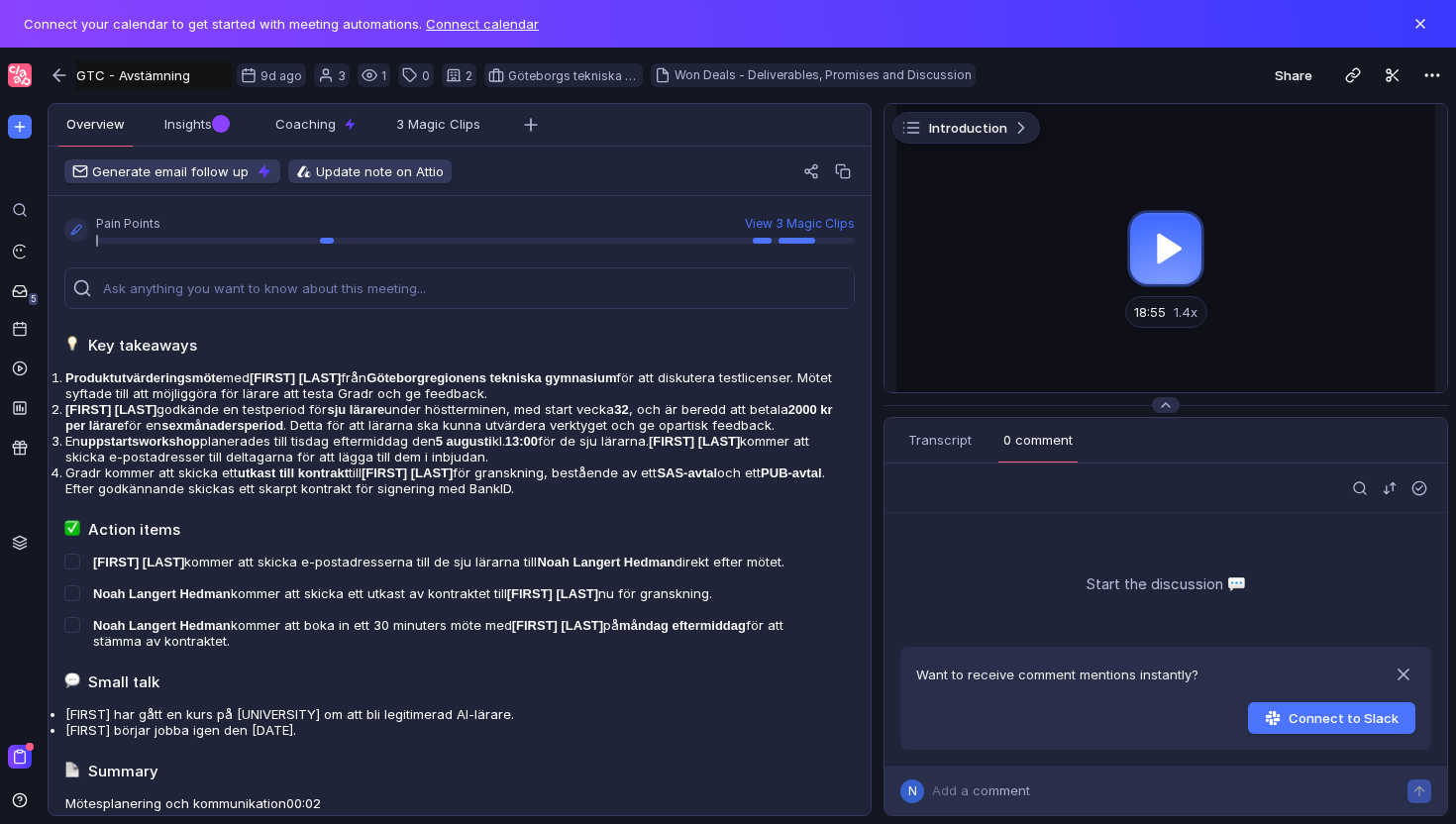 click at bounding box center (1166, 248) 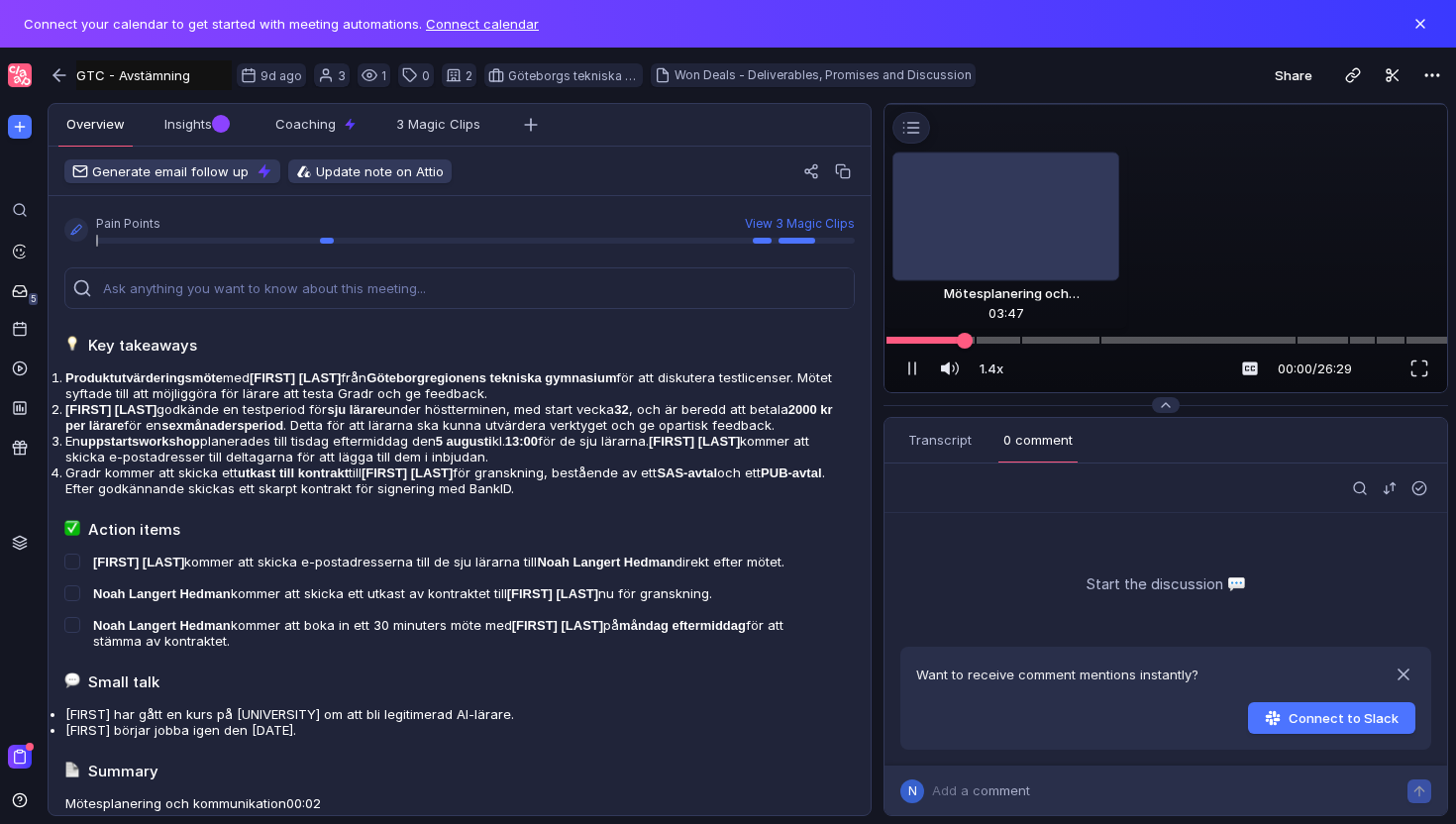 click at bounding box center [1166, 340] 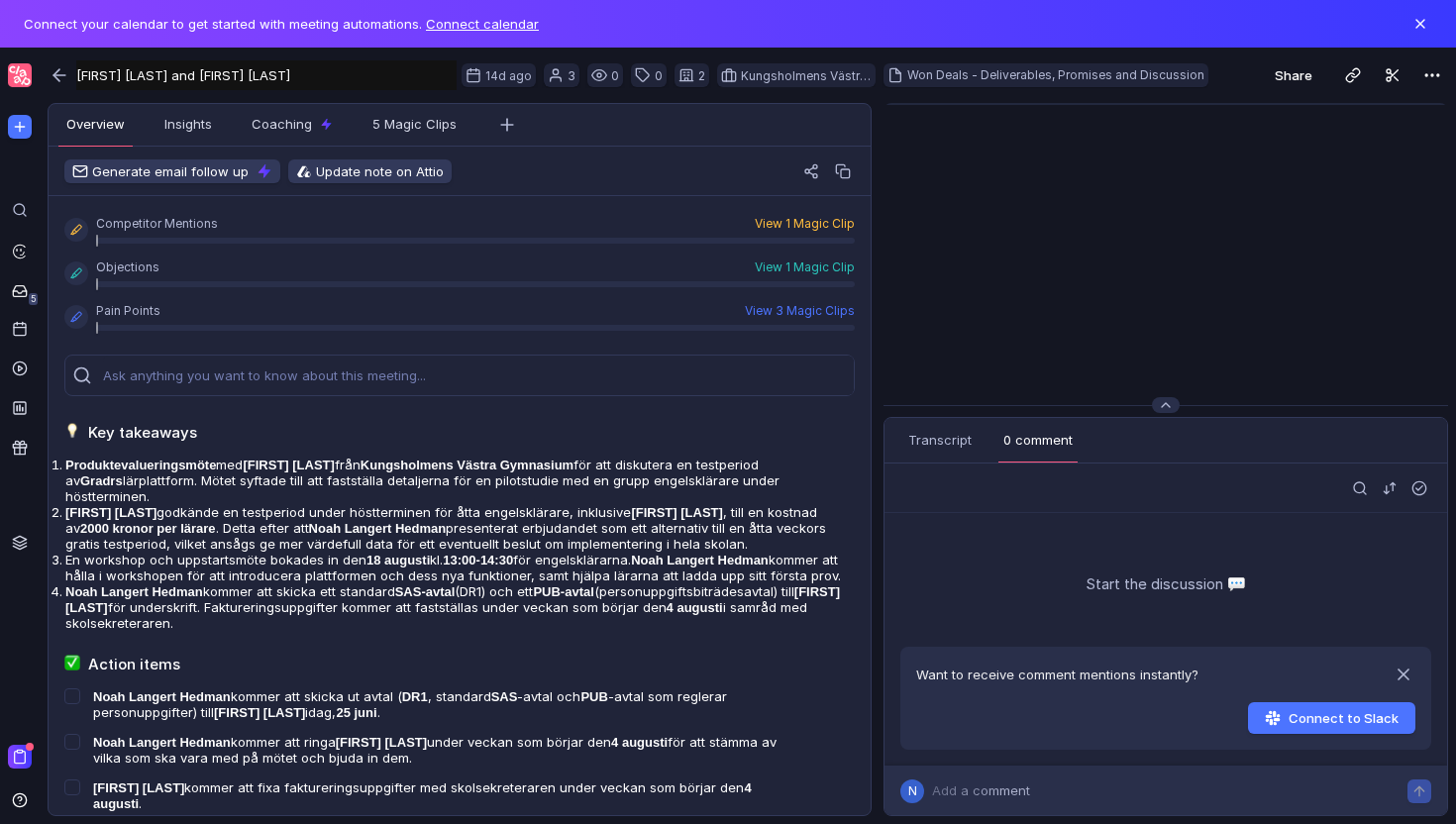 scroll, scrollTop: 0, scrollLeft: 0, axis: both 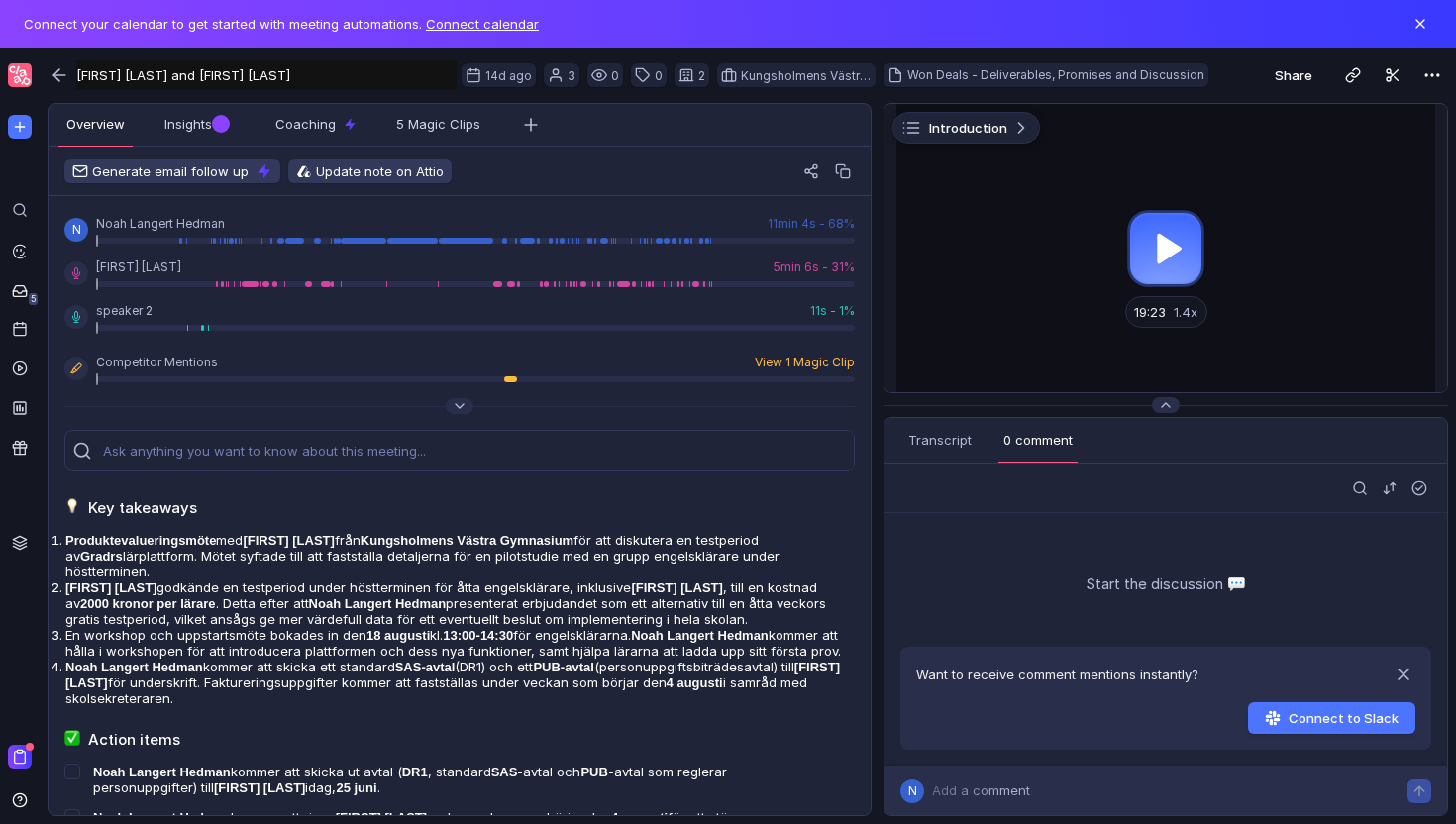 click at bounding box center (1166, 248) 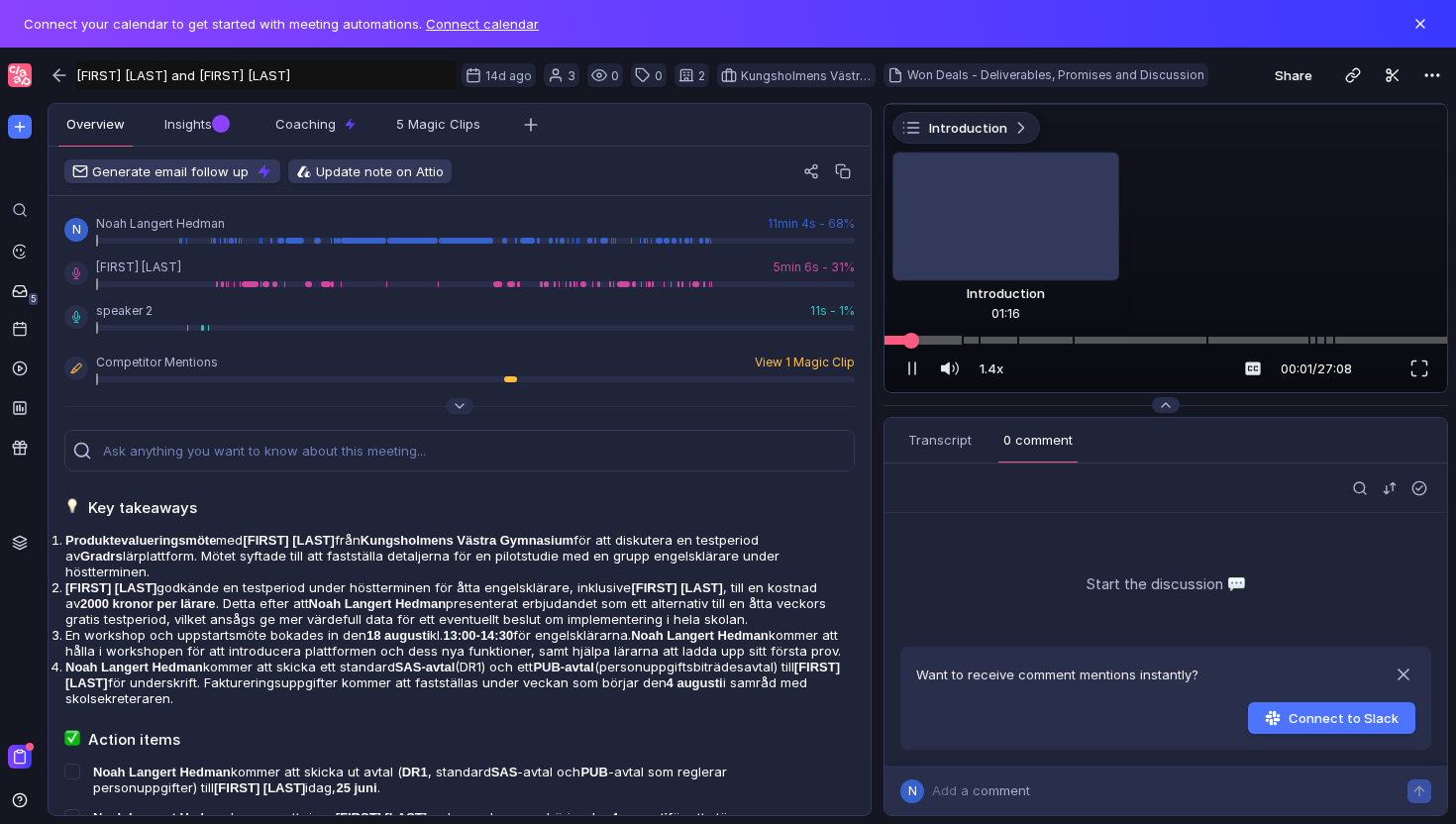click at bounding box center (923, 341) 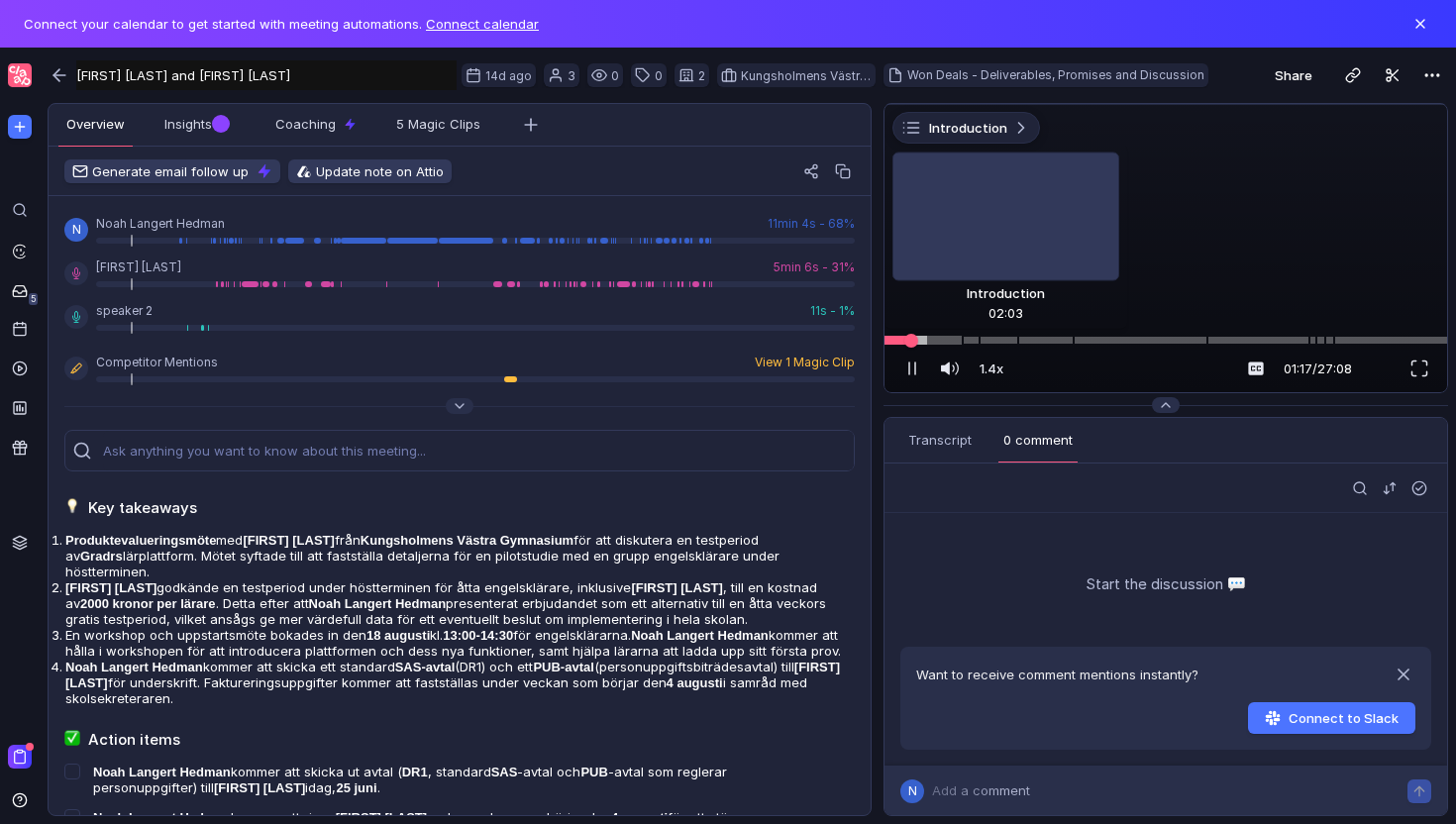click at bounding box center [1166, 340] 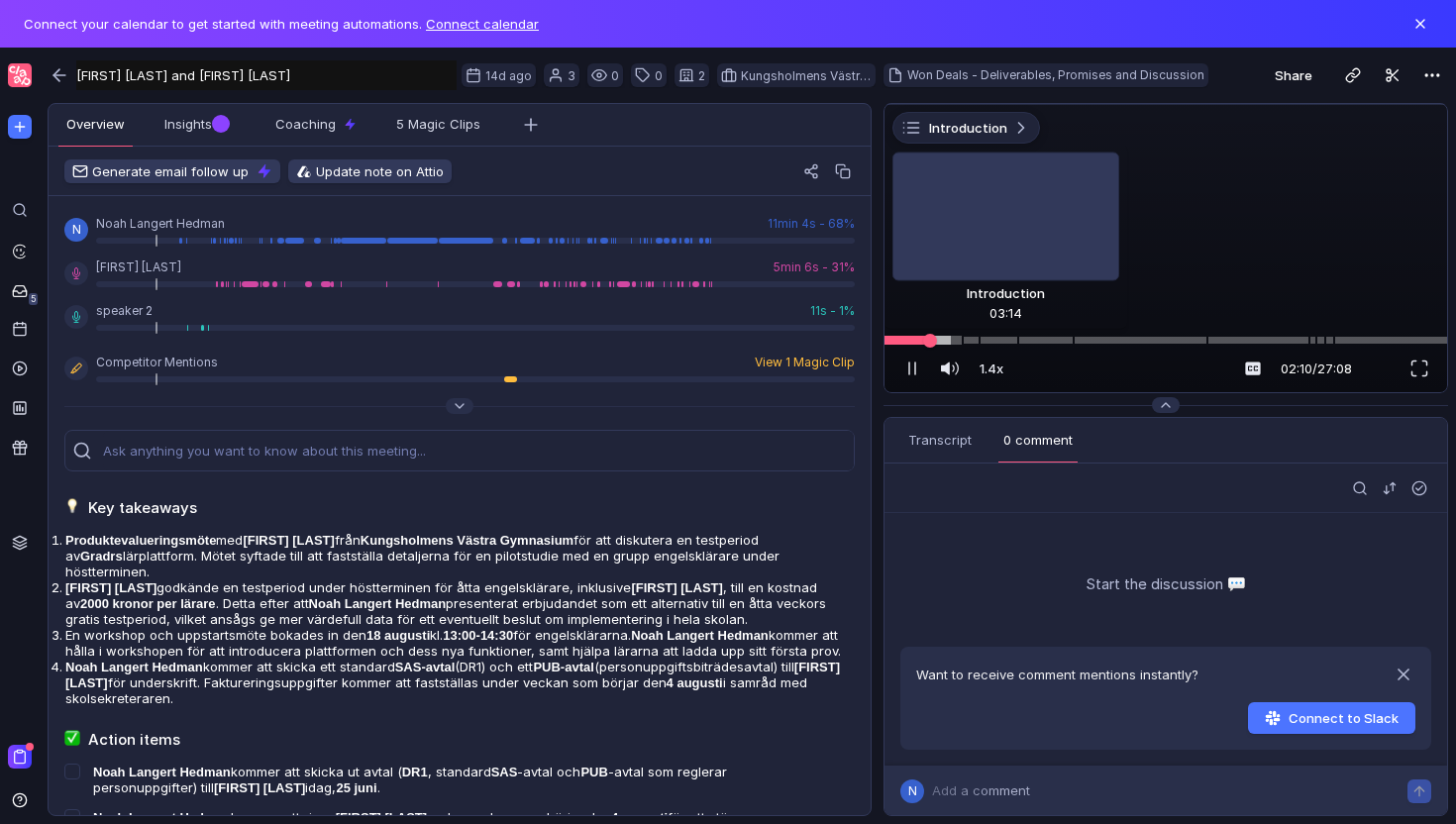 click at bounding box center [1166, 340] 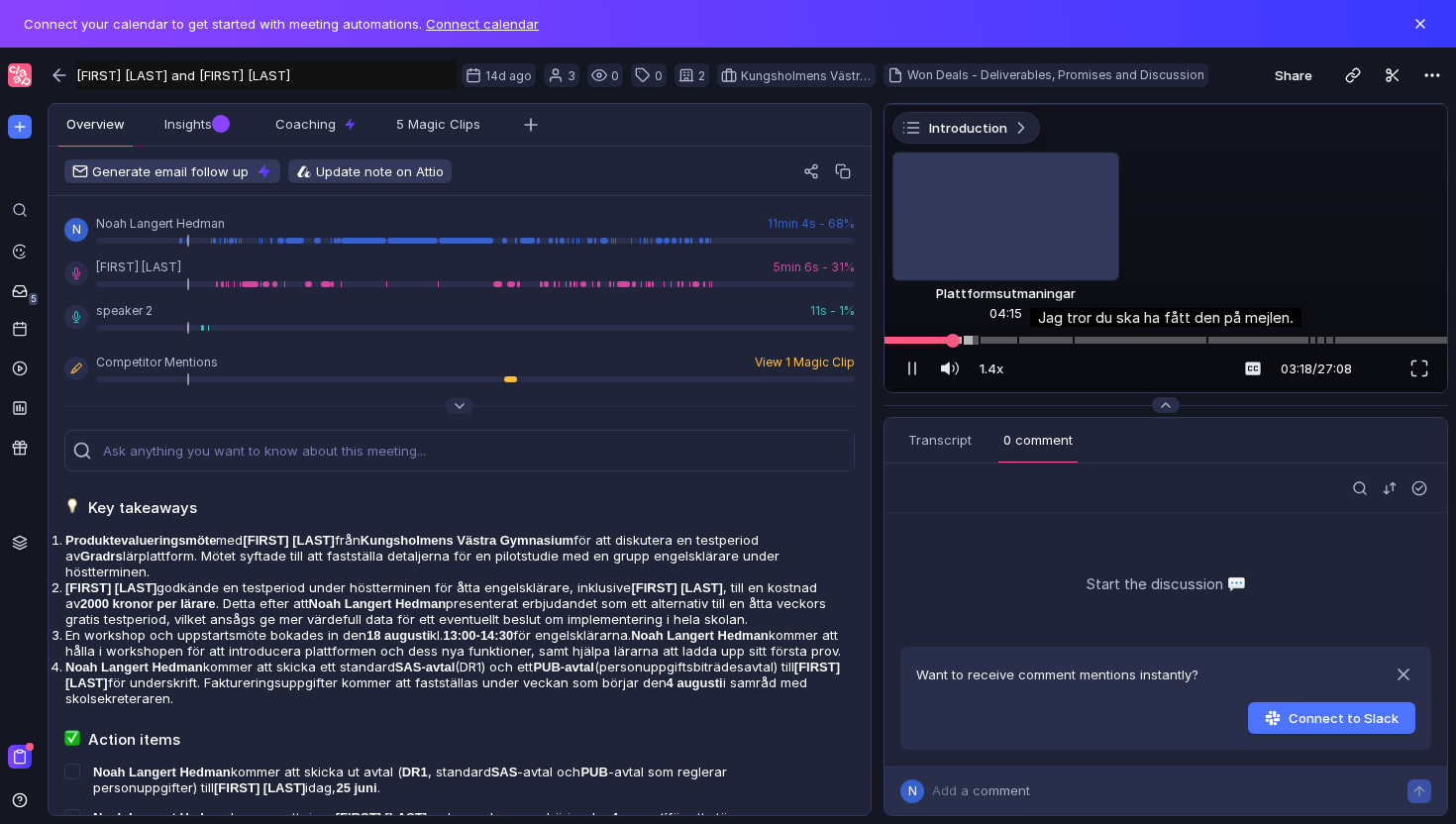 click at bounding box center (1166, 340) 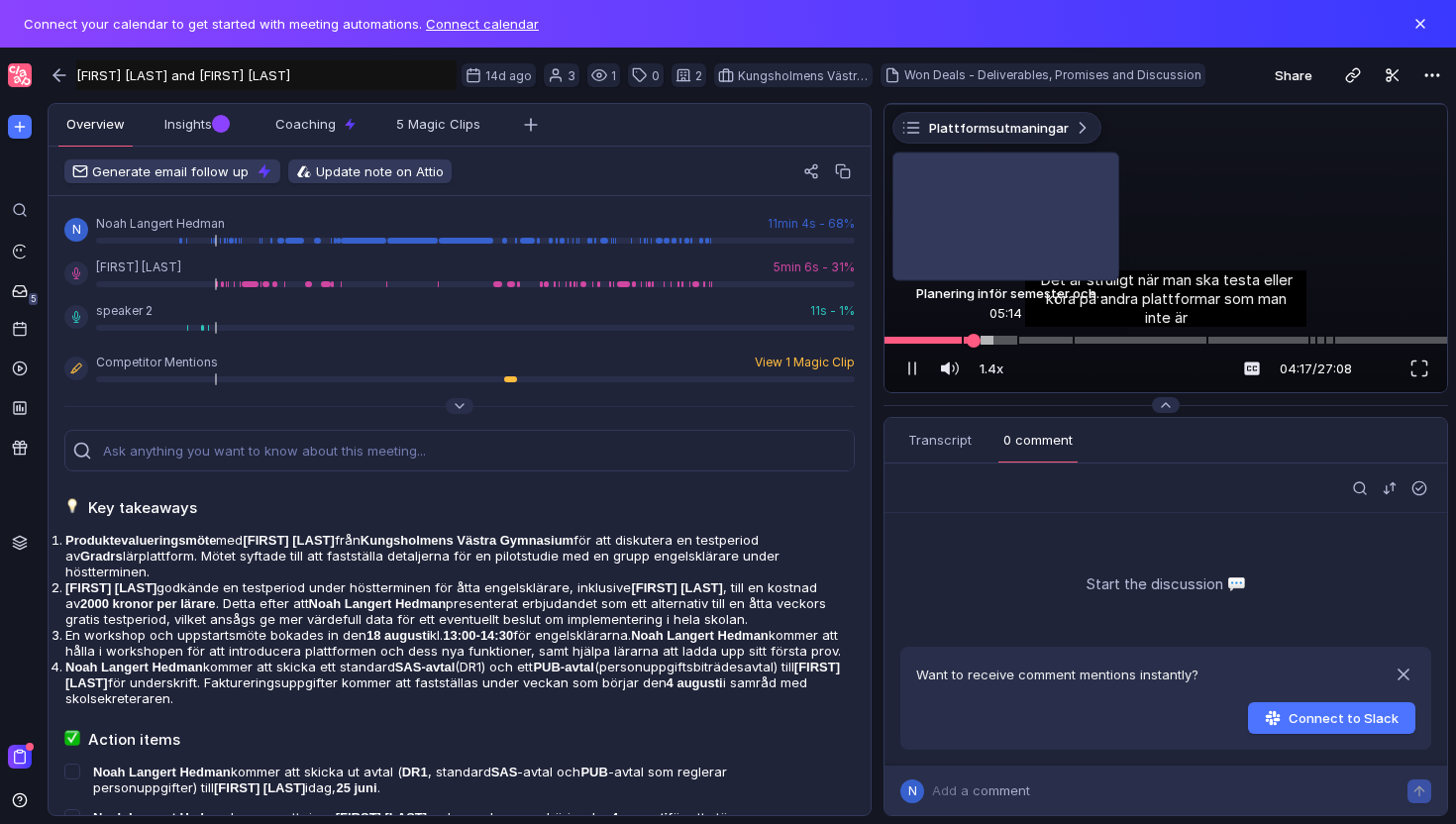 click at bounding box center [1166, 340] 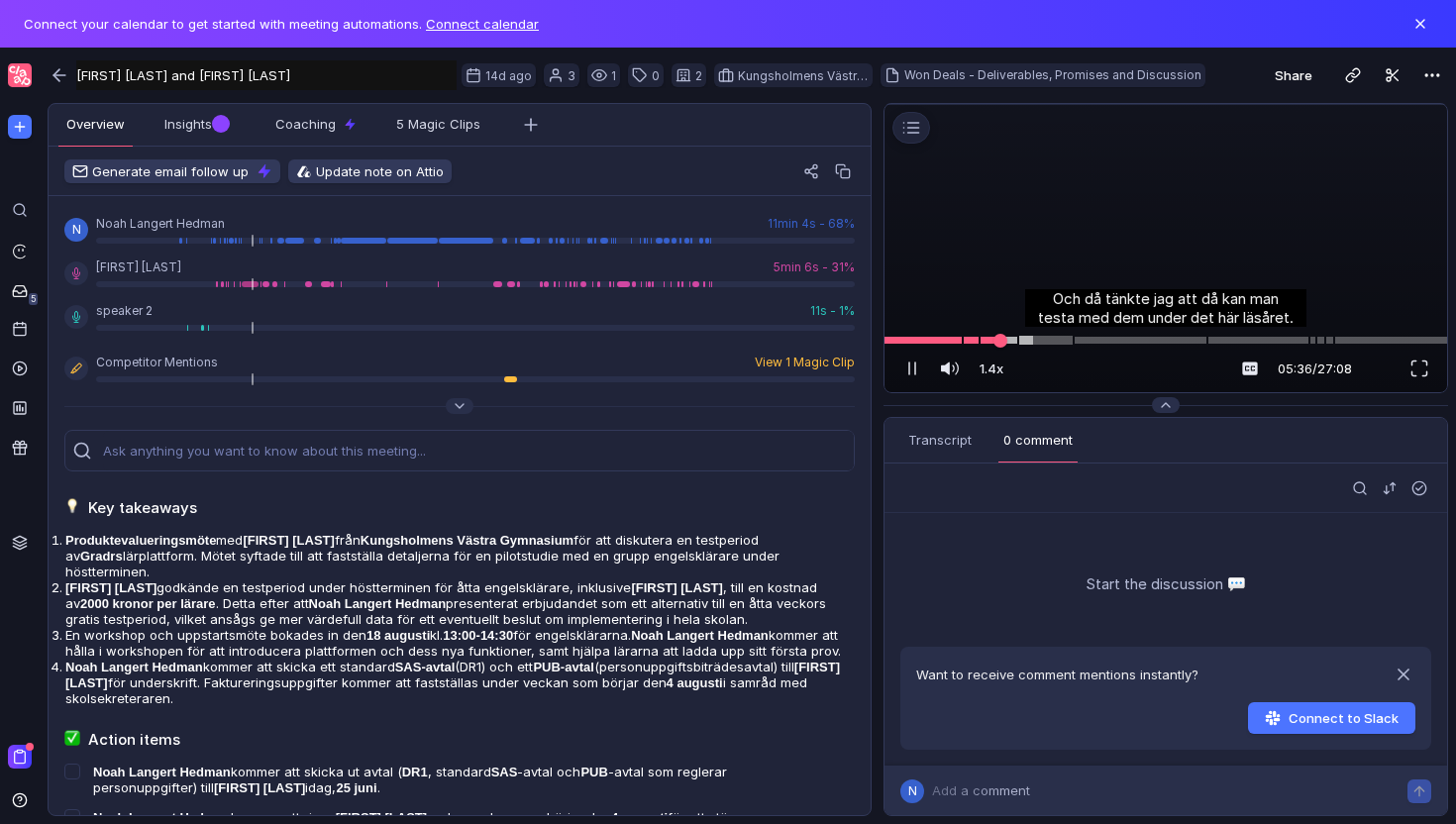 click at bounding box center (1166, 340) 